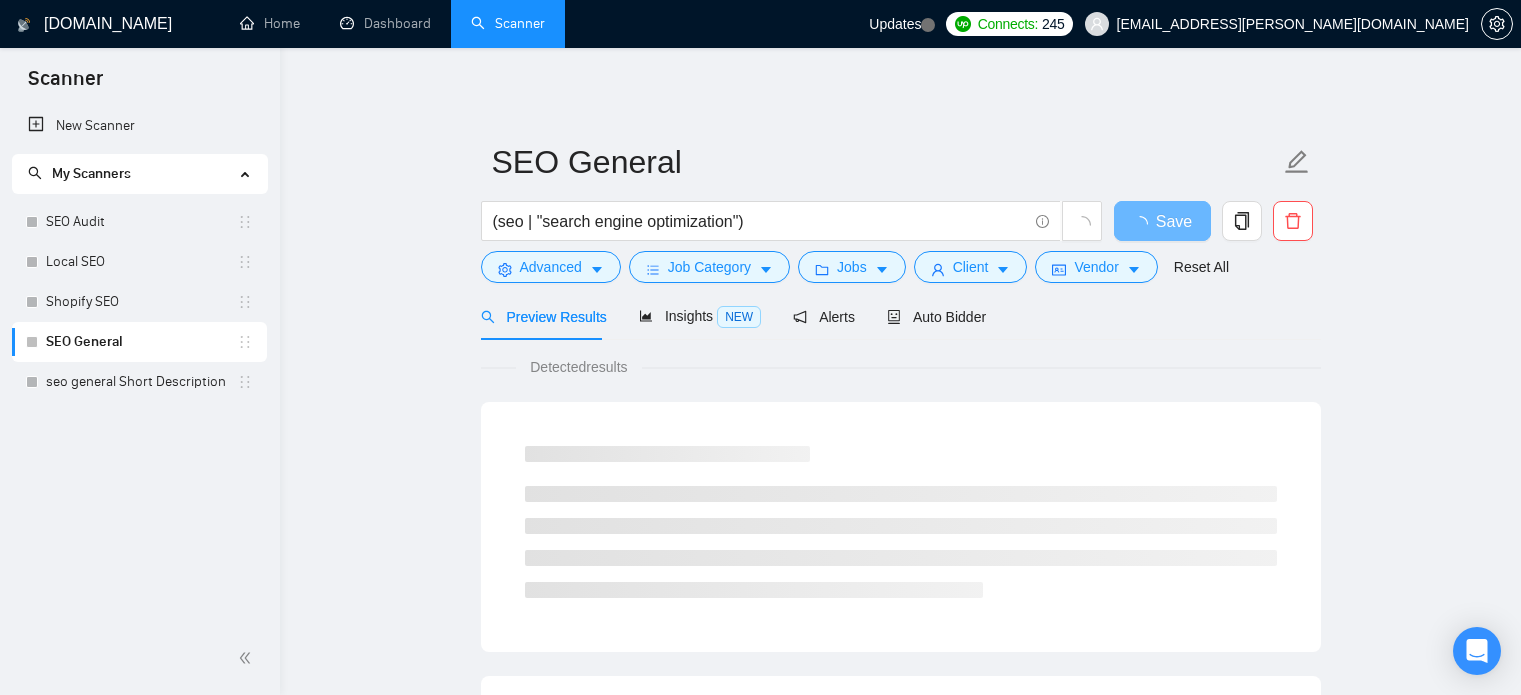 scroll, scrollTop: 0, scrollLeft: 0, axis: both 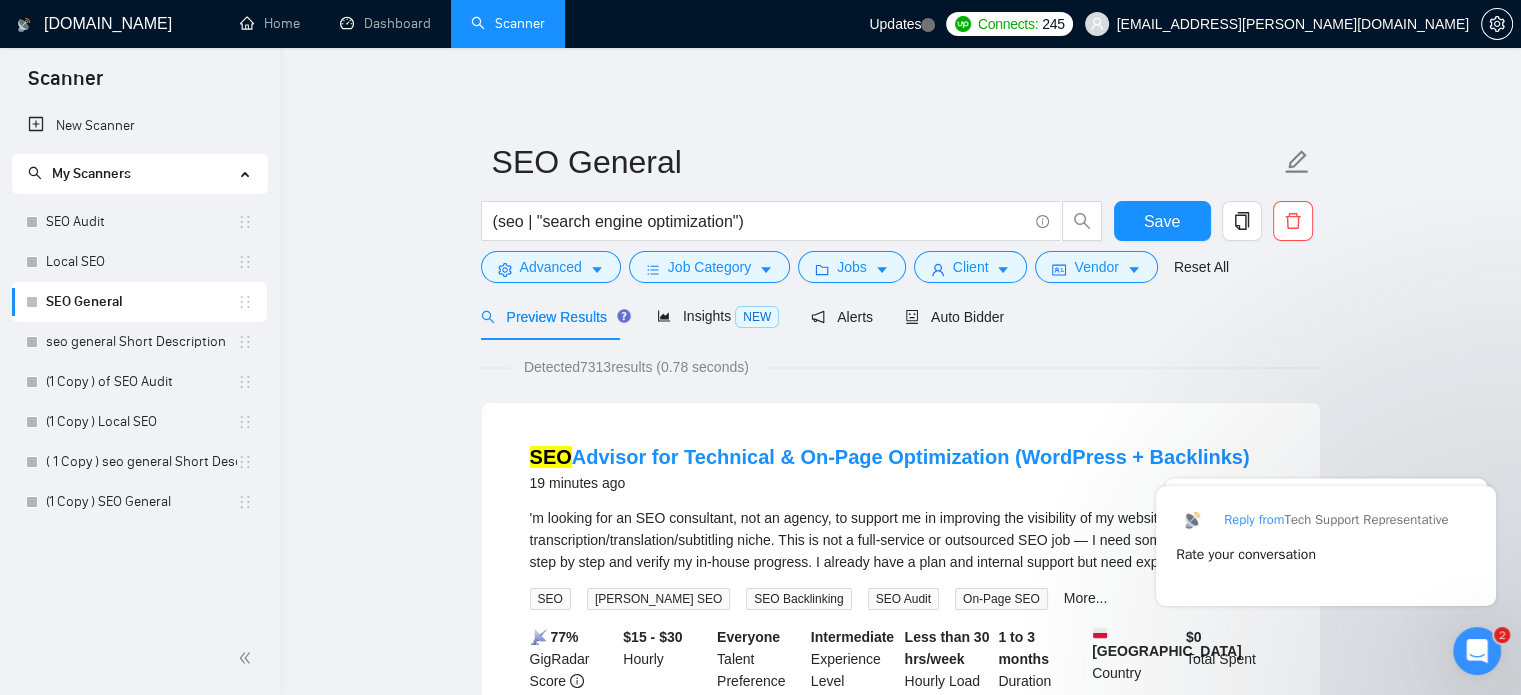 click 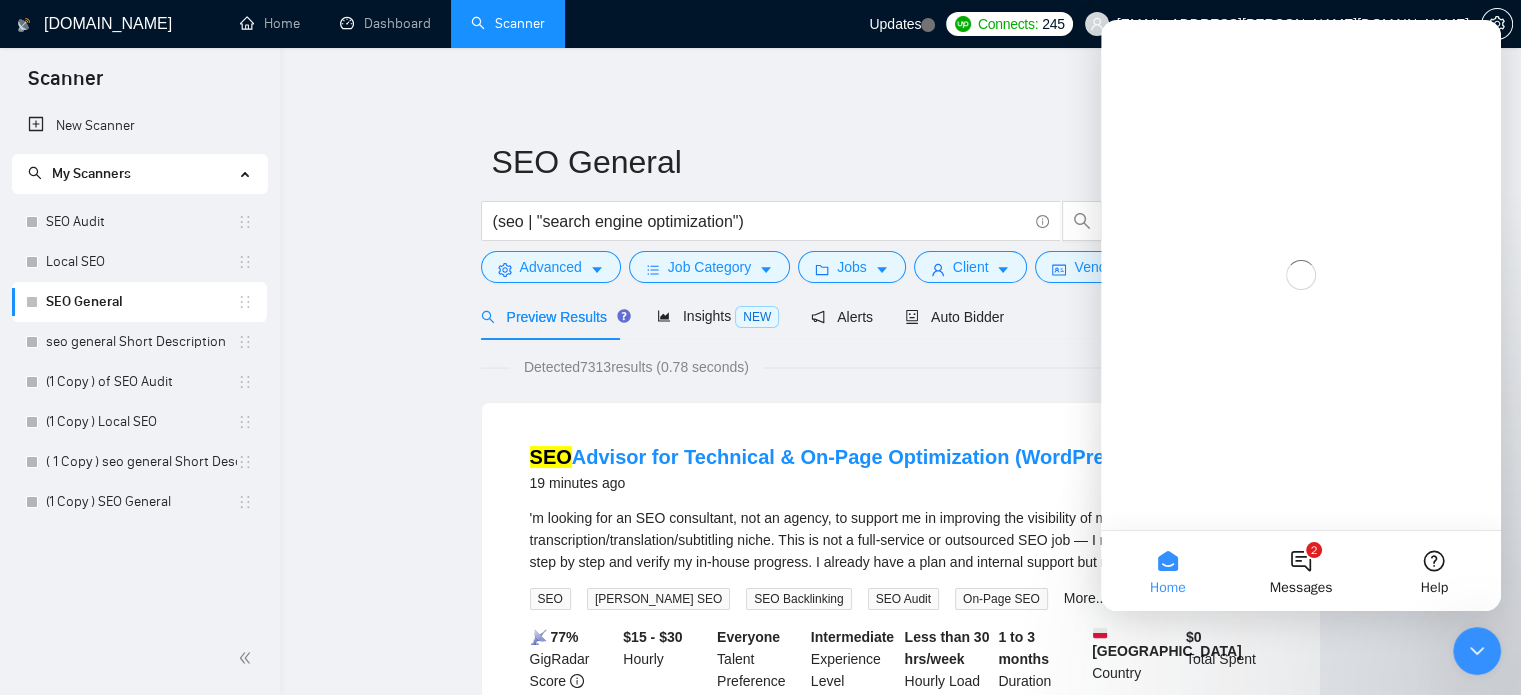 scroll, scrollTop: 0, scrollLeft: 0, axis: both 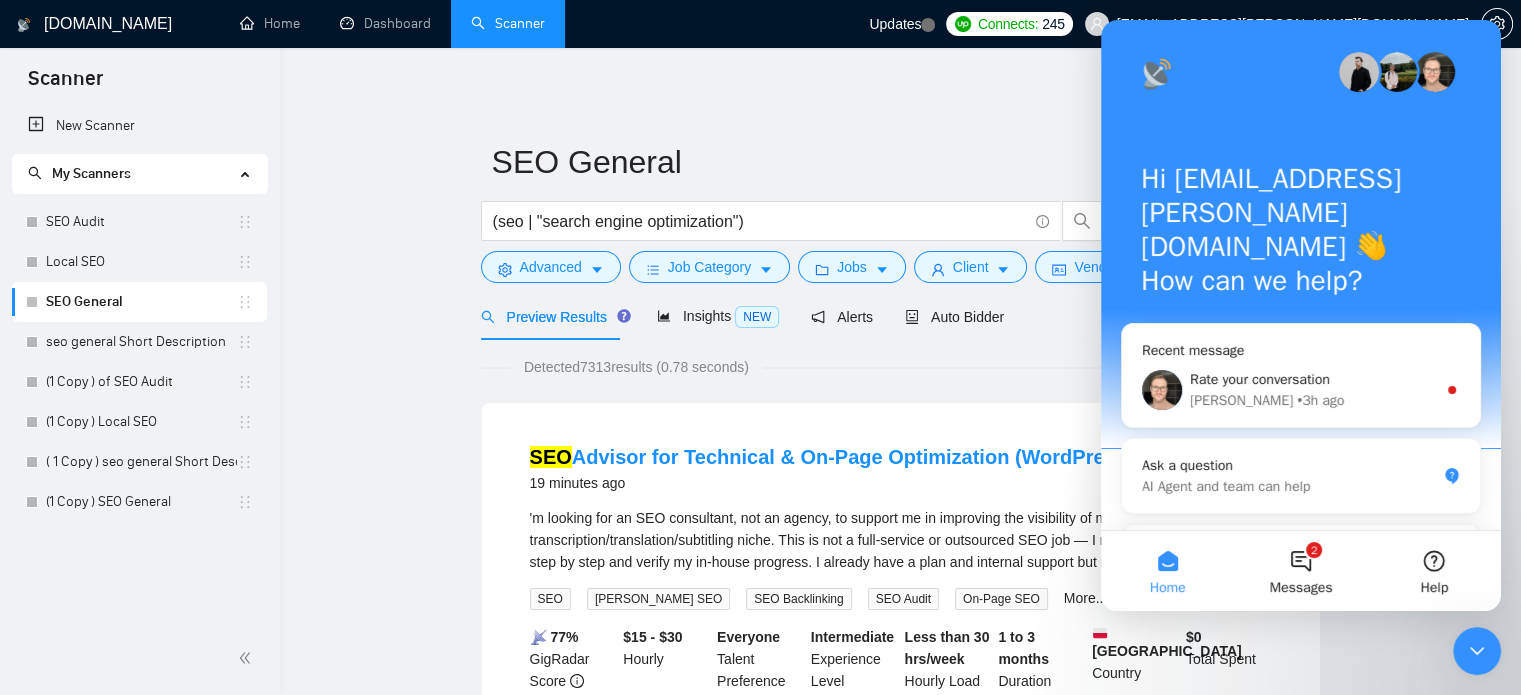 click 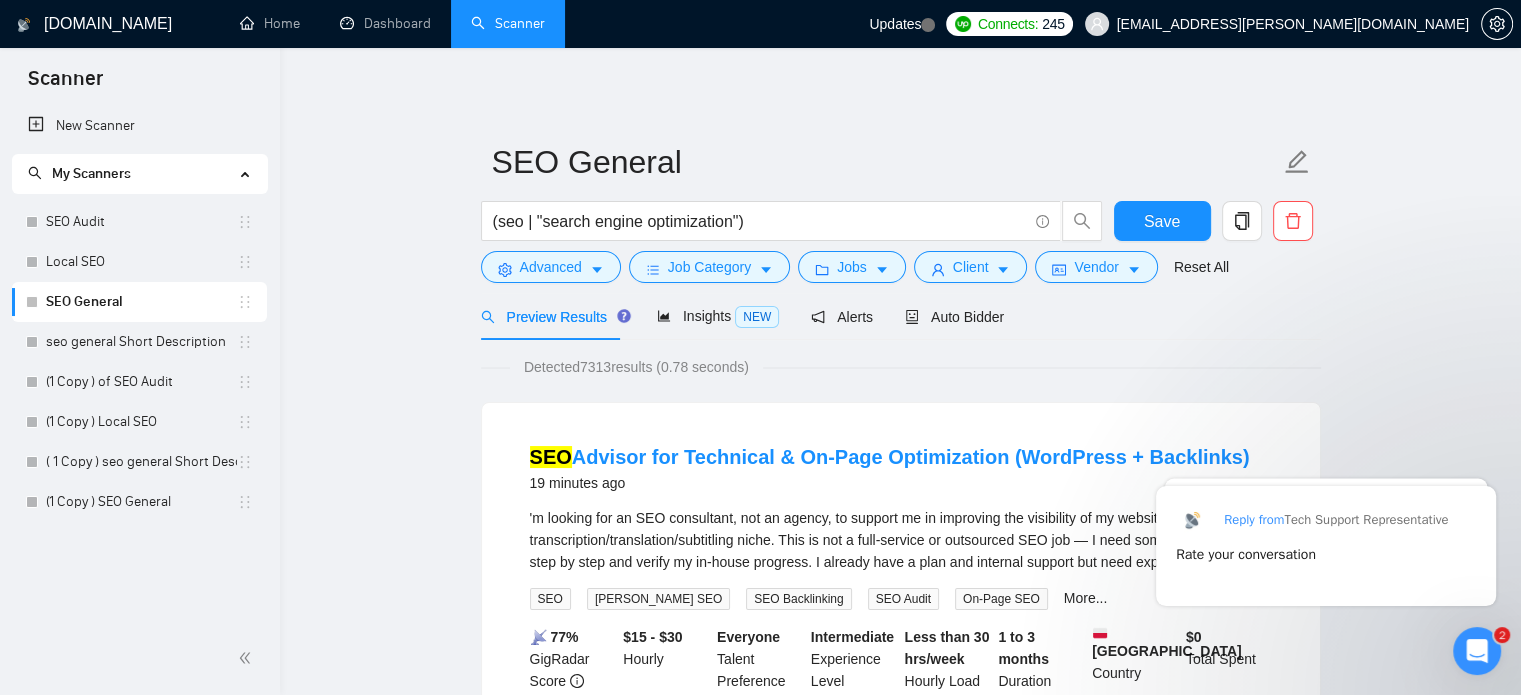 scroll, scrollTop: 0, scrollLeft: 0, axis: both 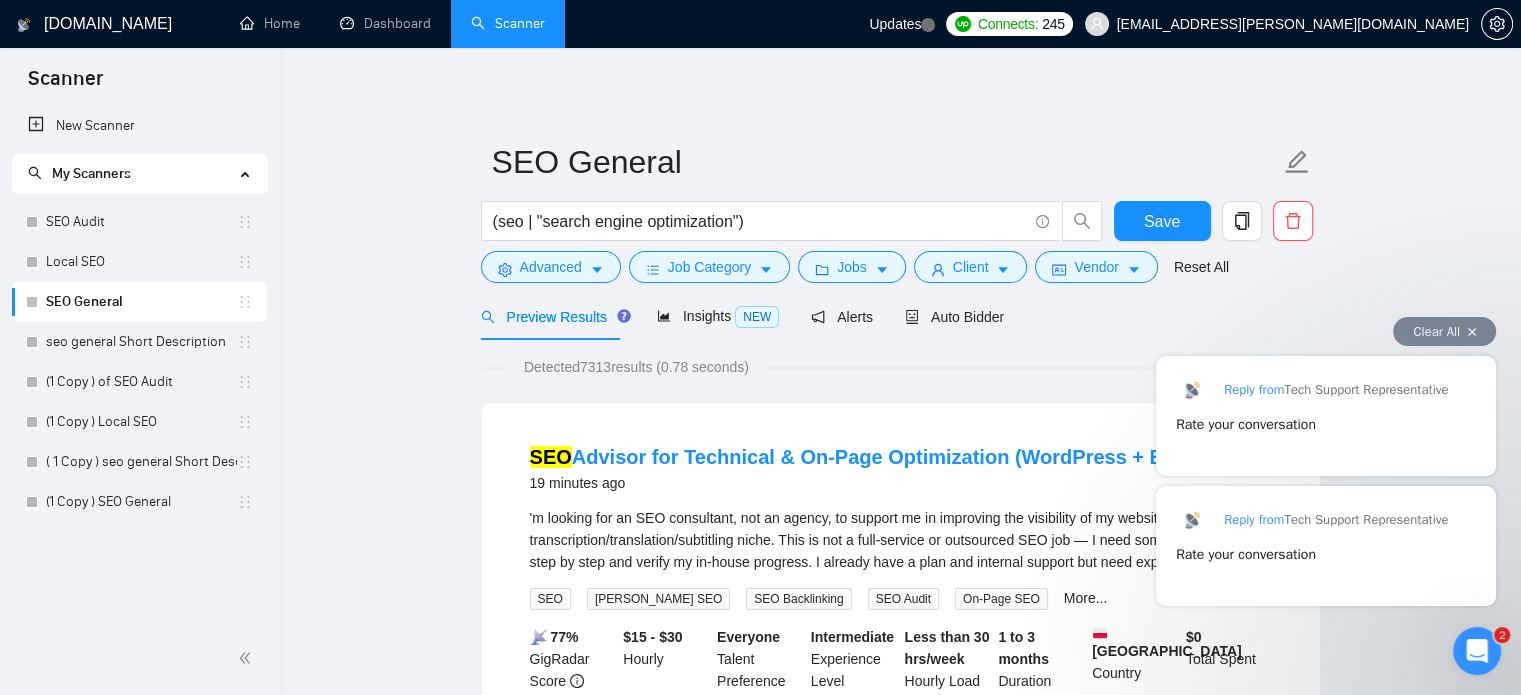 click on "Clear All" at bounding box center (1326, 326) 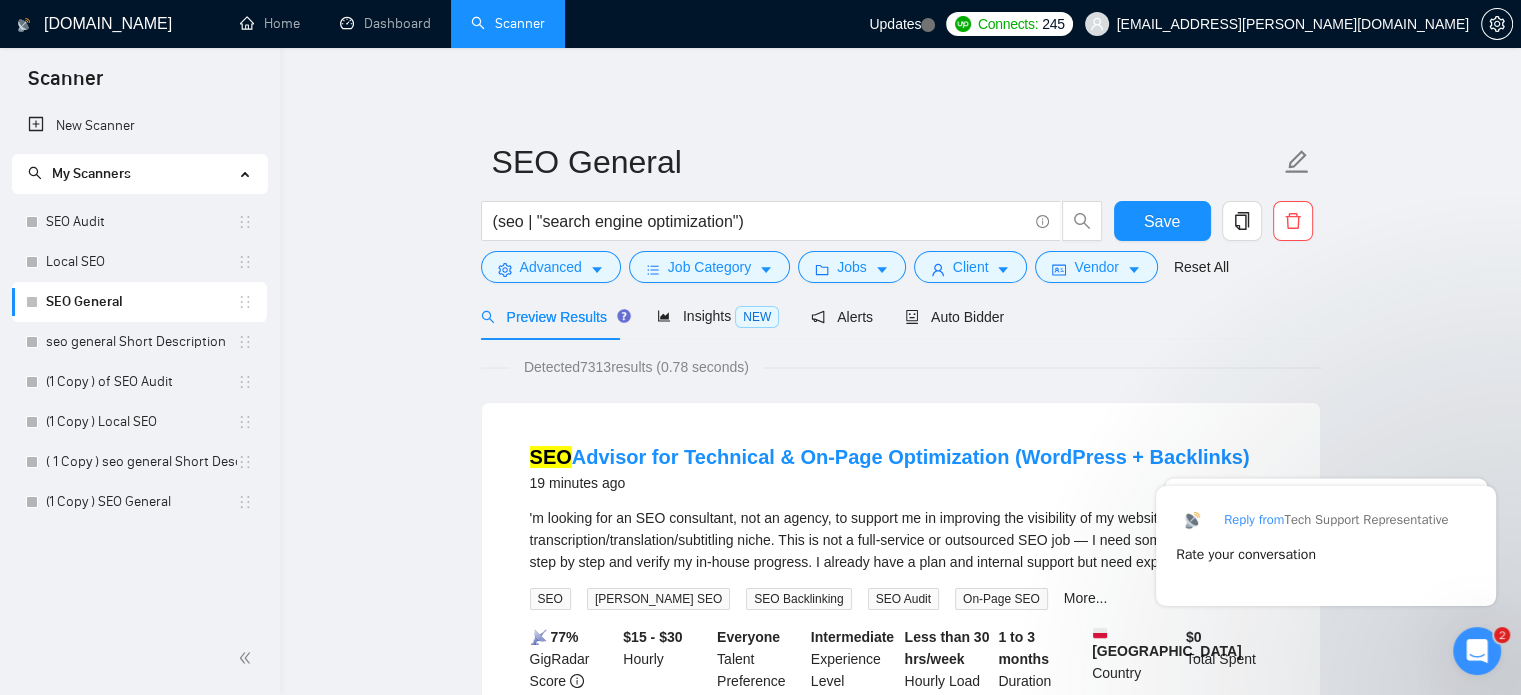 click at bounding box center [1477, 651] 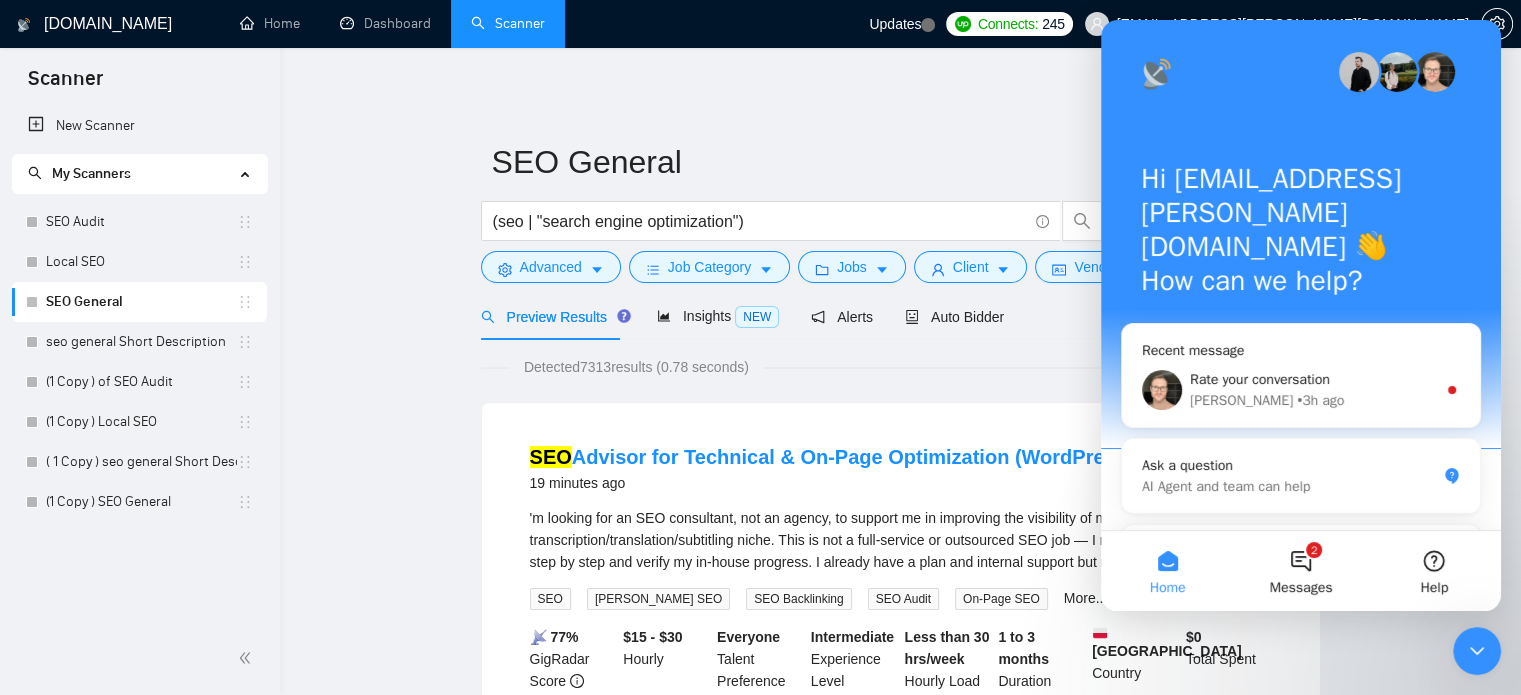 click on "'m looking for an SEO consultant, not an agency, to support me in improving the visibility of my website in the transcription/translation/subtitling niche.
This is not a full-service or outsourced SEO job — I need someone to guide me step by step and verify my in-house progress. I already have a plan and internal support but need experien" at bounding box center [900, 540] 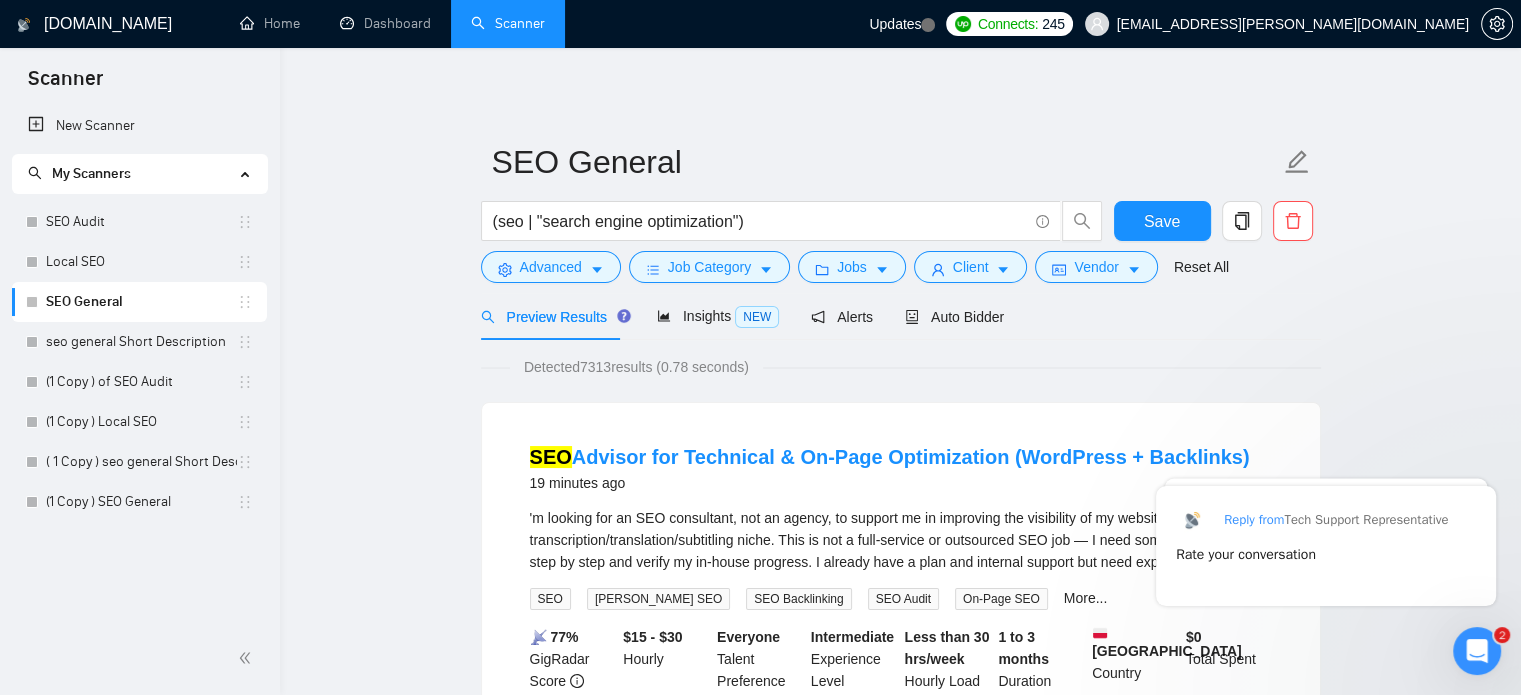 scroll, scrollTop: 0, scrollLeft: 0, axis: both 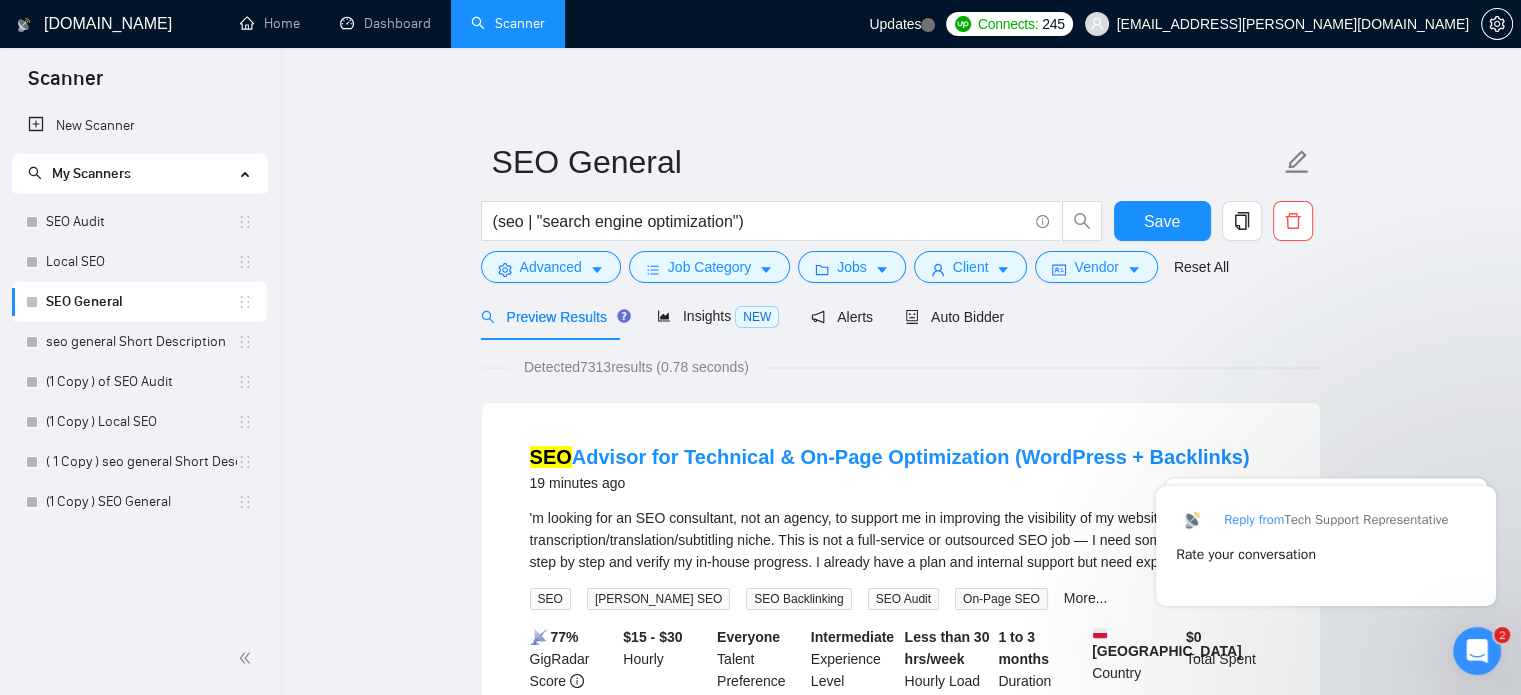 click 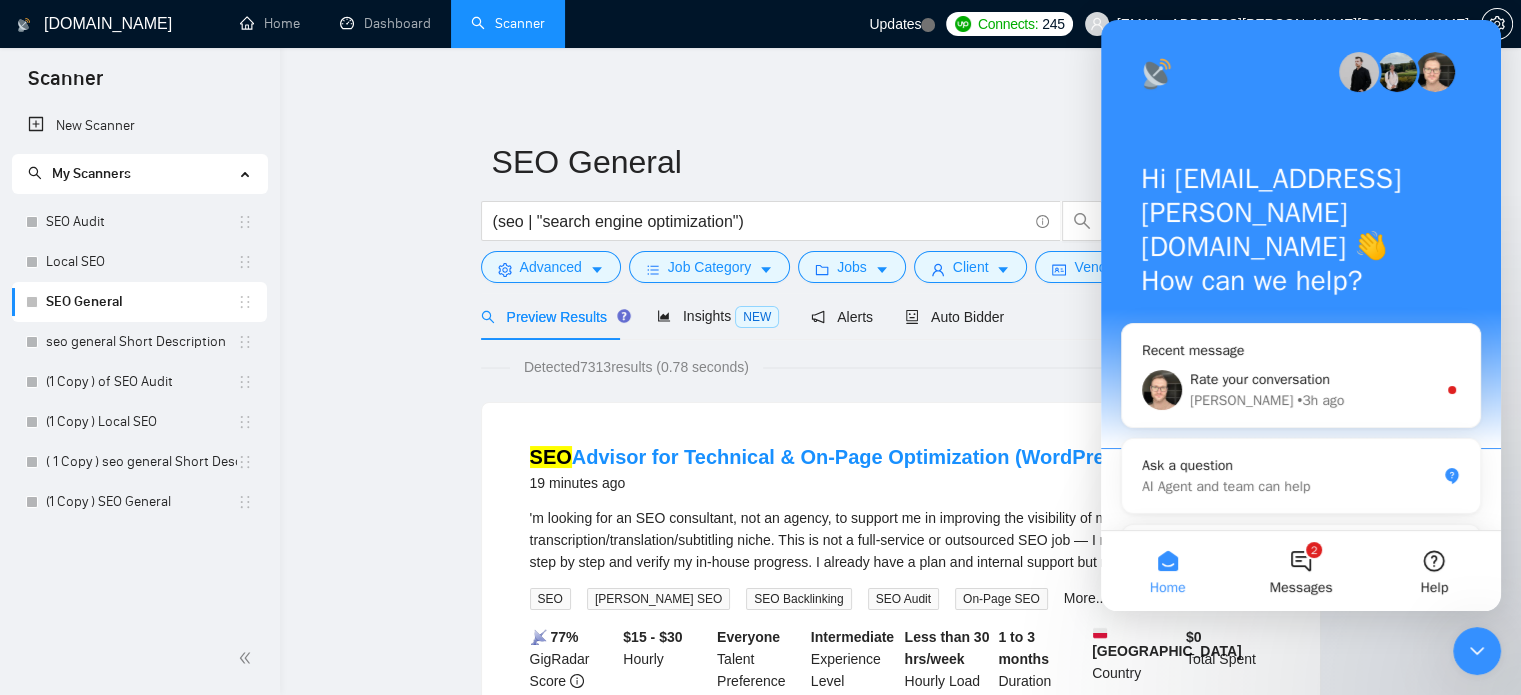 click 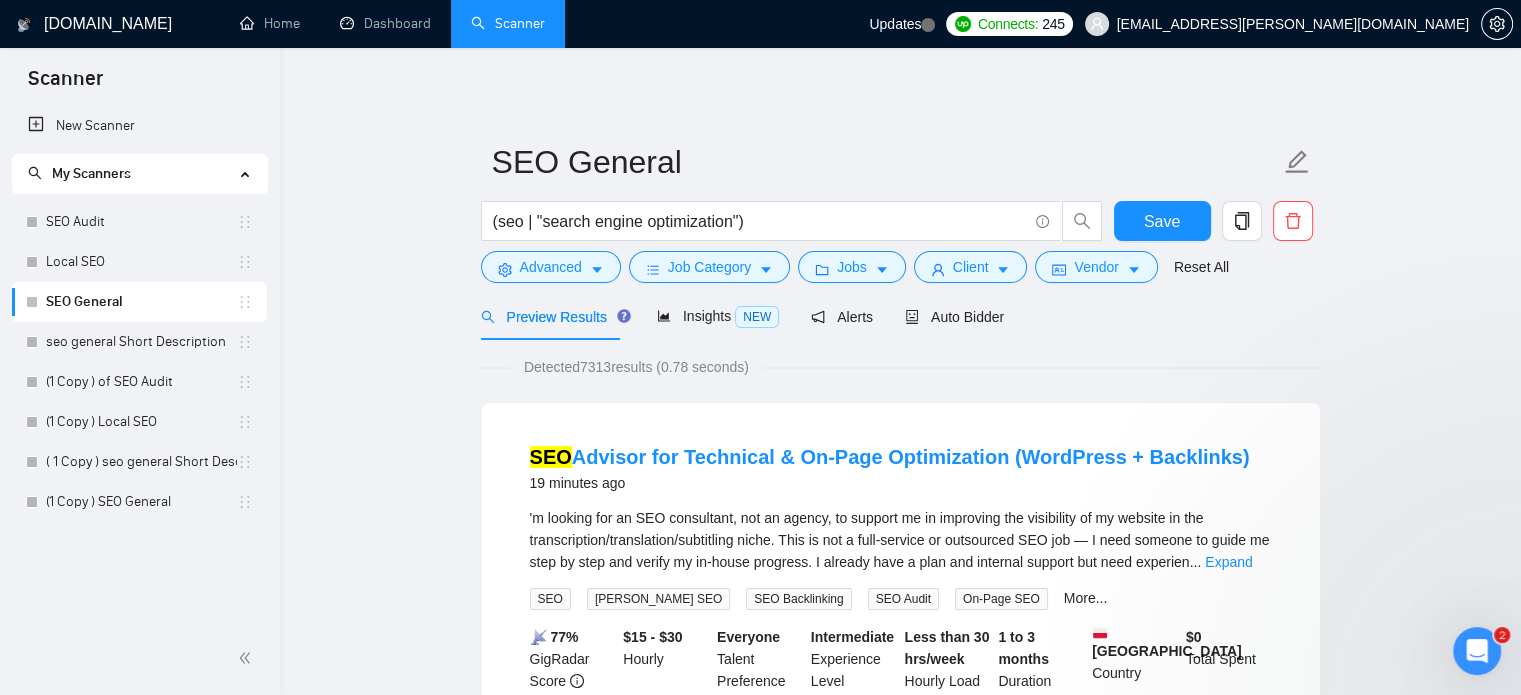 click 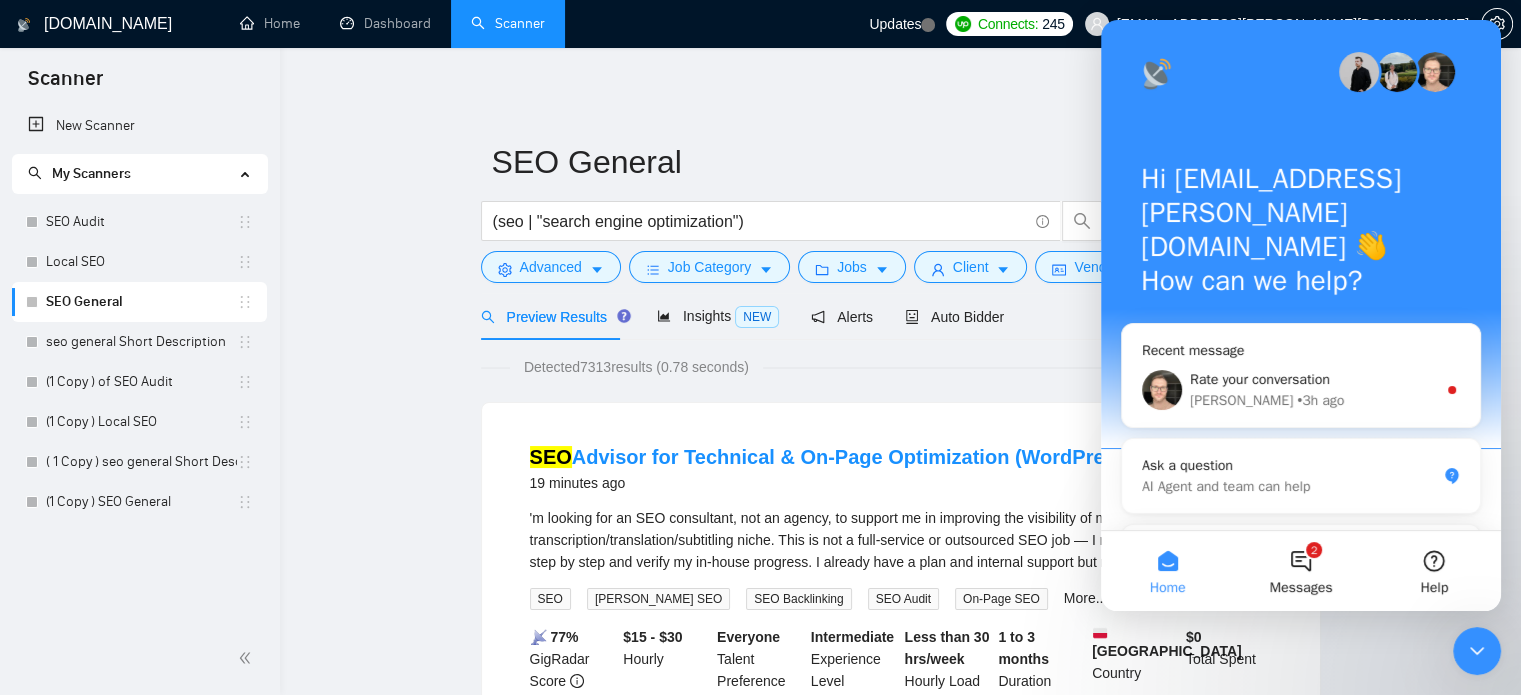 click 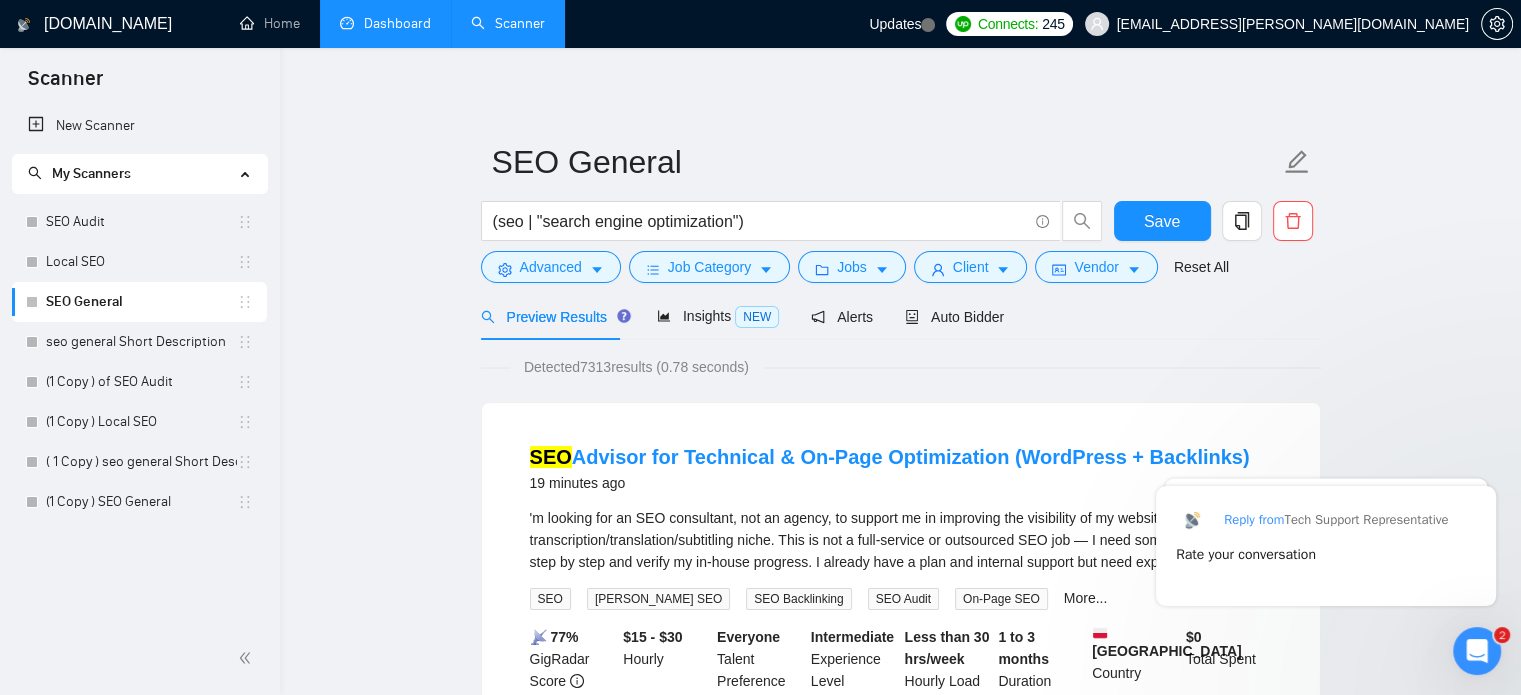 scroll, scrollTop: 0, scrollLeft: 0, axis: both 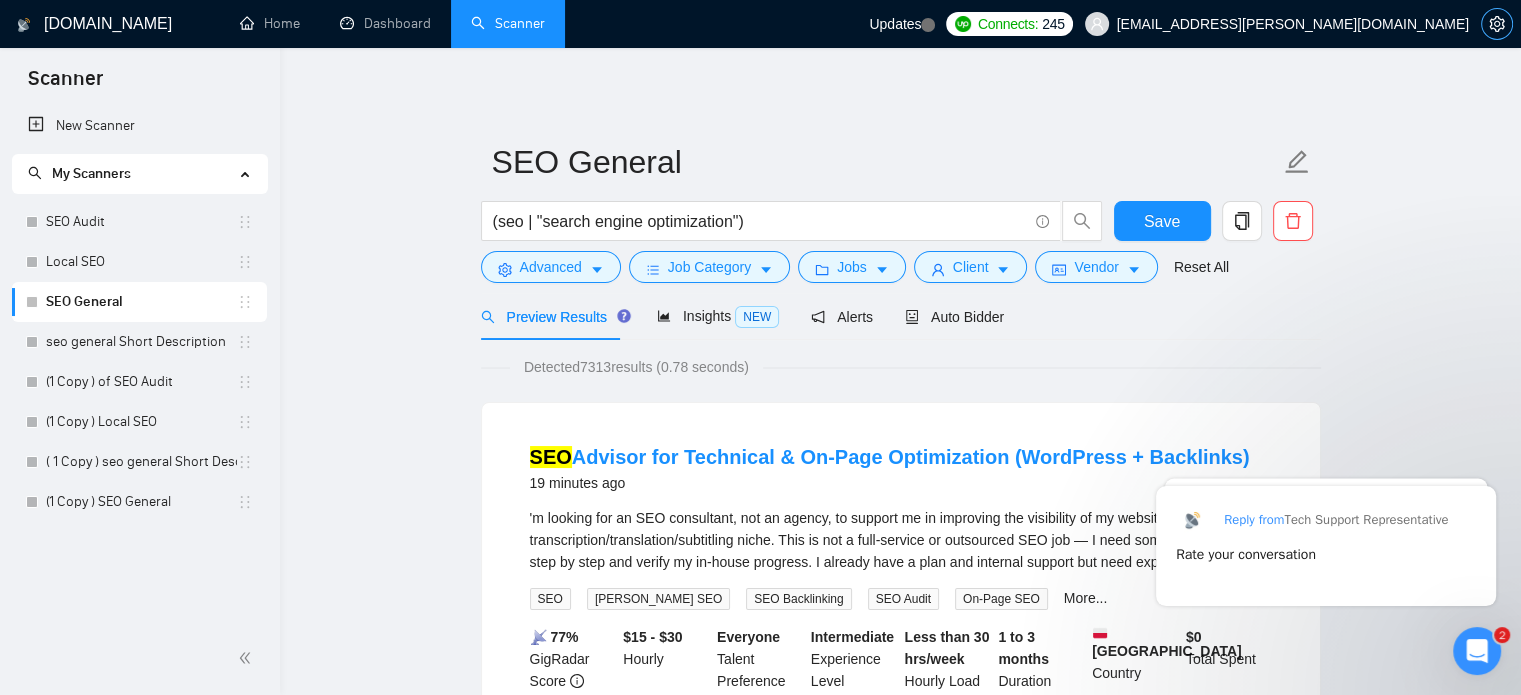 click 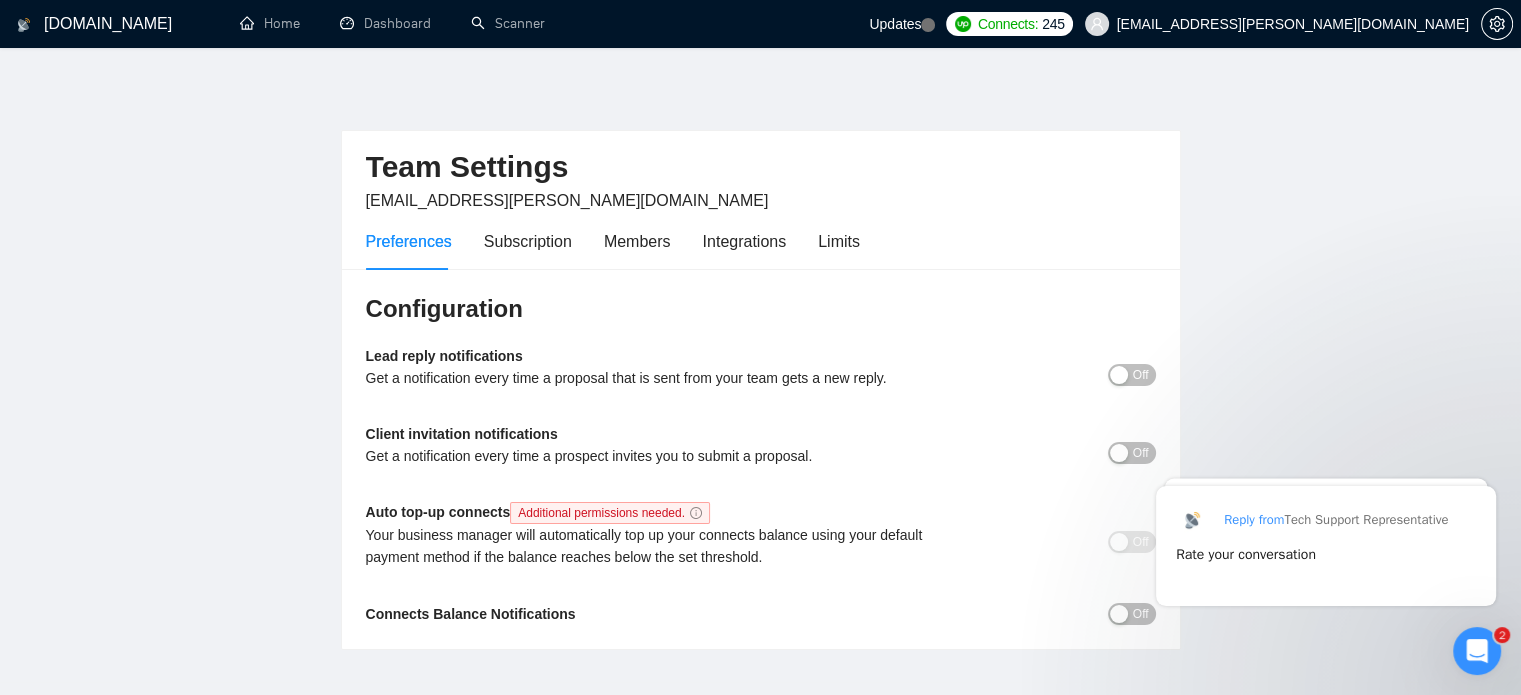 click at bounding box center [24, 25] 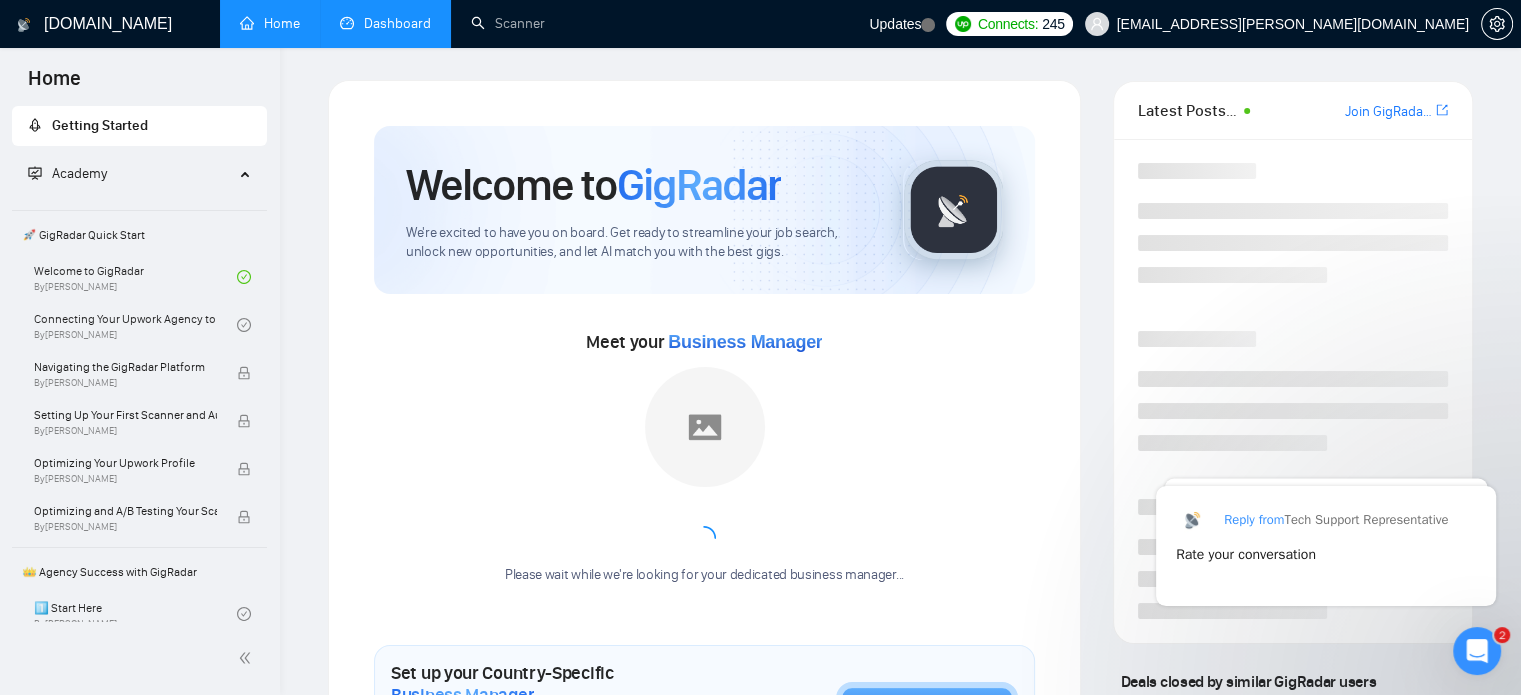 click on "Dashboard" at bounding box center [385, 23] 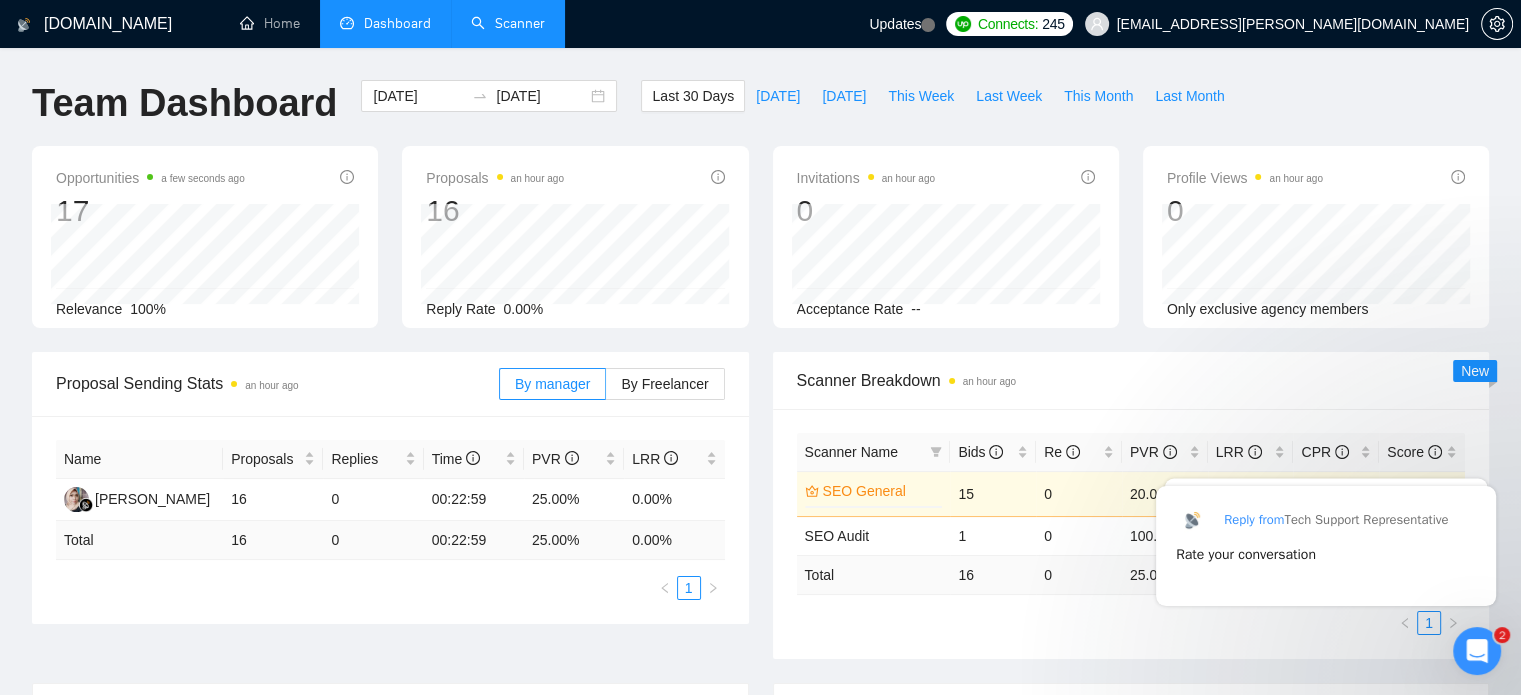click on "Scanner" at bounding box center (508, 23) 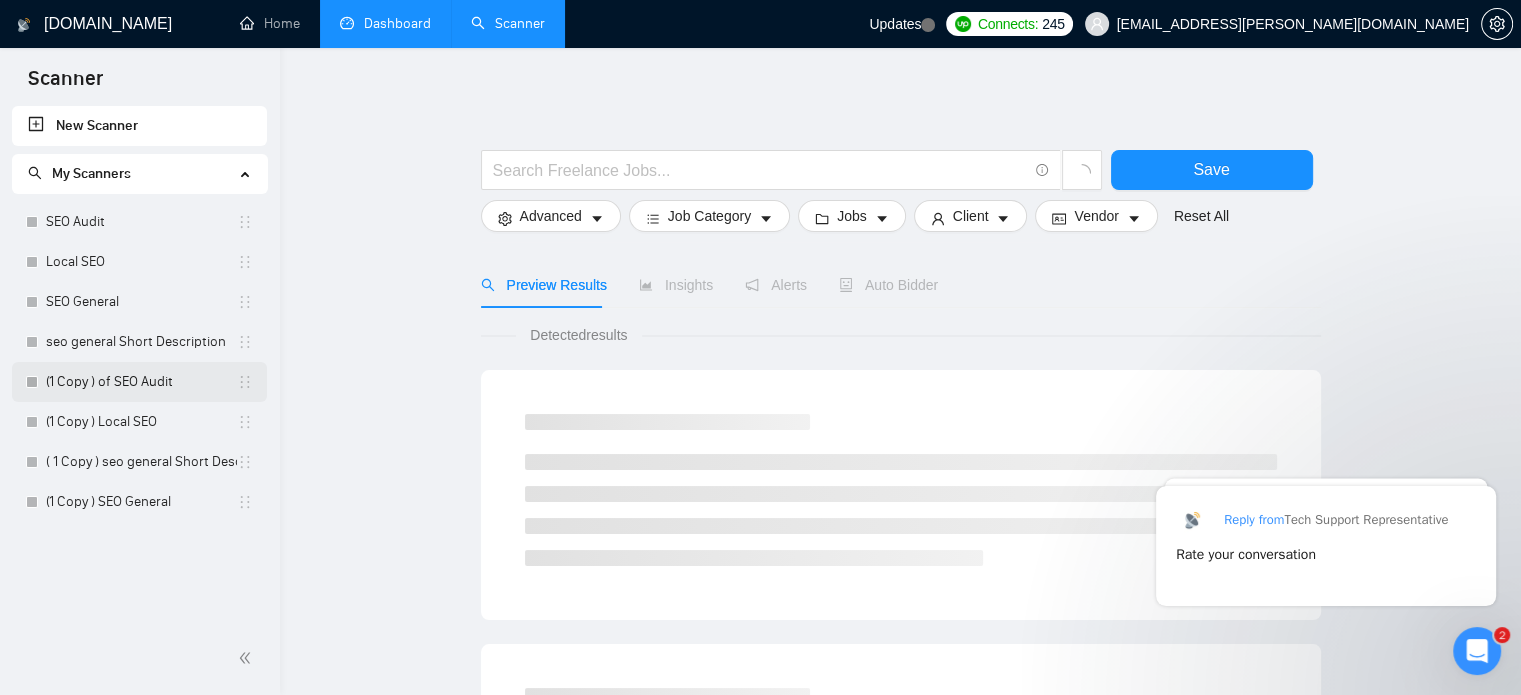 click on "(1 Copy ) of SEO Audit" at bounding box center [141, 382] 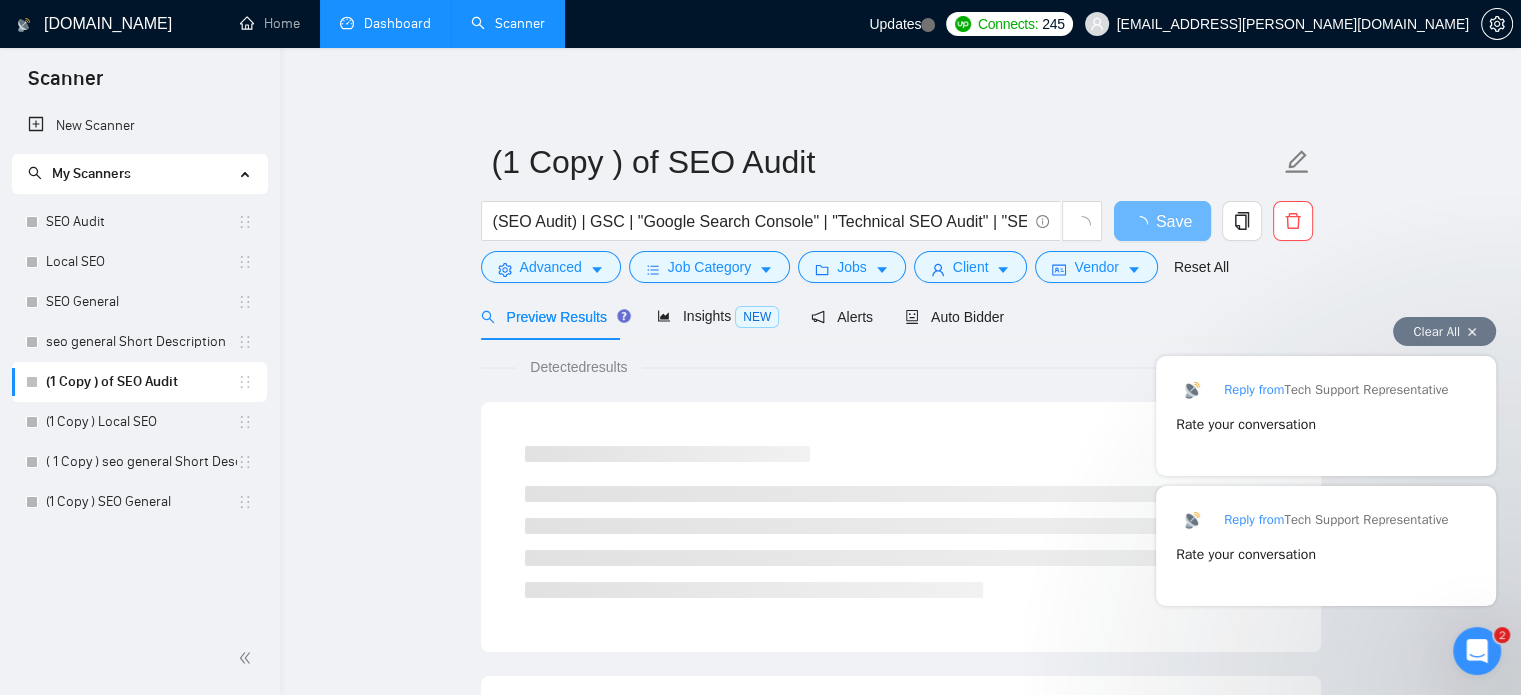click on "Clear All" at bounding box center (1444, 331) 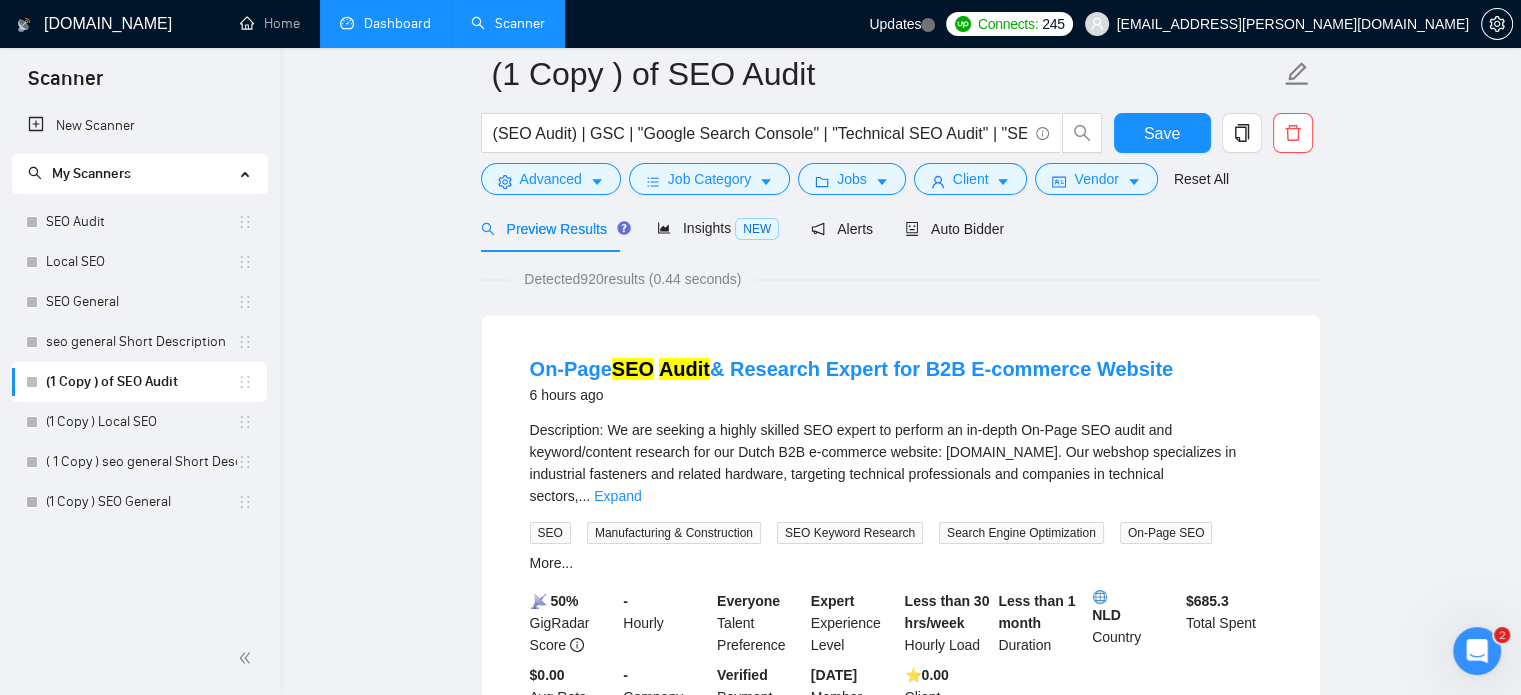 scroll, scrollTop: 0, scrollLeft: 0, axis: both 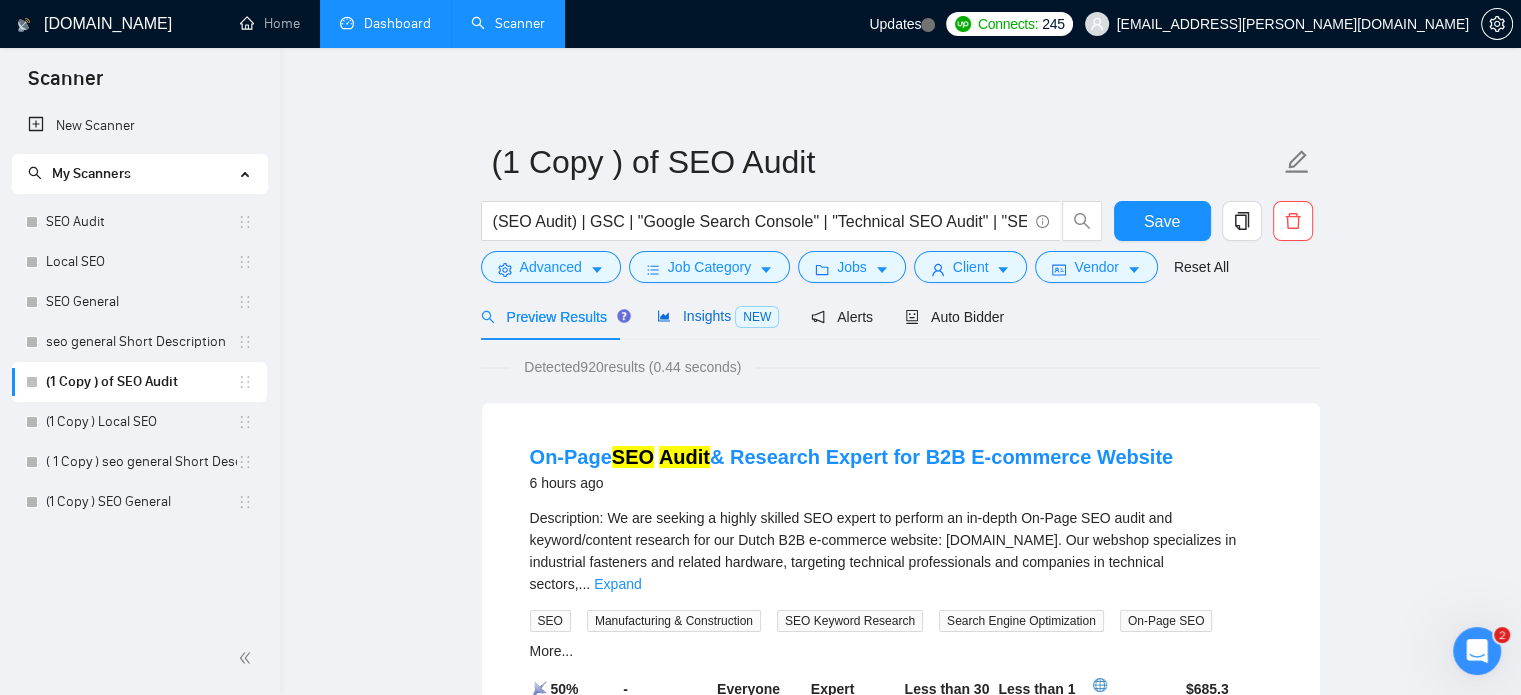 click on "Insights NEW" at bounding box center [718, 316] 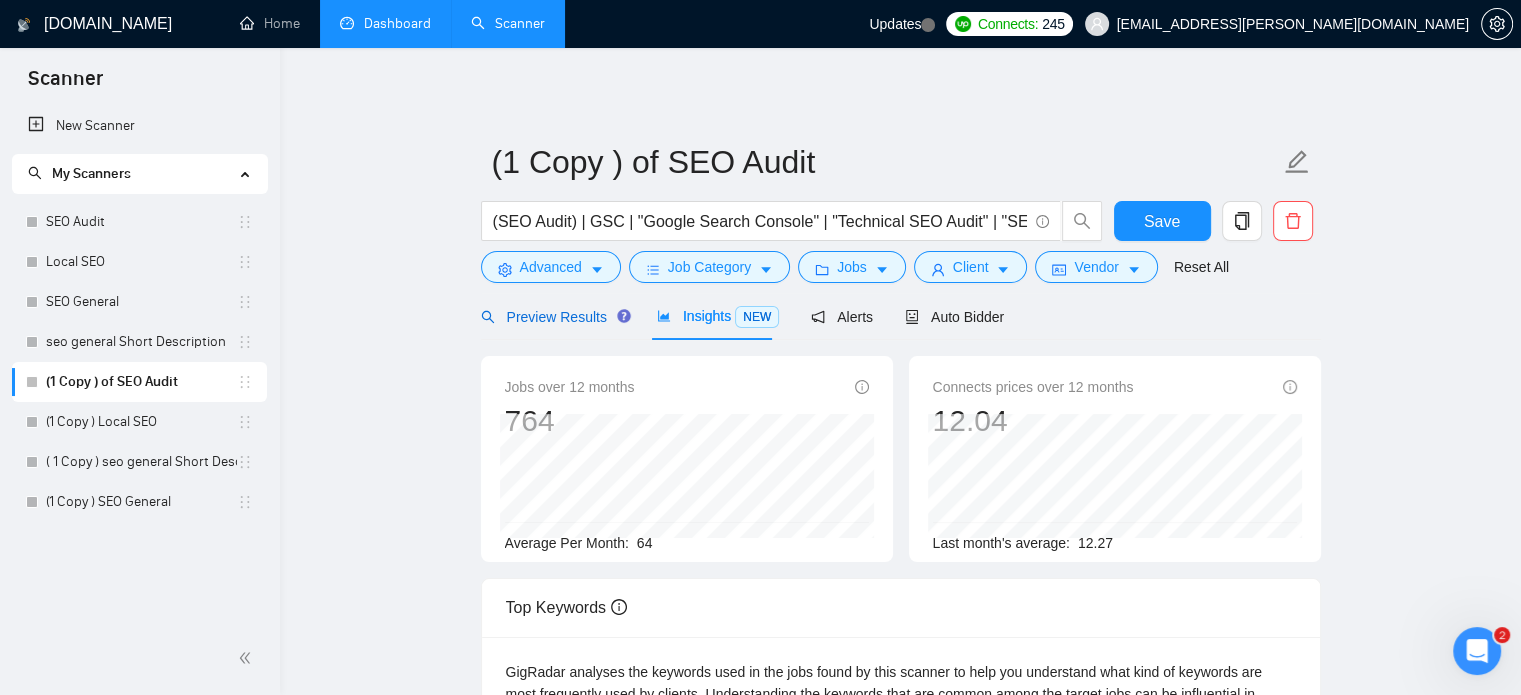 click on "Preview Results" at bounding box center (553, 317) 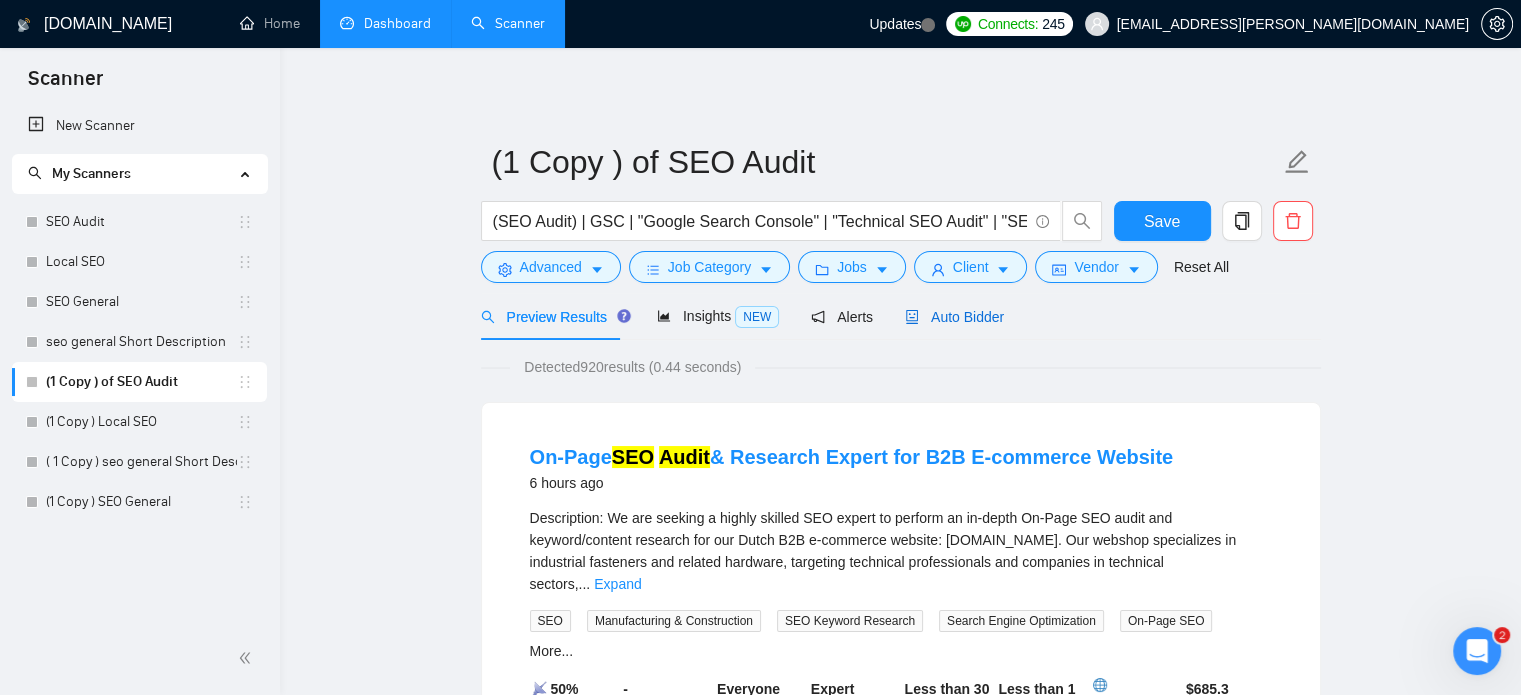 click on "Auto Bidder" at bounding box center [954, 317] 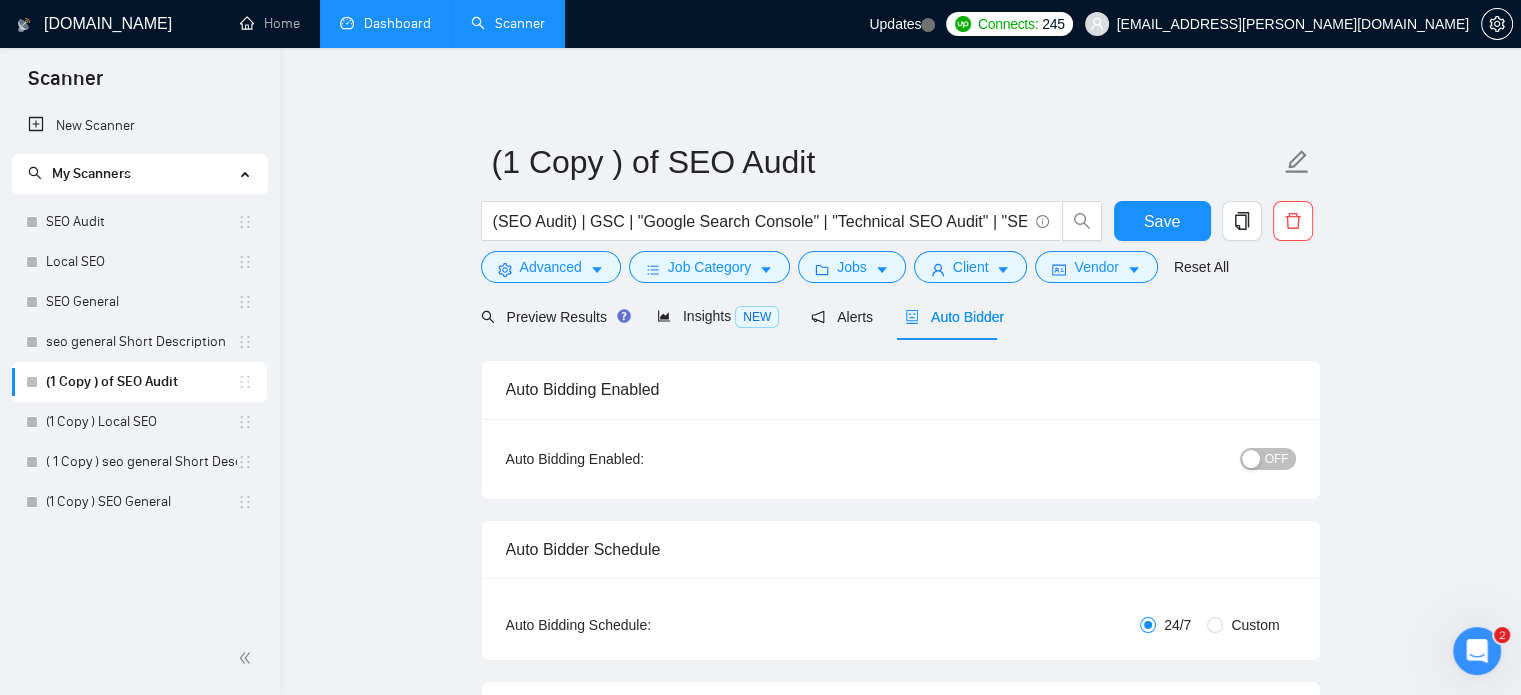 type 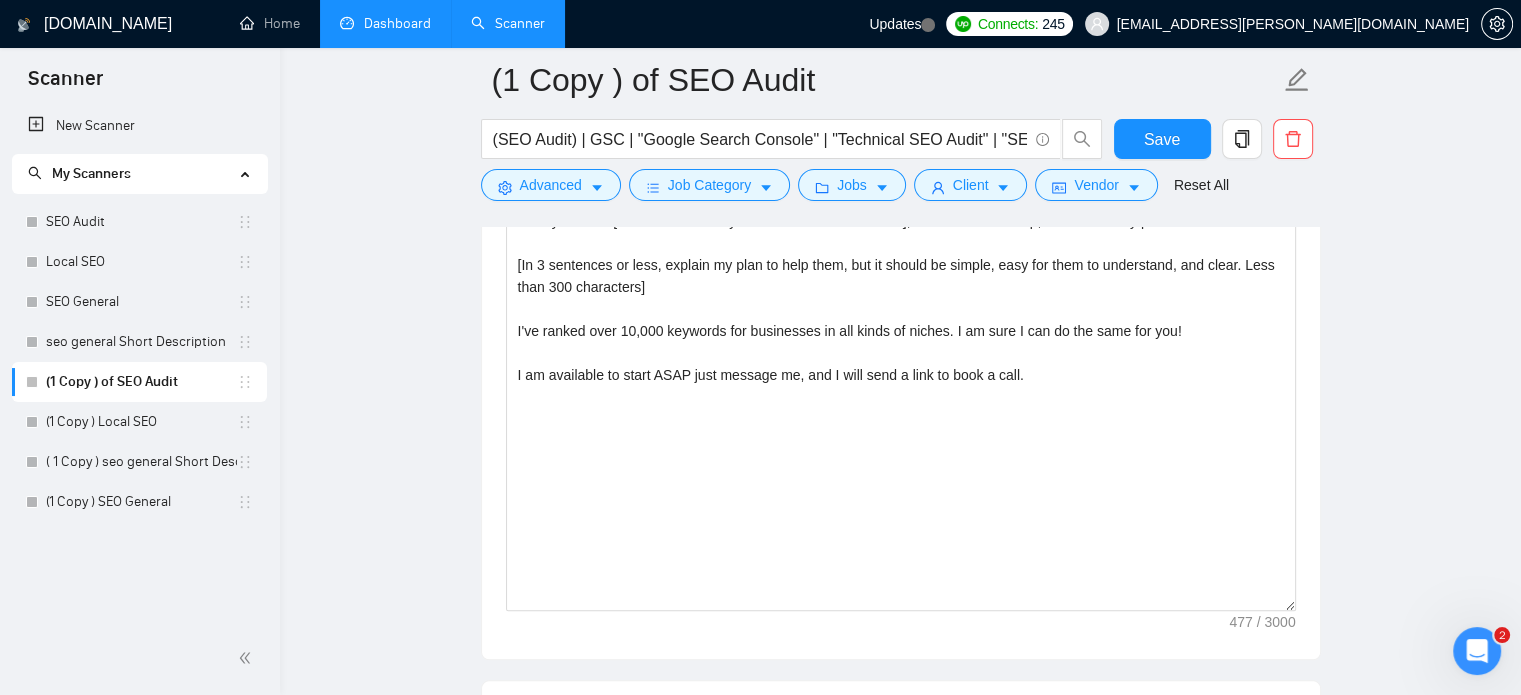 scroll, scrollTop: 1859, scrollLeft: 0, axis: vertical 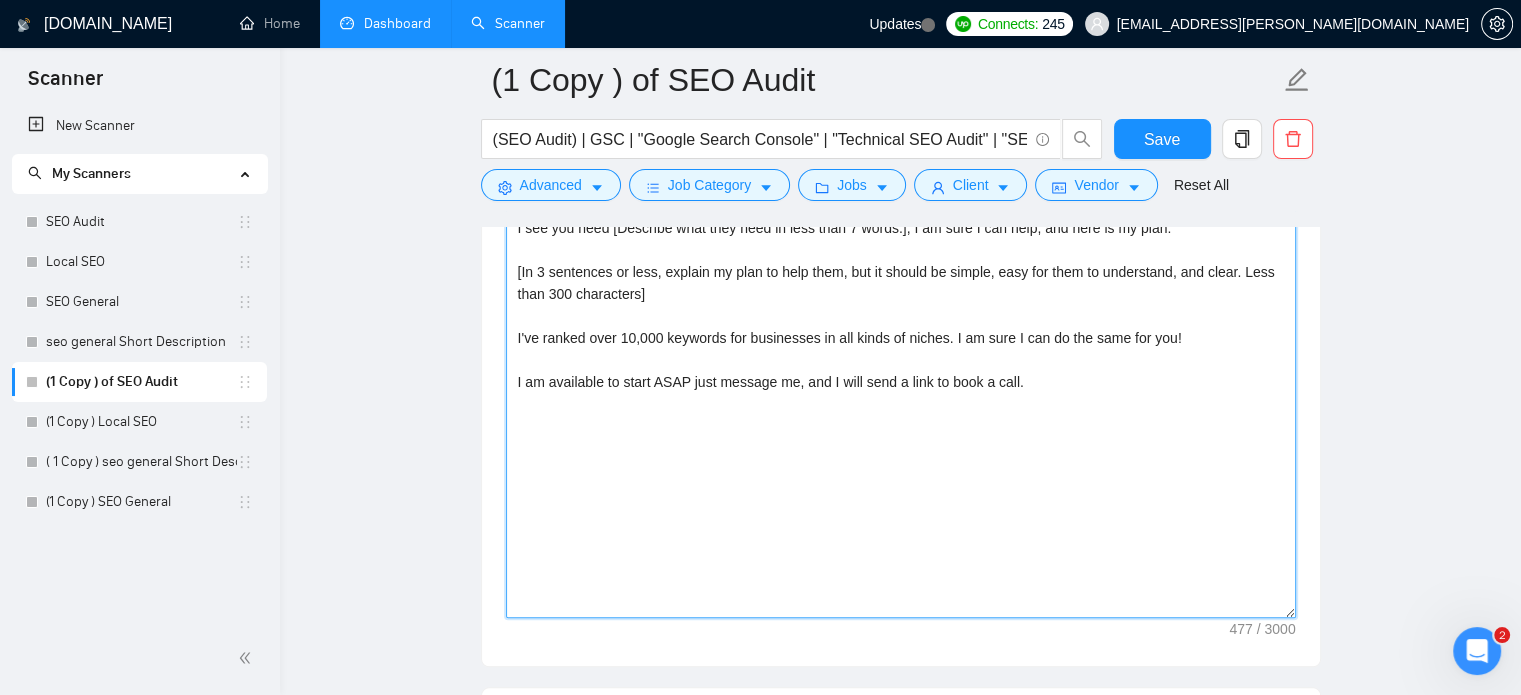 click on "𝙄 𝙬𝙞𝙡𝙡 𝙠𝙚𝙚𝙥 𝙩𝙝𝙞𝙨 𝙨𝙝𝙤𝙧𝙩.
I see you need [Describe what they need in less than 7 words.], I am sure I can help, and here is my plan:
[In 3 sentences or less, explain my plan to help them, but it should be simple, easy for them to understand, and clear. Less than 300 characters]
I've ranked over 10,000 keywords for businesses in all kinds of niches. I am sure I can do the same for you!
I am available to start ASAP just message me, and I will send a link to book a call." at bounding box center [901, 393] 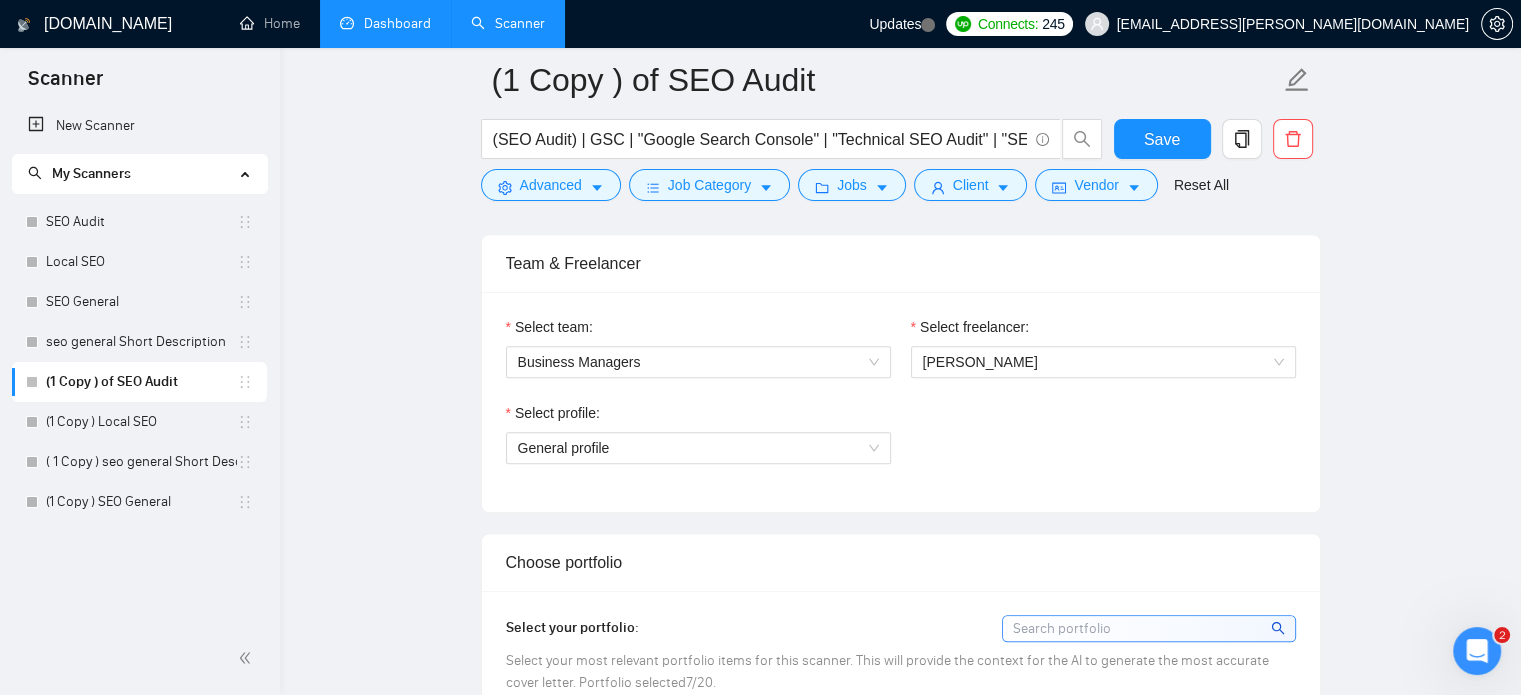 scroll, scrollTop: 960, scrollLeft: 0, axis: vertical 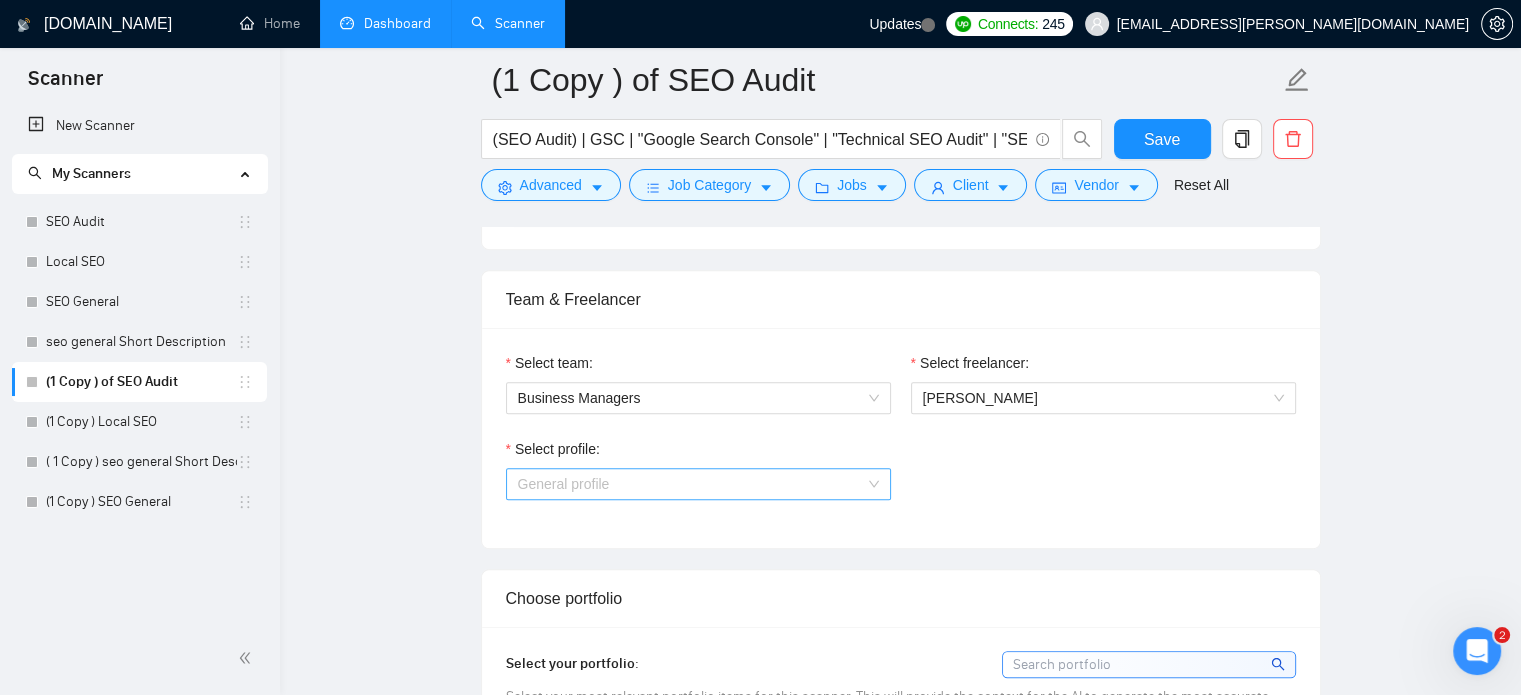 click on "General profile" at bounding box center (698, 484) 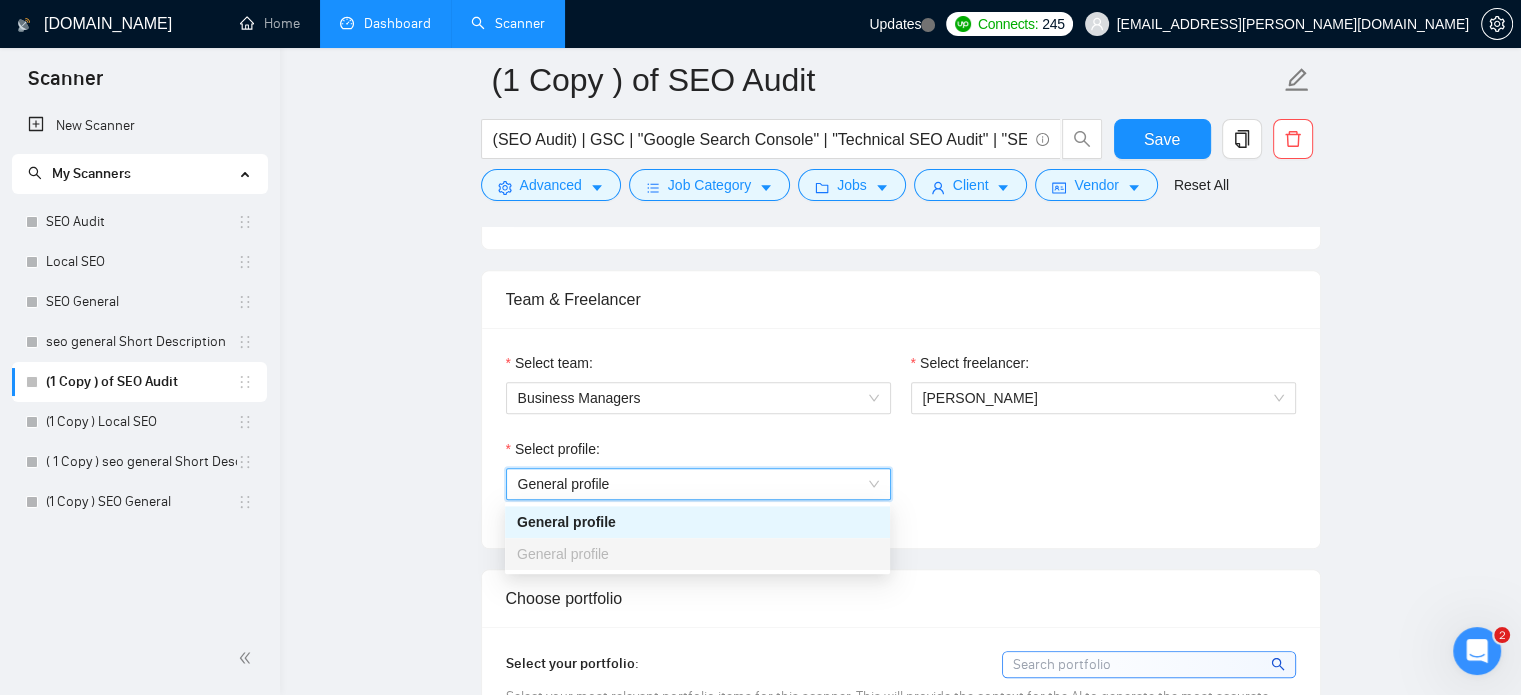 click on "General profile" at bounding box center [698, 484] 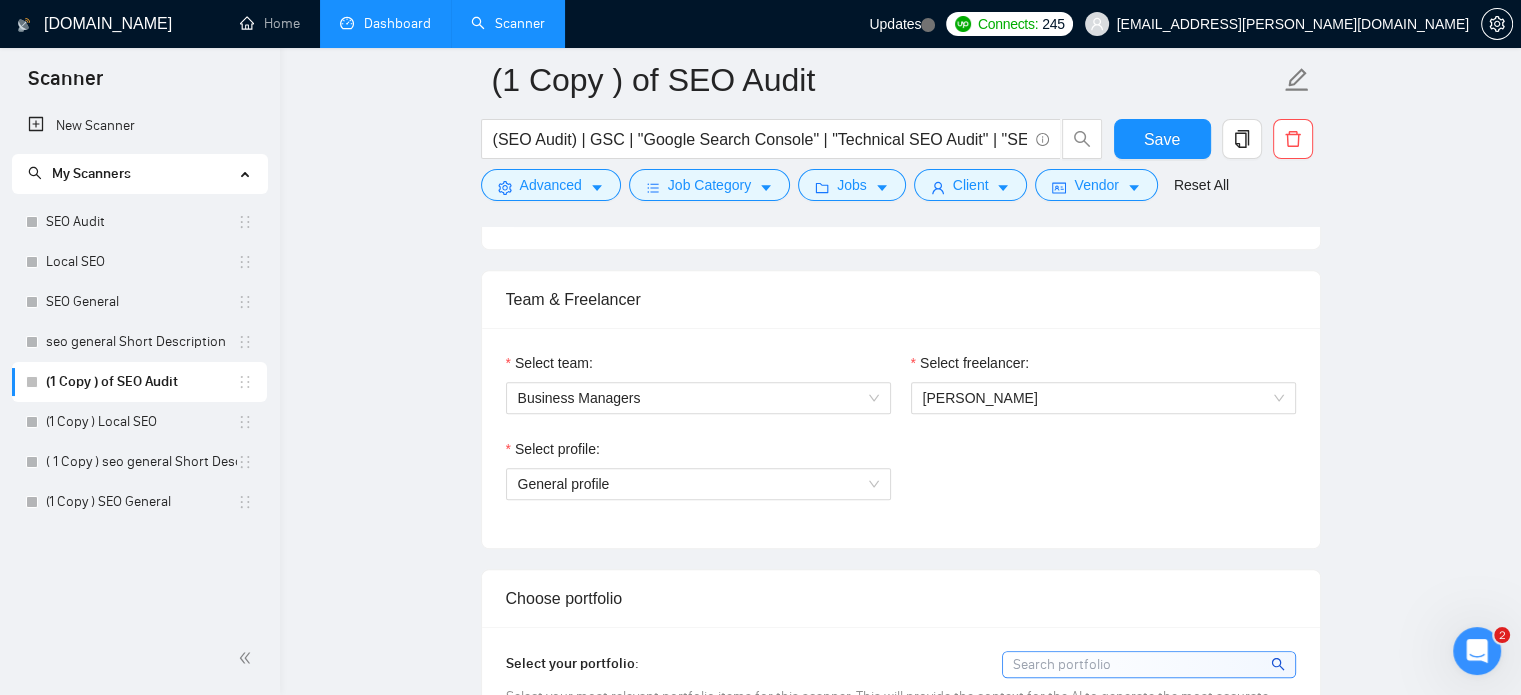 click on "Select profile: General profile" at bounding box center [901, 481] 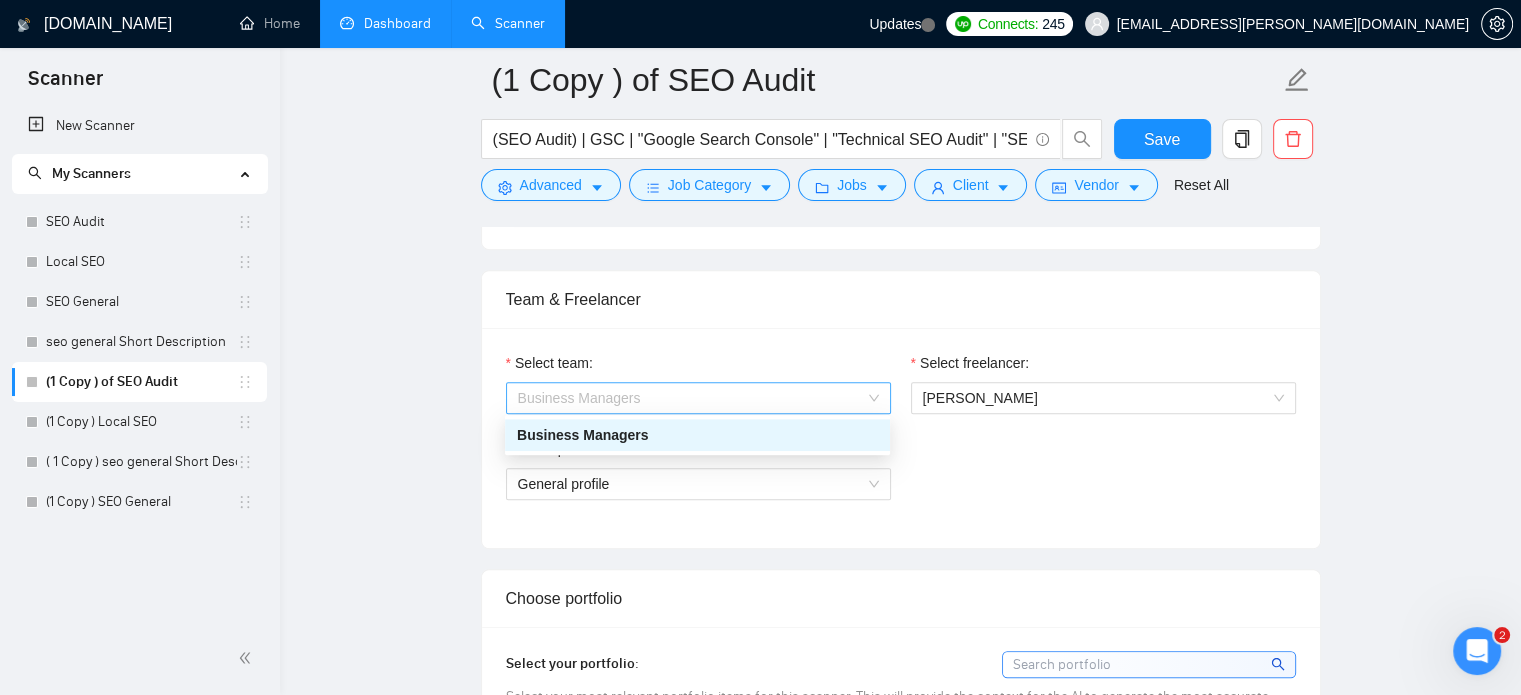 click on "Business Managers" at bounding box center (698, 398) 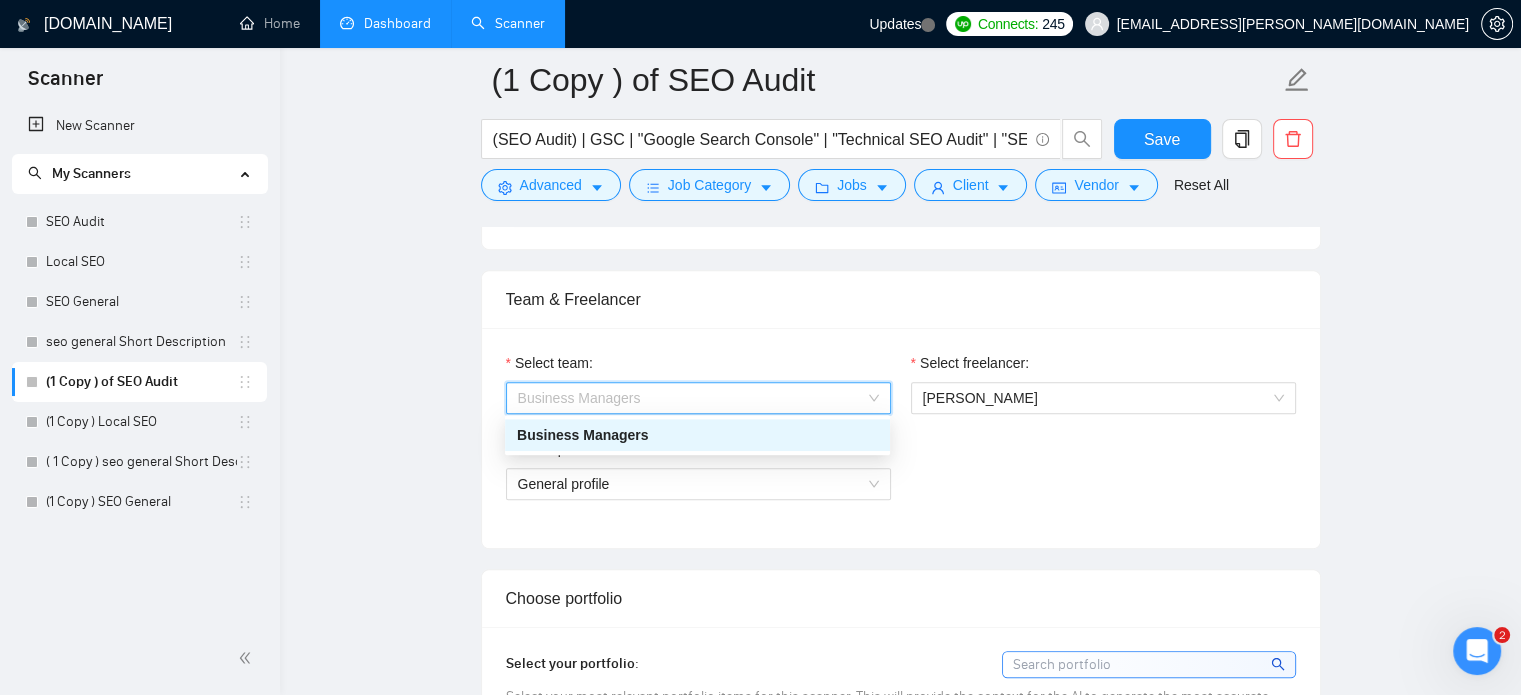 click on "Business Managers" at bounding box center [698, 398] 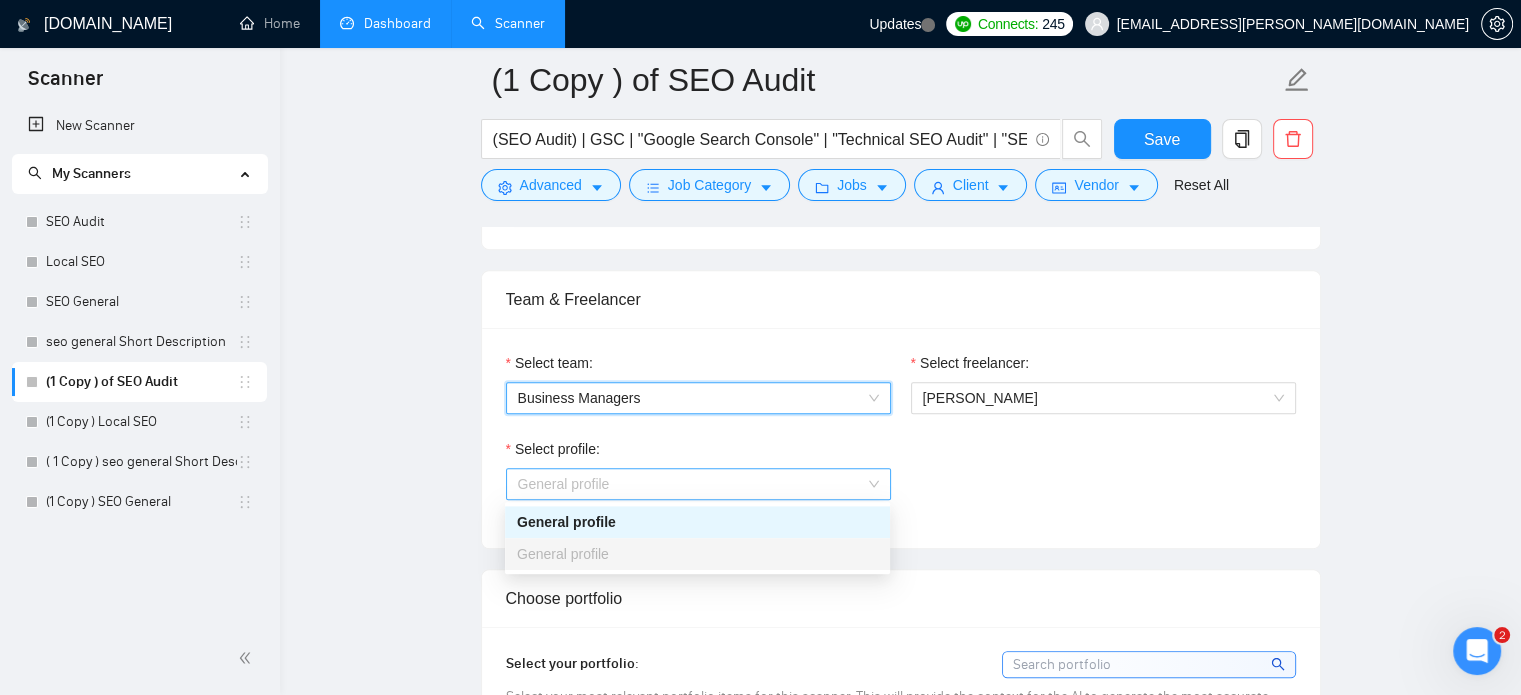 click on "General profile" at bounding box center (698, 484) 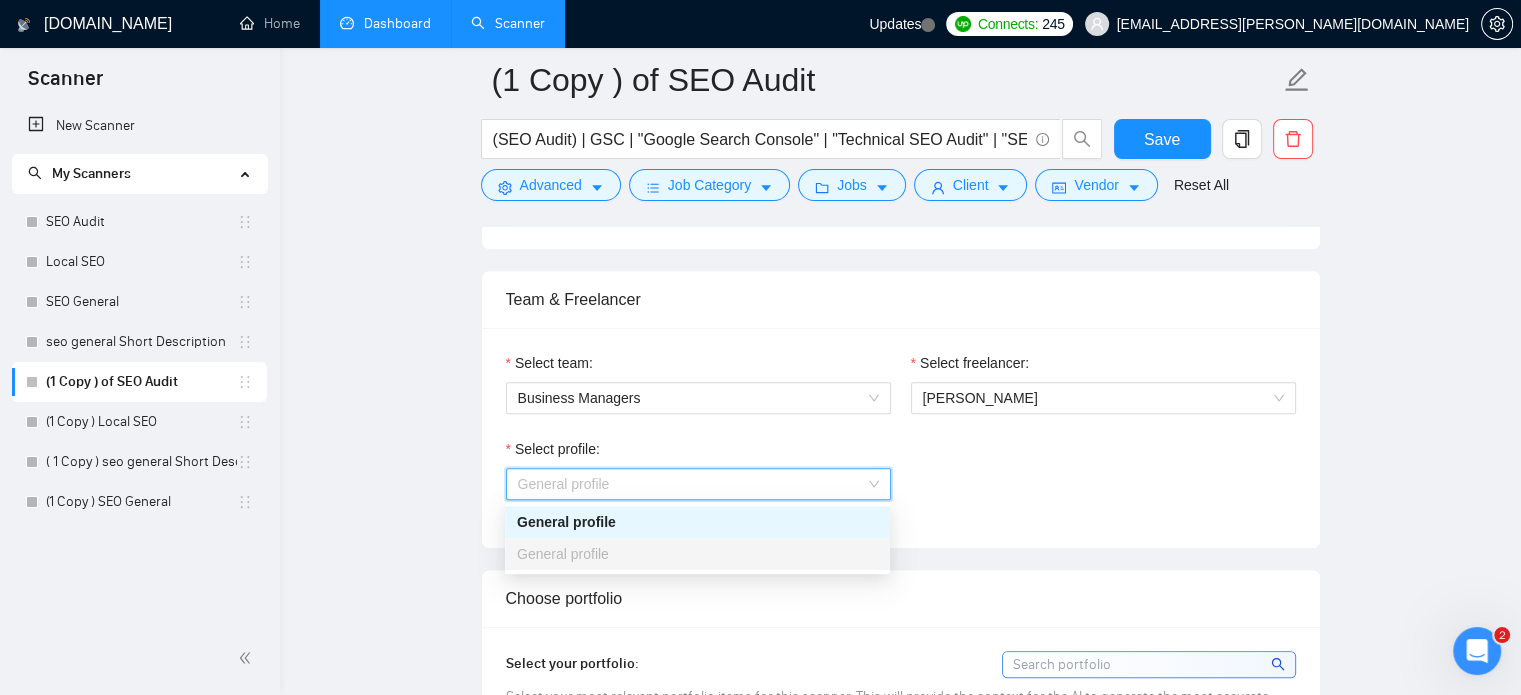 click on "Select profile: General profile" at bounding box center [901, 481] 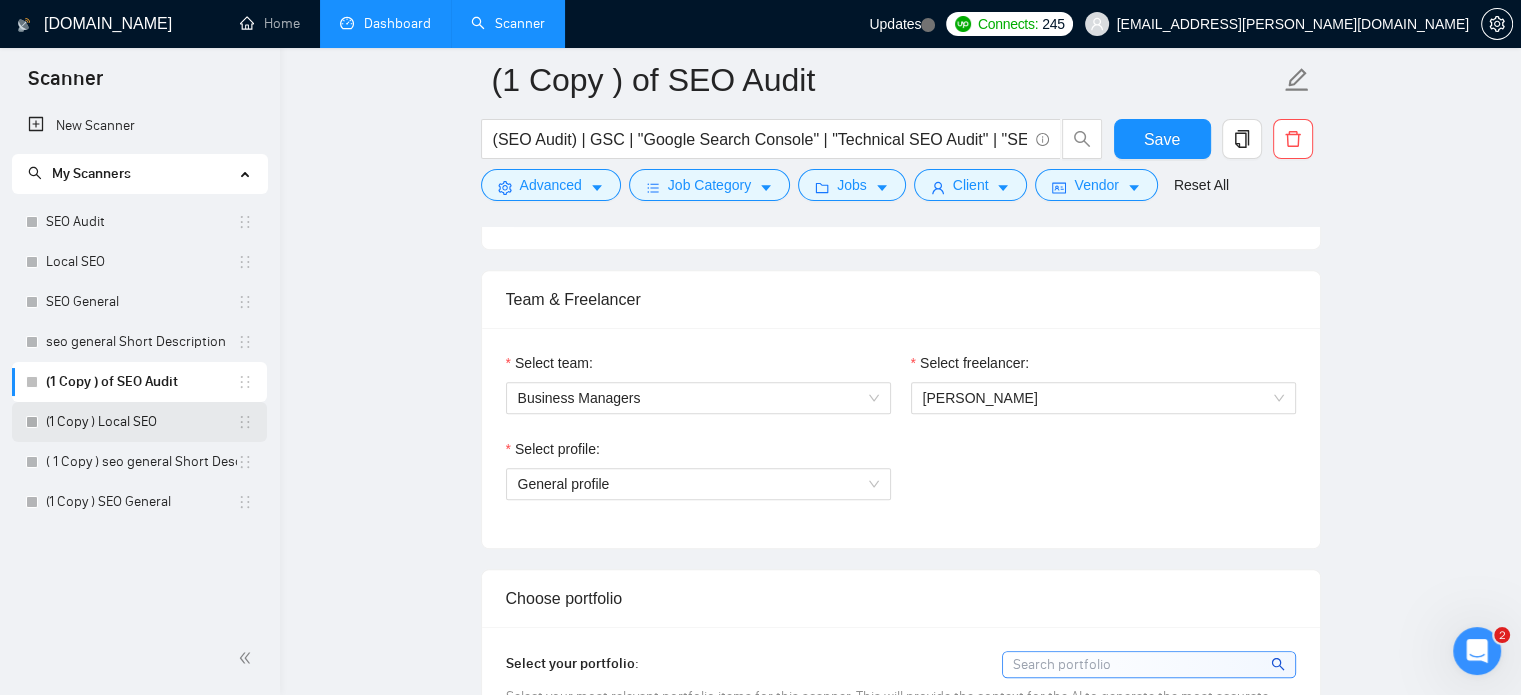 click on "(1 Copy ) Local SEO" at bounding box center (141, 422) 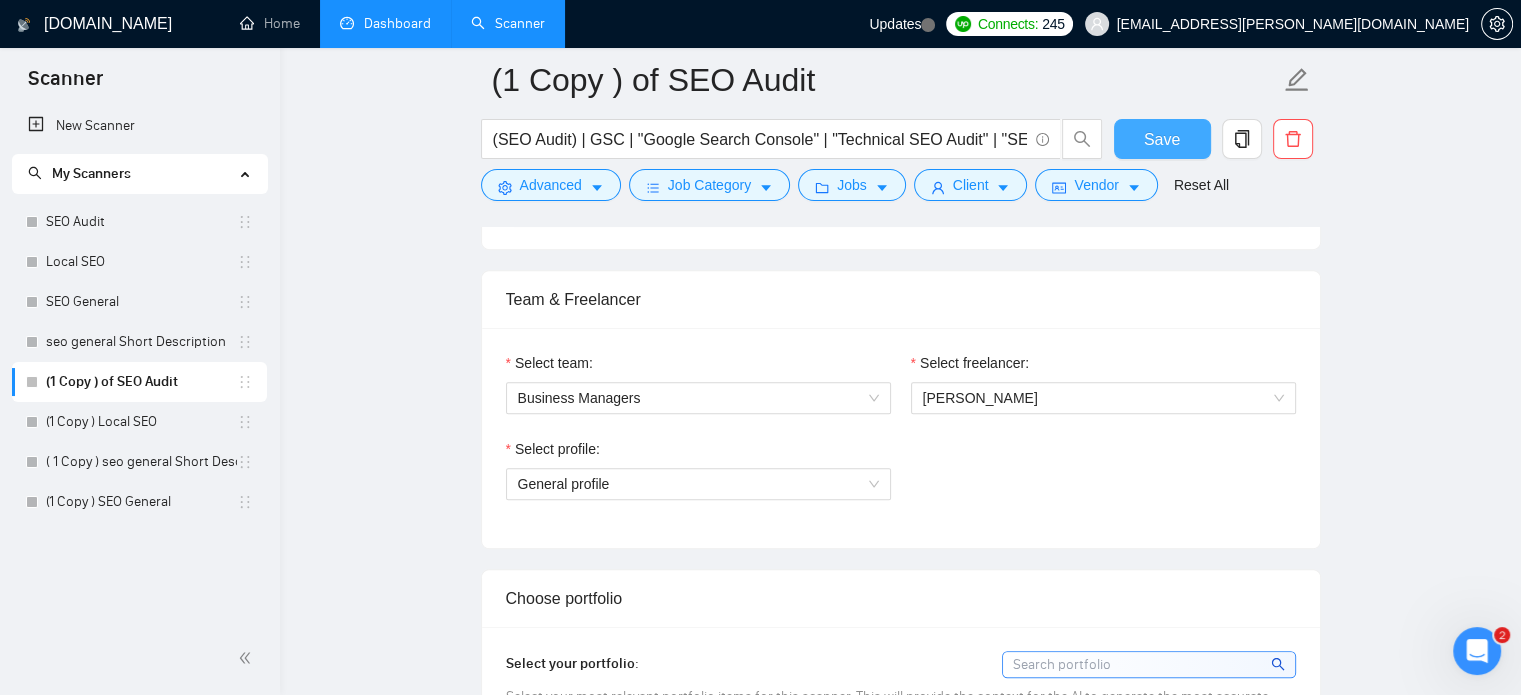 click on "Save" at bounding box center (1162, 139) 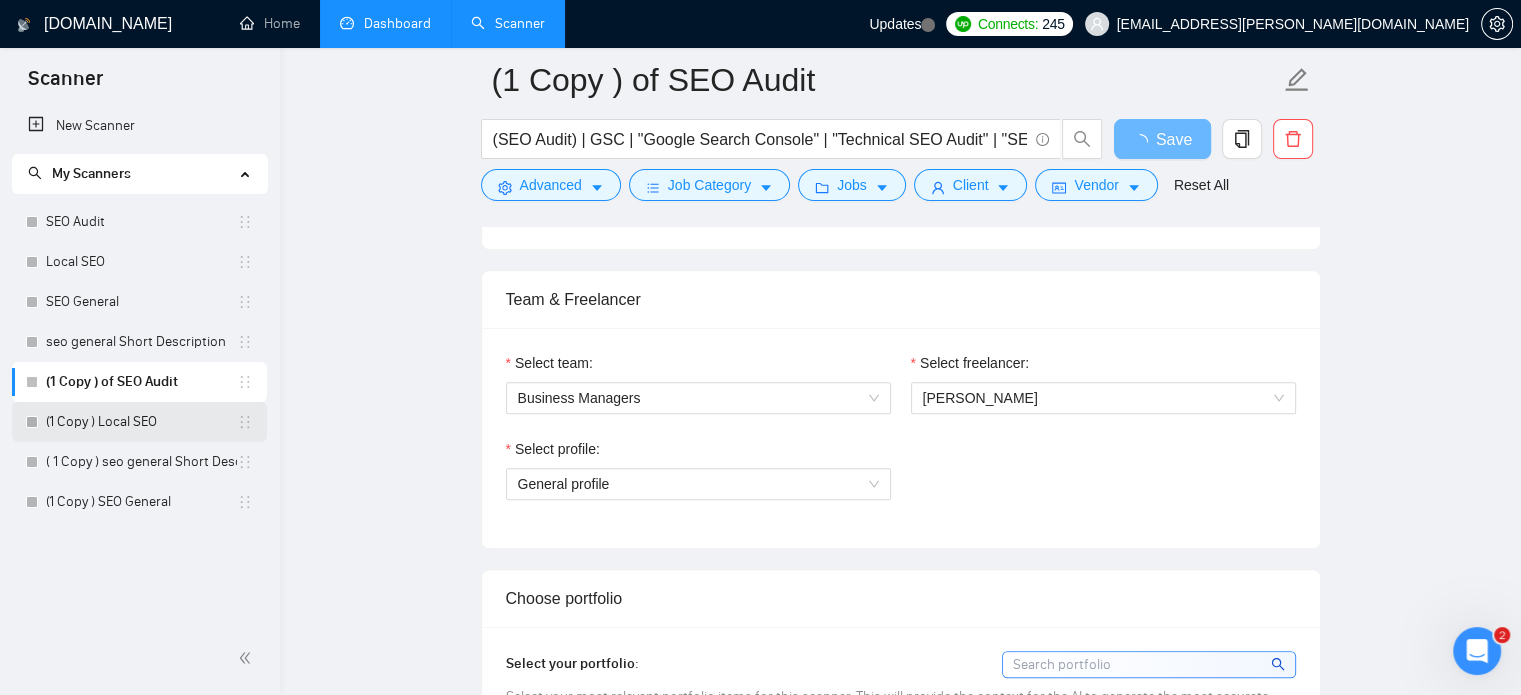click on "(1 Copy ) Local SEO" at bounding box center [141, 422] 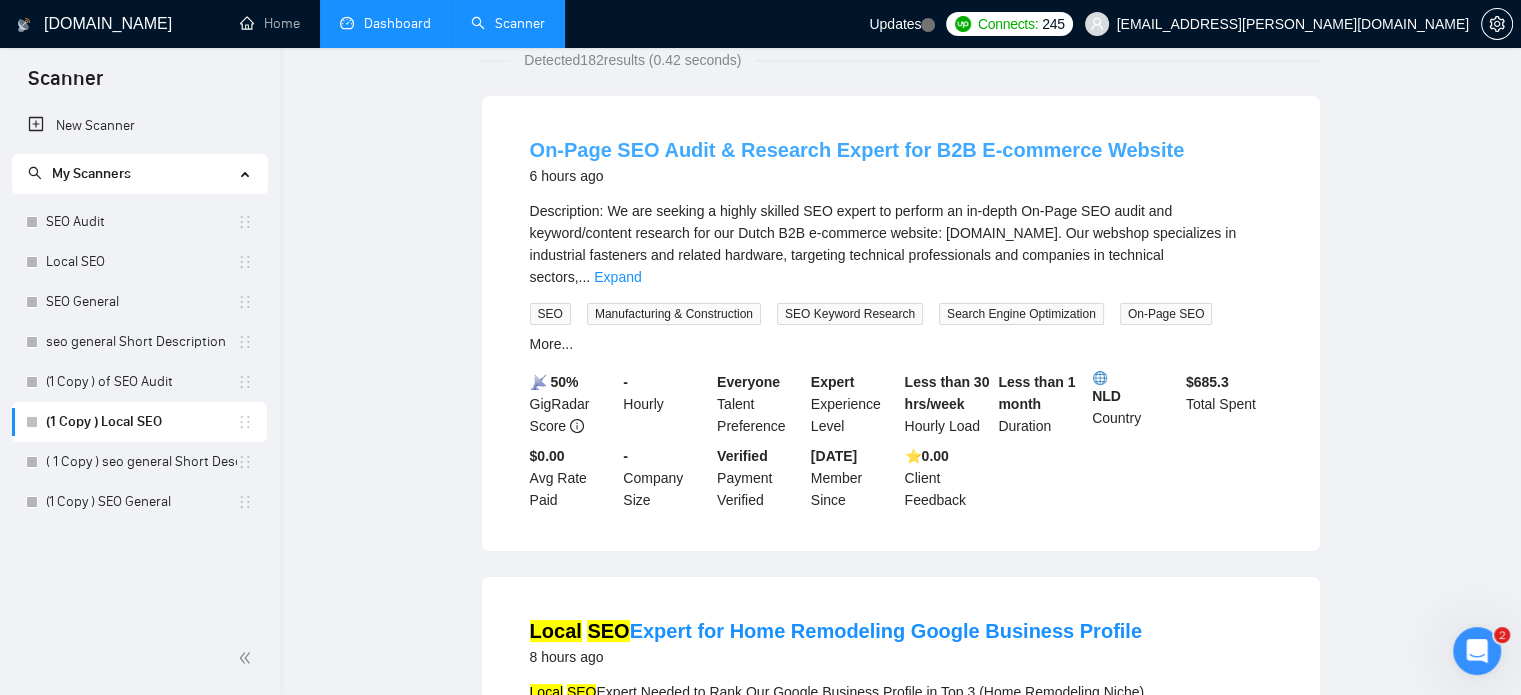 scroll, scrollTop: 0, scrollLeft: 0, axis: both 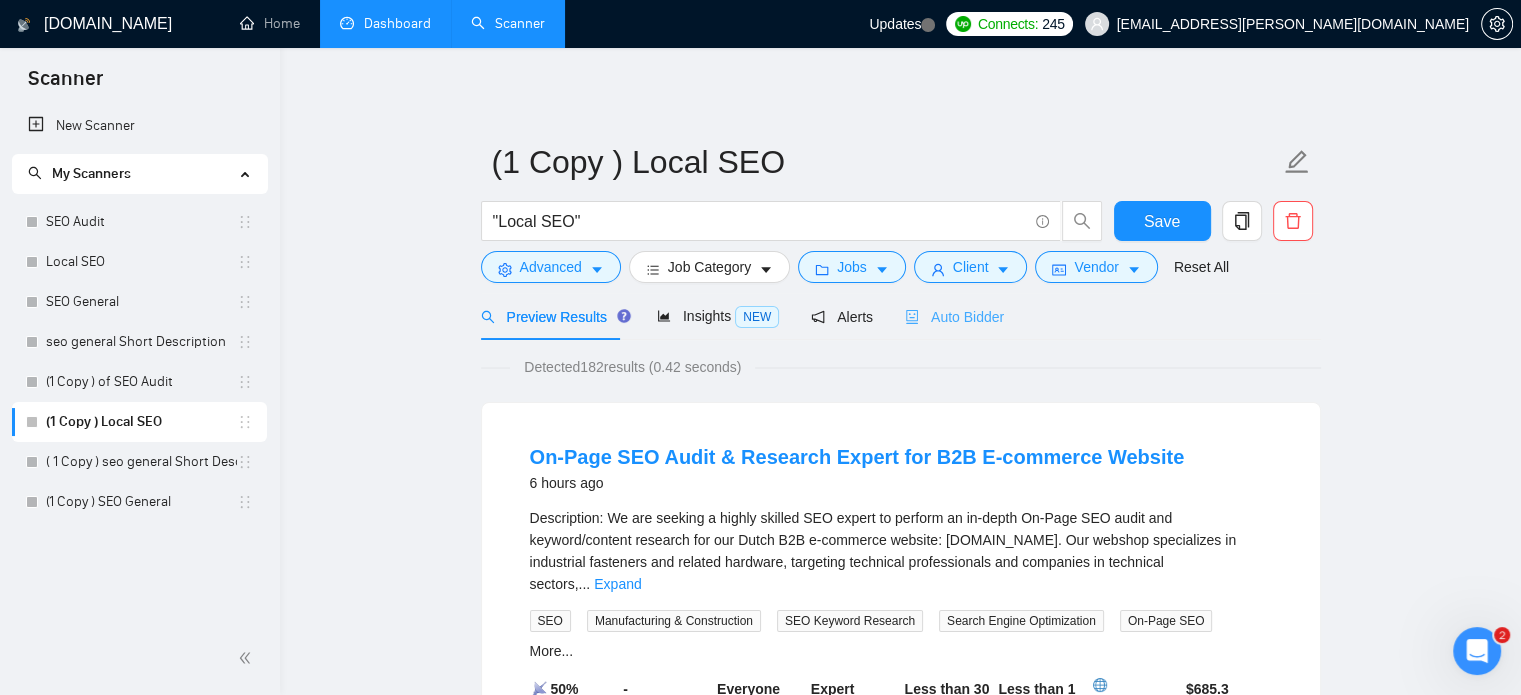 click on "Auto Bidder" at bounding box center (954, 316) 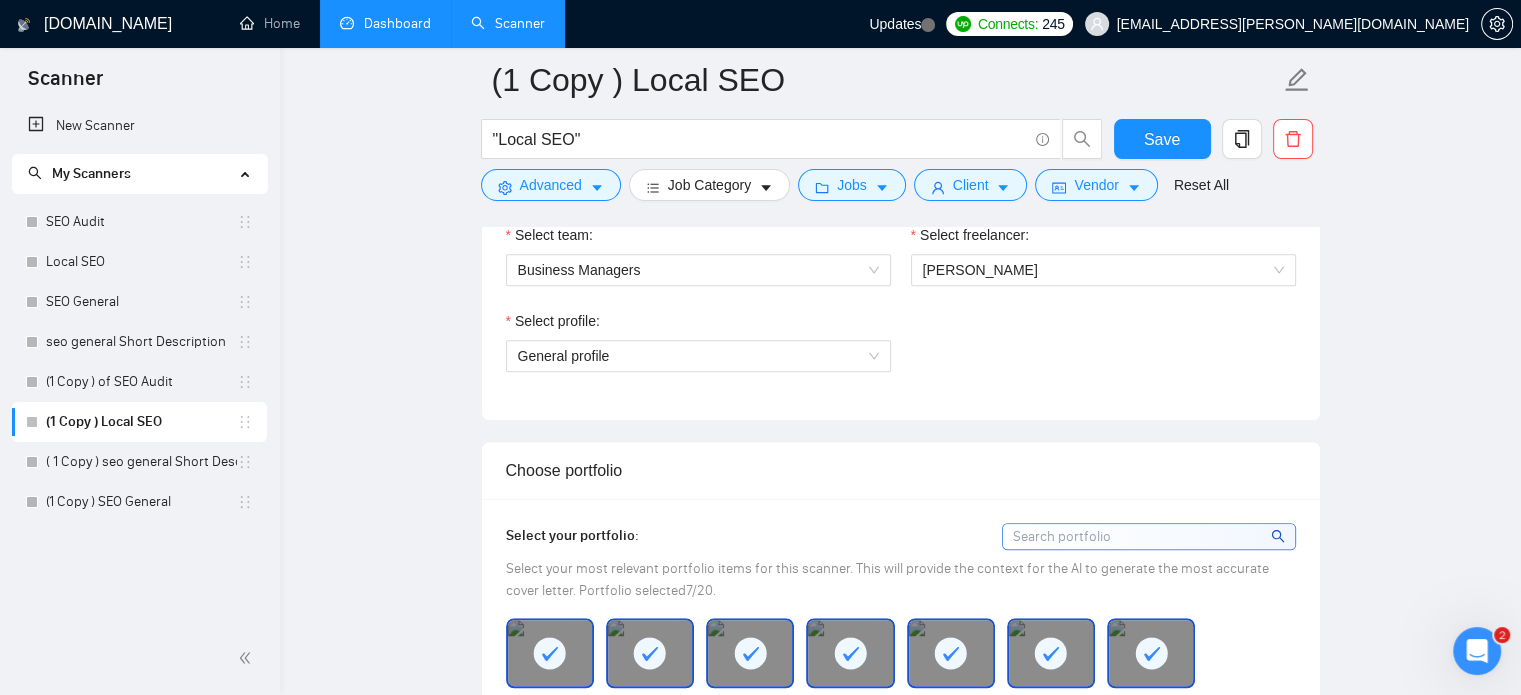 scroll, scrollTop: 1086, scrollLeft: 0, axis: vertical 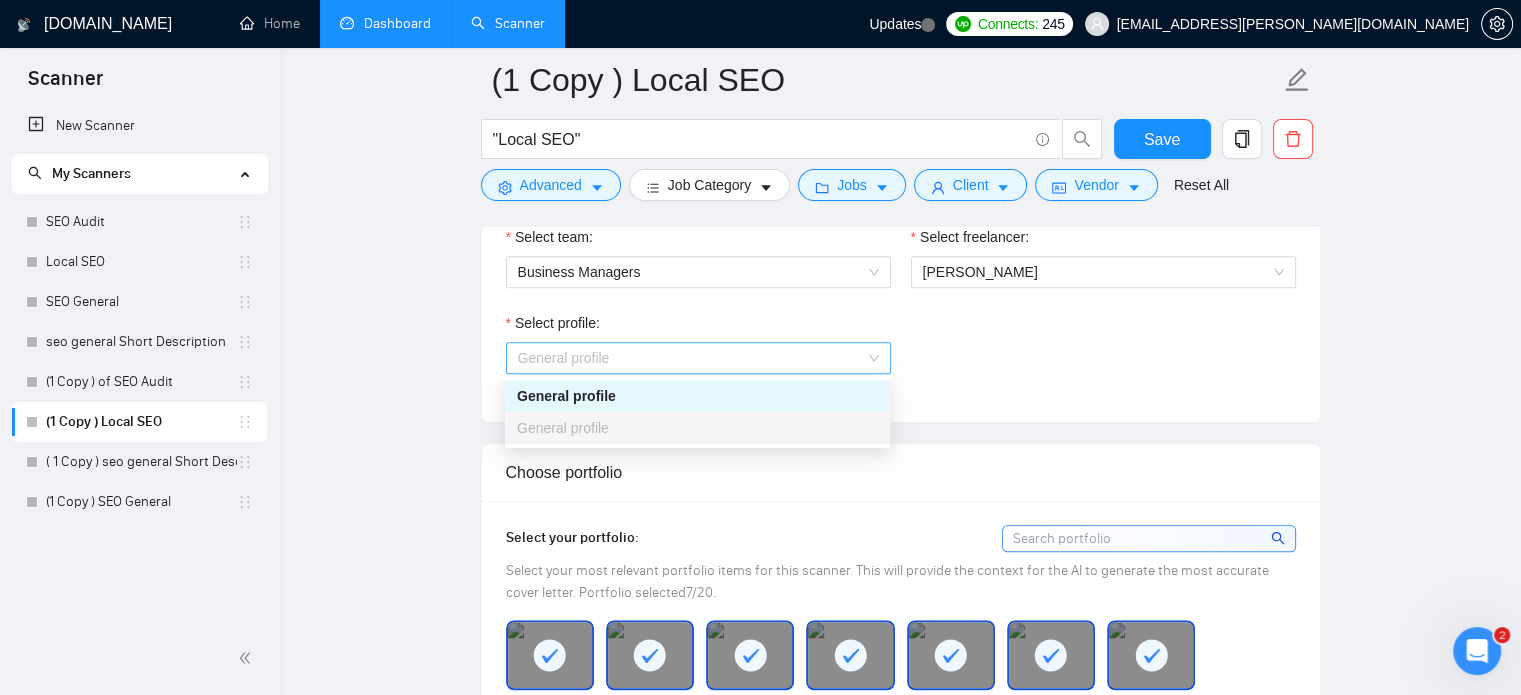 click on "General profile" at bounding box center [698, 358] 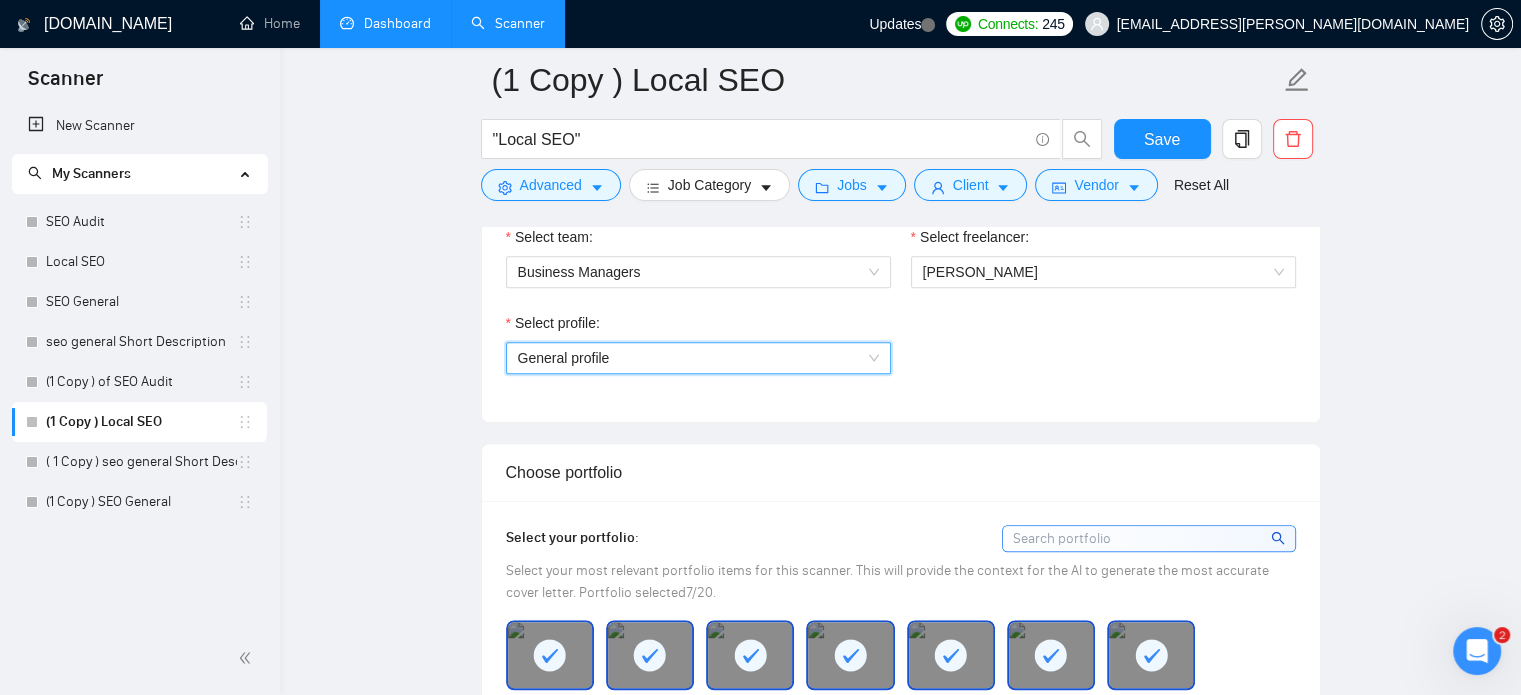 click on "General profile" at bounding box center [698, 358] 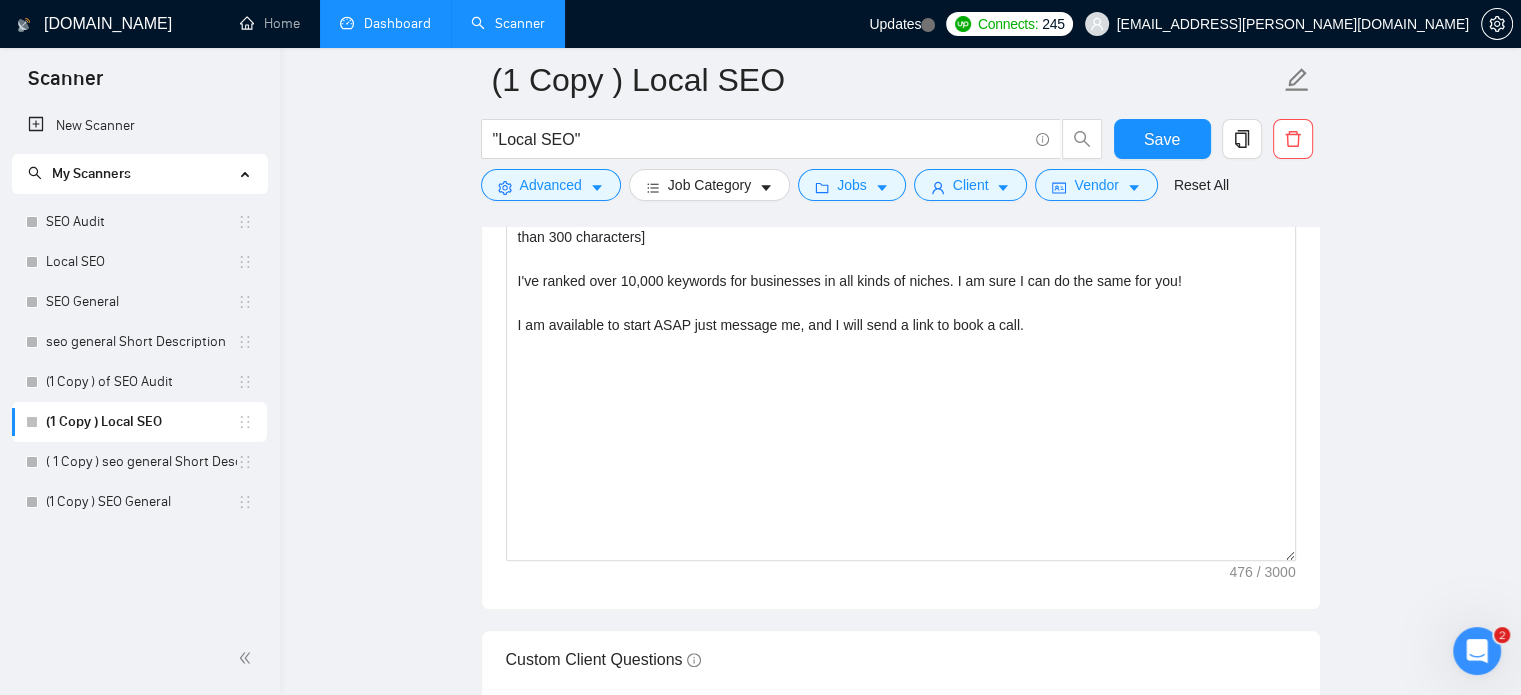 scroll, scrollTop: 1919, scrollLeft: 0, axis: vertical 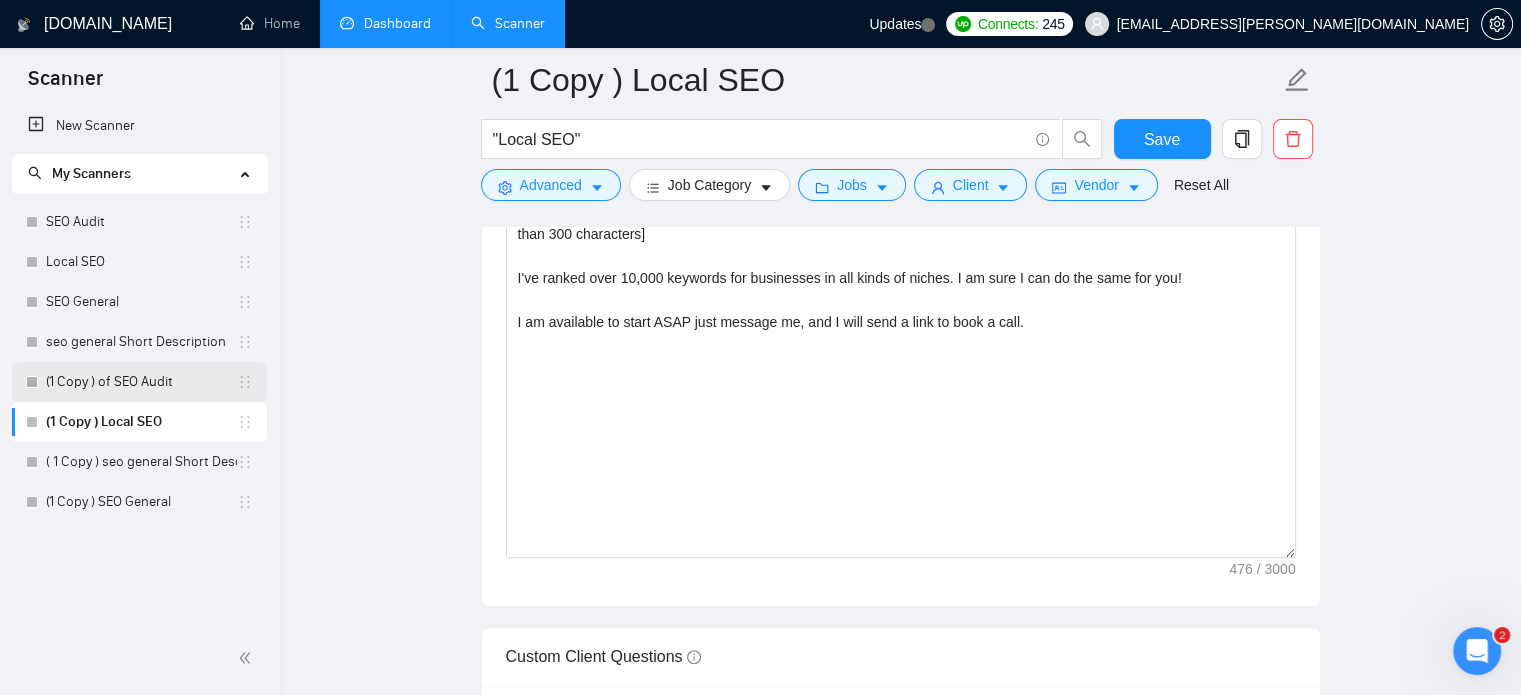 click on "(1 Copy ) of SEO Audit" at bounding box center (141, 382) 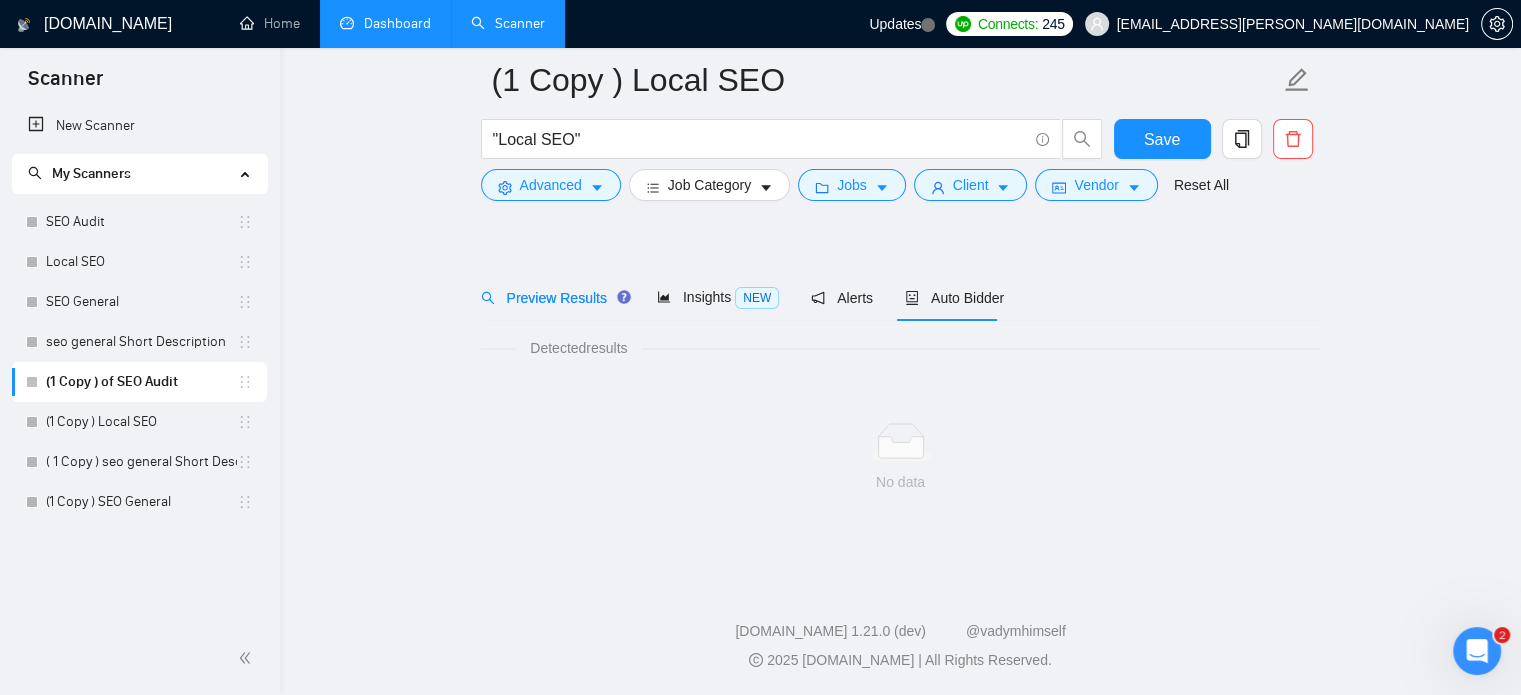 scroll, scrollTop: 35, scrollLeft: 0, axis: vertical 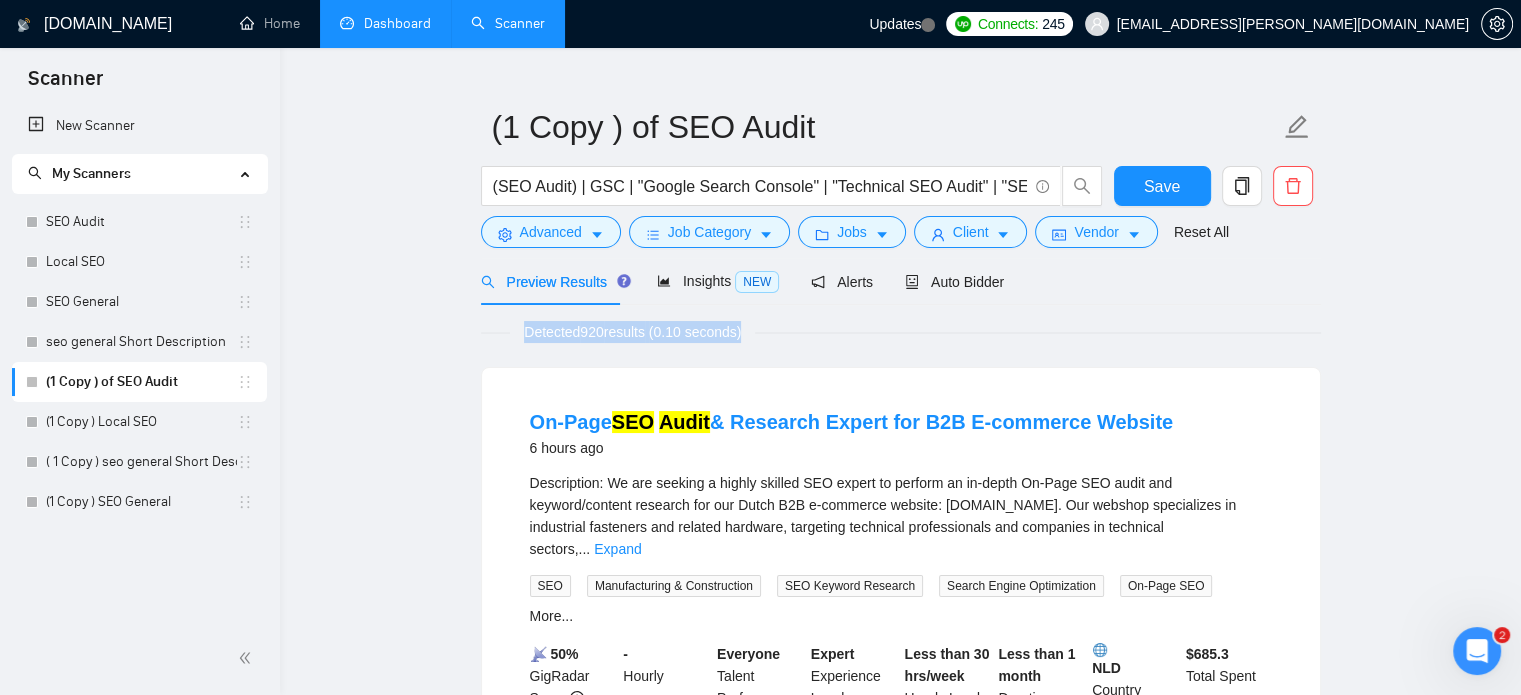 drag, startPoint x: 520, startPoint y: 331, endPoint x: 749, endPoint y: 337, distance: 229.07858 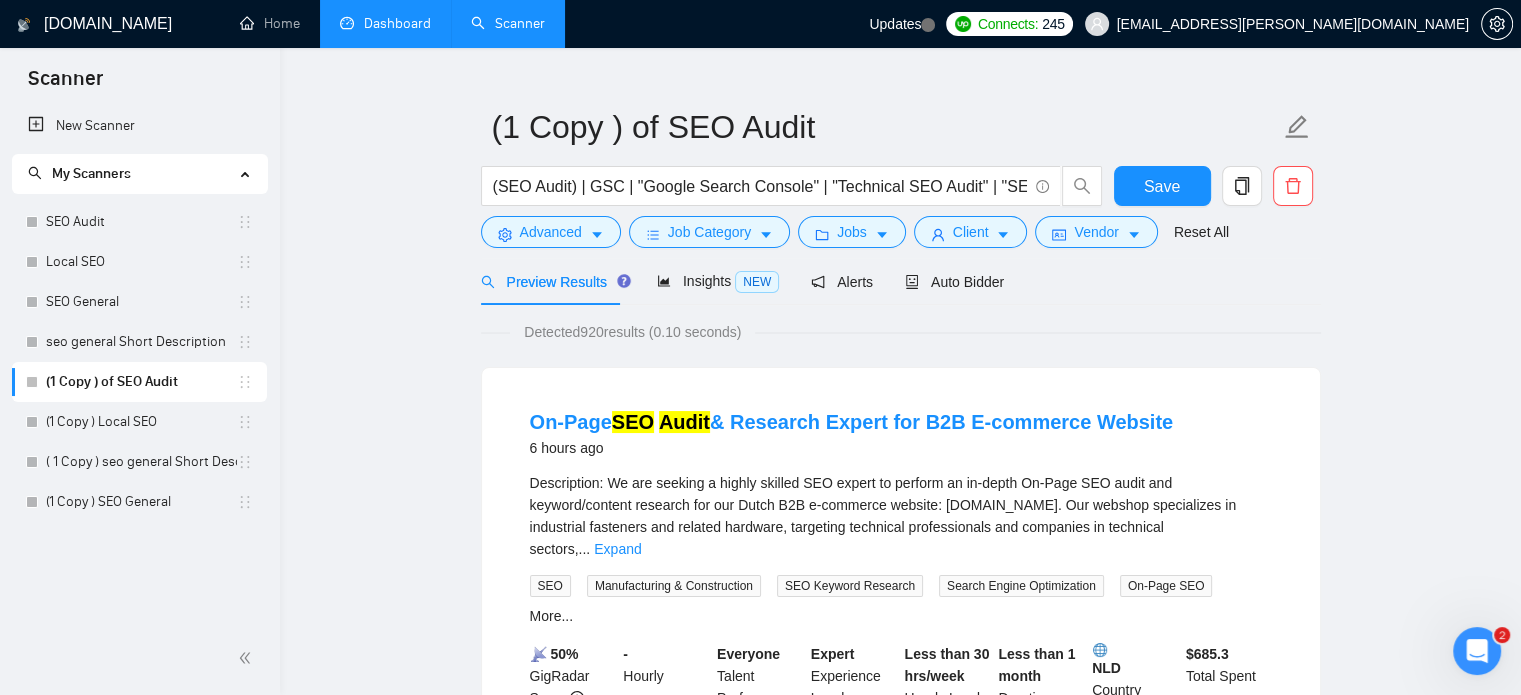 click on "(1 Copy ) of SEO Audit (SEO Audit) | GSC | "Google Search Console" | "Technical SEO Audit" | "SEO Report" Save Advanced   Job Category   Jobs   Client   Vendor   Reset All Preview Results Insights NEW Alerts Auto Bidder Detected   920  results   (0.10 seconds) On-Page  SEO   Audit  & Research Expert for B2B E-commerce Website 6 hours ago Description:
We are seeking a highly skilled SEO expert to perform an in-depth On-Page SEO audit and keyword/content research for our Dutch B2B e-commerce website: [DOMAIN_NAME]. Our webshop specializes in industrial fasteners and related hardware, targeting technical professionals and companies in technical sectors,  ... Expand SEO Manufacturing & Construction SEO Keyword Research Search Engine Optimization On-Page SEO More... 📡   50% GigRadar Score   - Hourly Everyone Talent Preference Expert Experience Level Less than 30 hrs/week Hourly Load Less than 1 month Duration   NLD Country $ 685.3 Total Spent $0.00 Avg Rate Paid - Company Size Verified Payment Verified" at bounding box center (900, 2433) 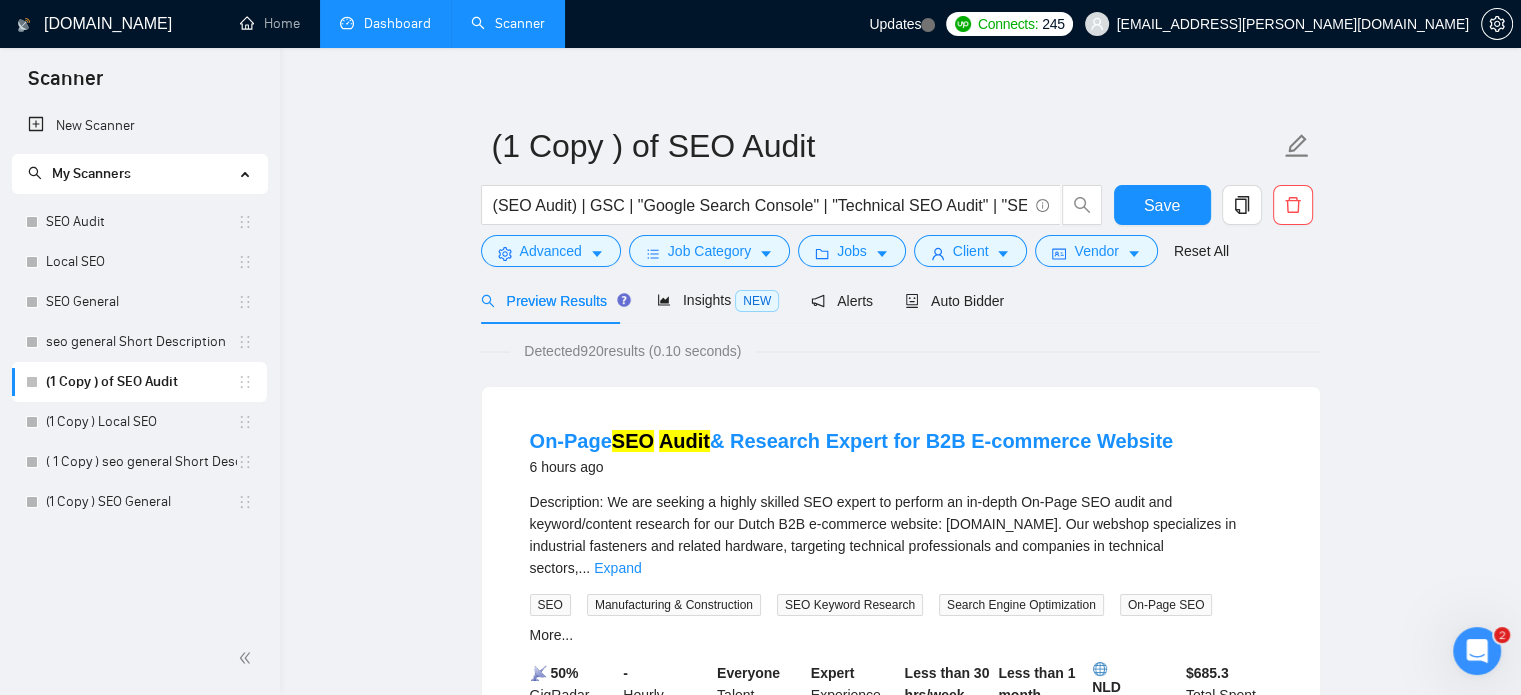 scroll, scrollTop: 0, scrollLeft: 0, axis: both 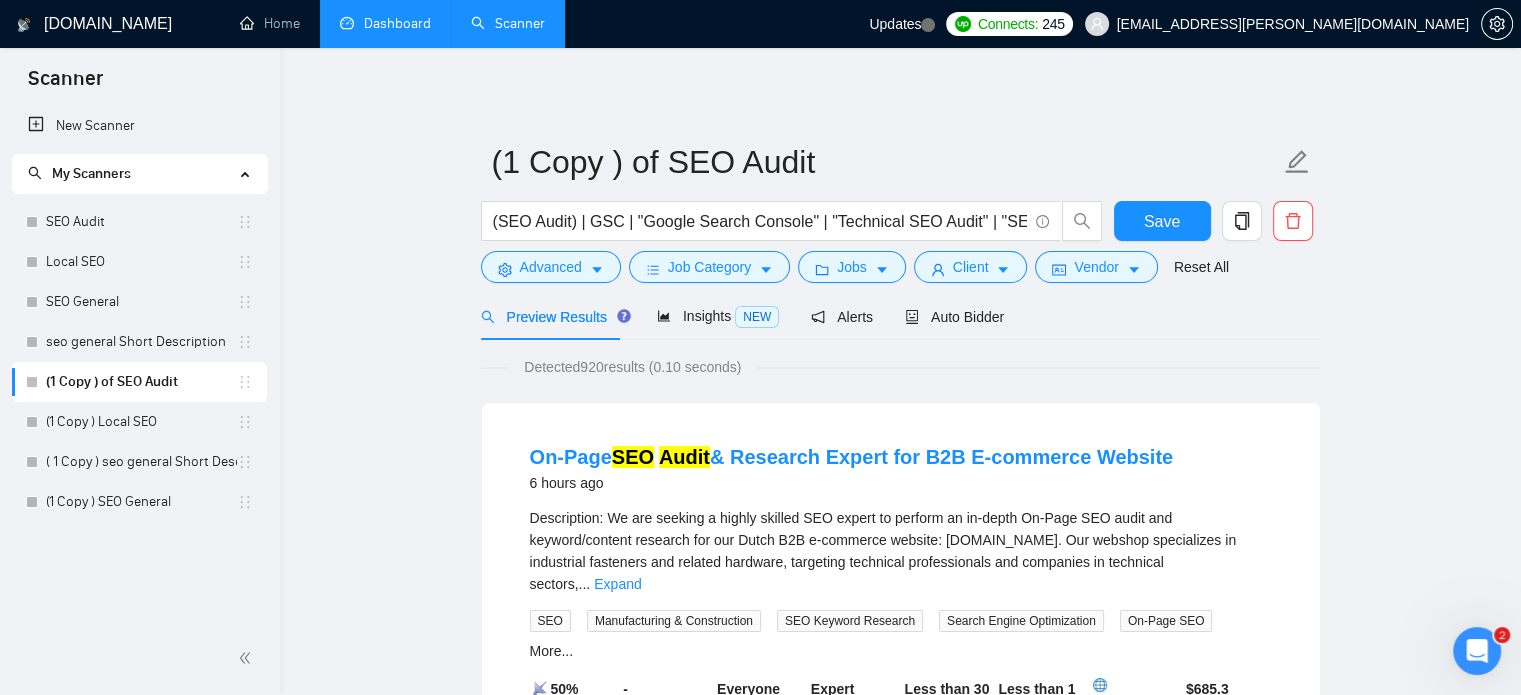 click on "Detected   920  results   (0.10 seconds)" at bounding box center (632, 367) 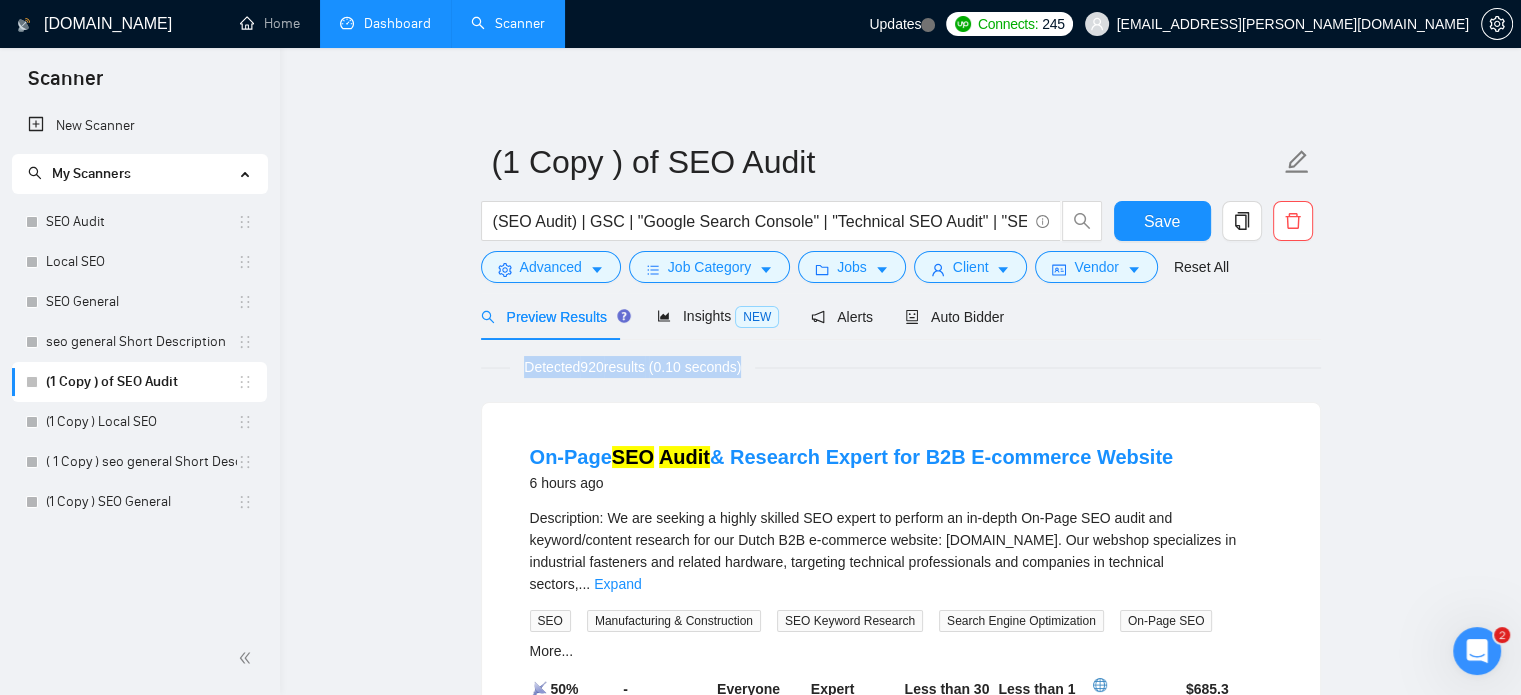 click on "Detected   920  results   (0.10 seconds)" at bounding box center [632, 367] 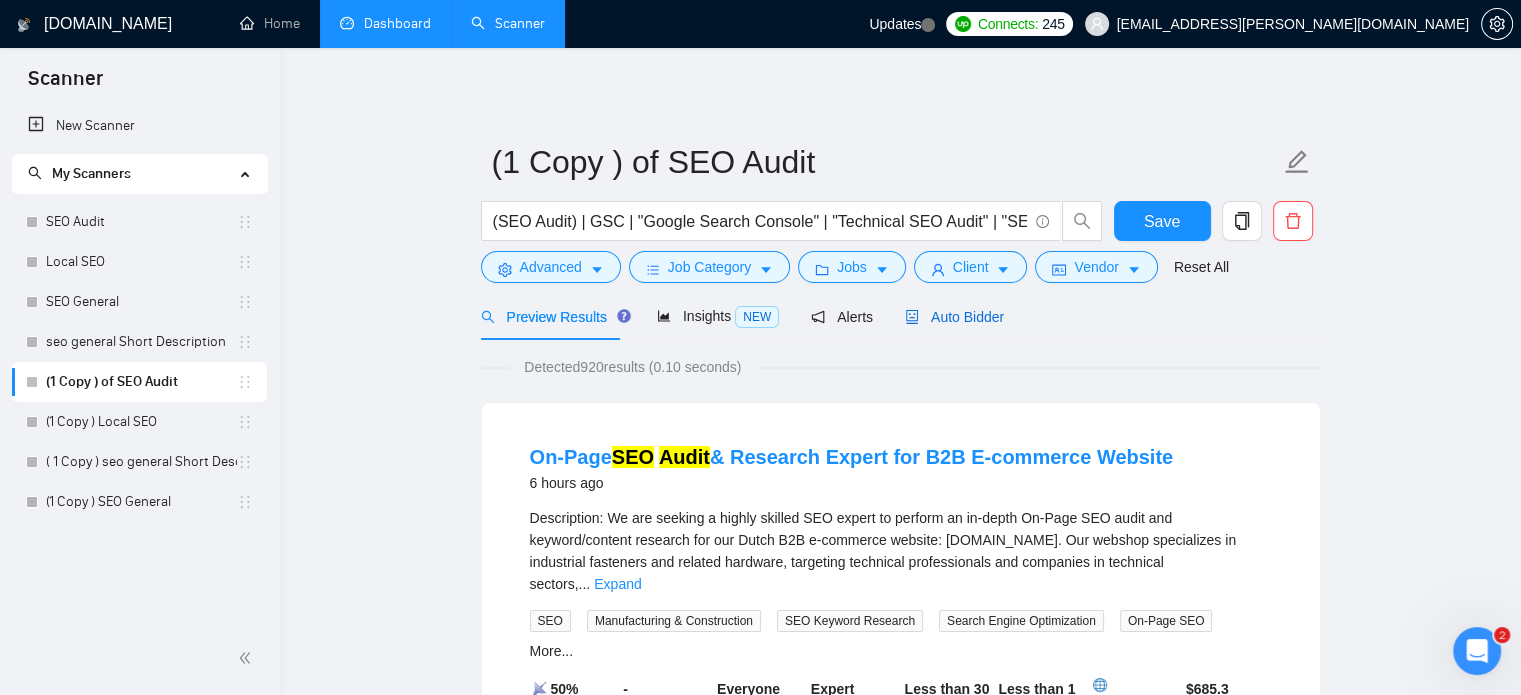 click on "Auto Bidder" at bounding box center [954, 317] 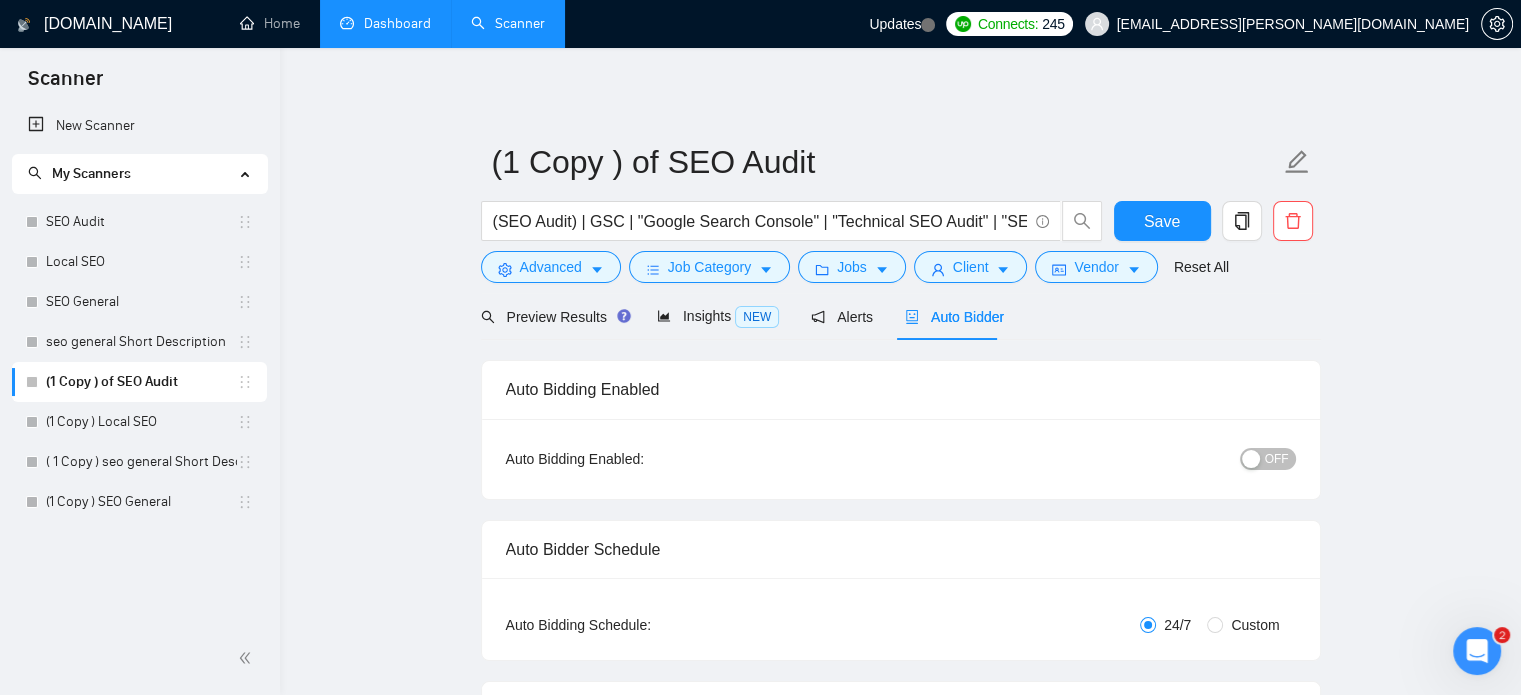 click on "OFF" at bounding box center [1277, 459] 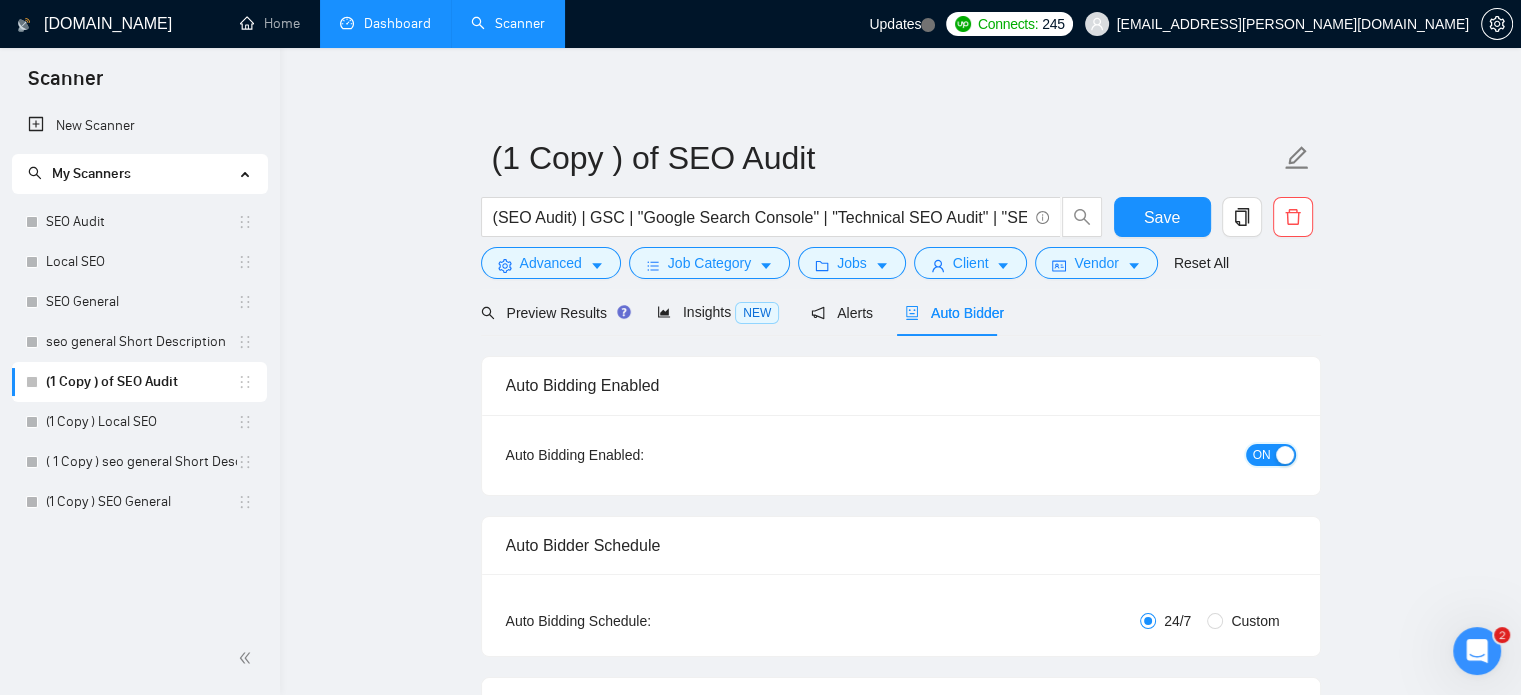 scroll, scrollTop: 0, scrollLeft: 0, axis: both 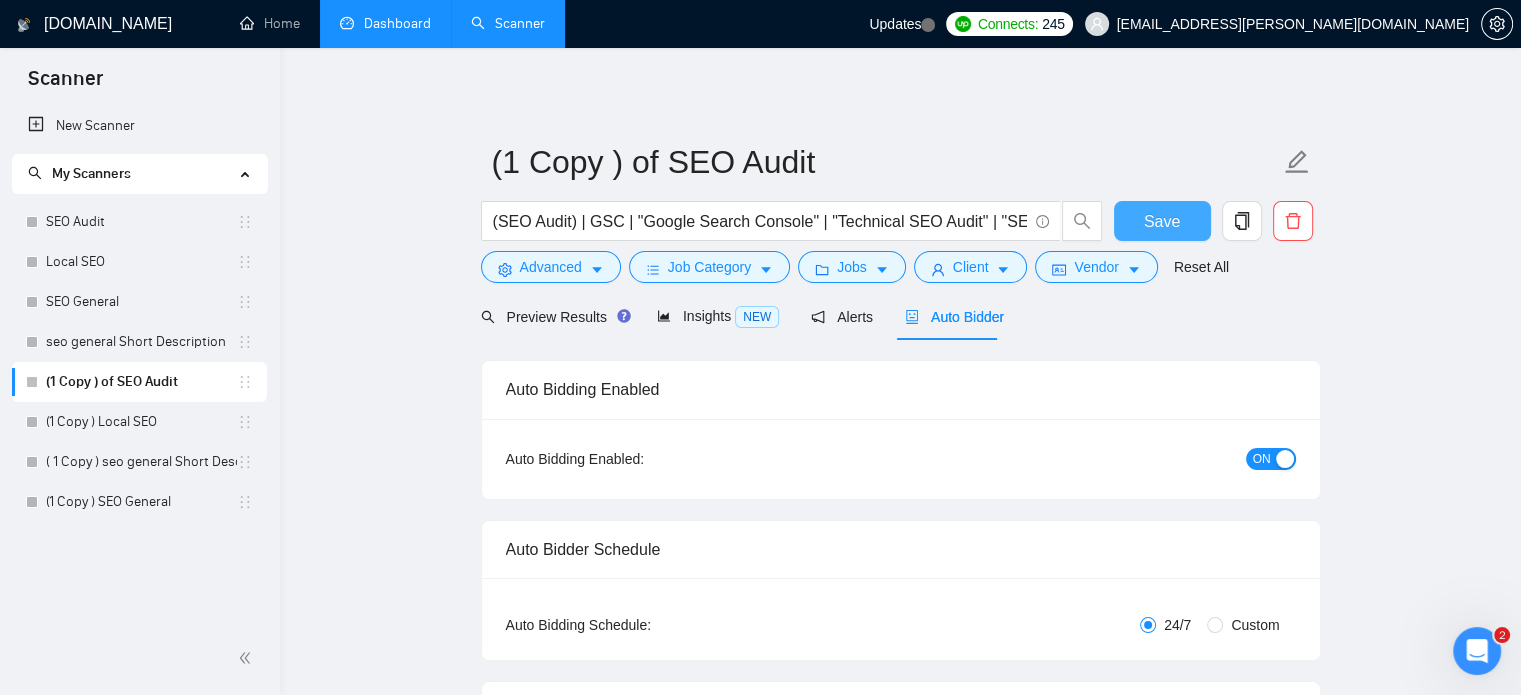 click on "Save" at bounding box center (1162, 221) 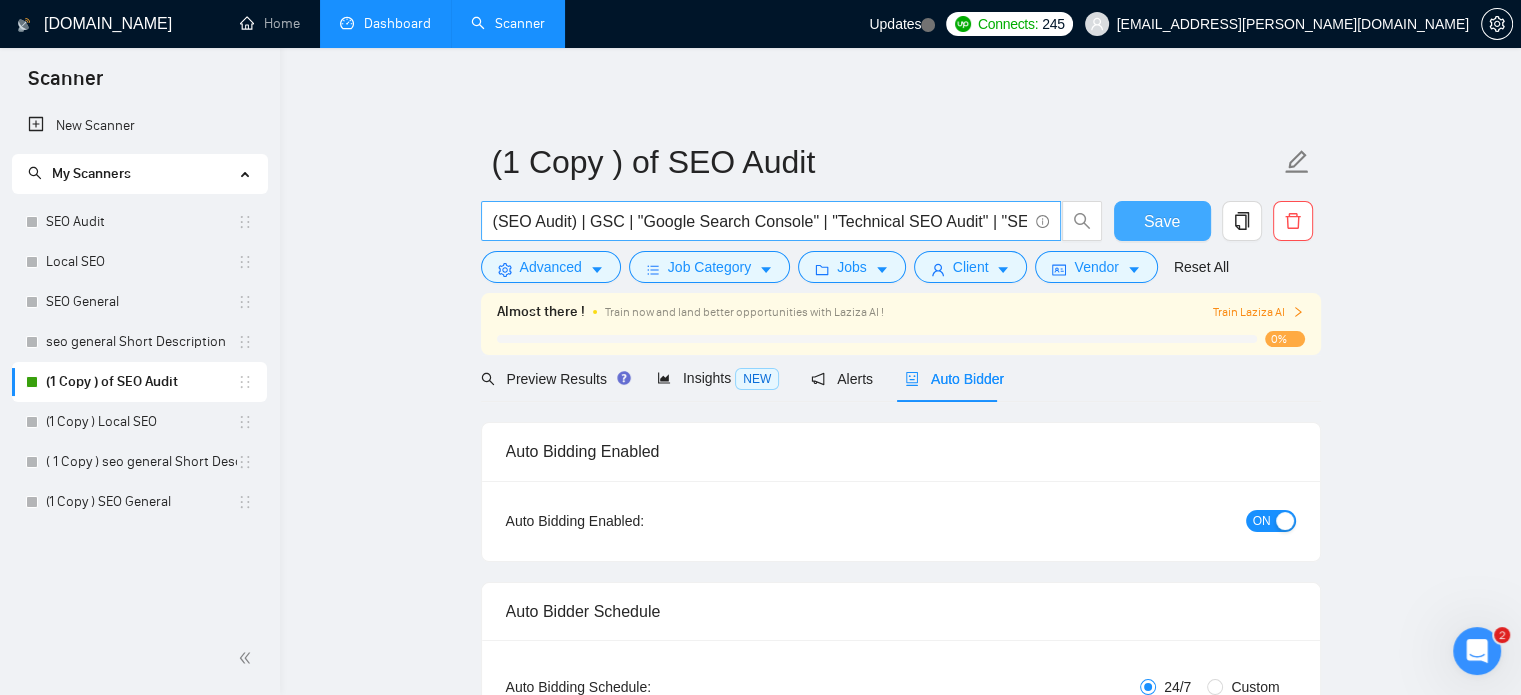 type 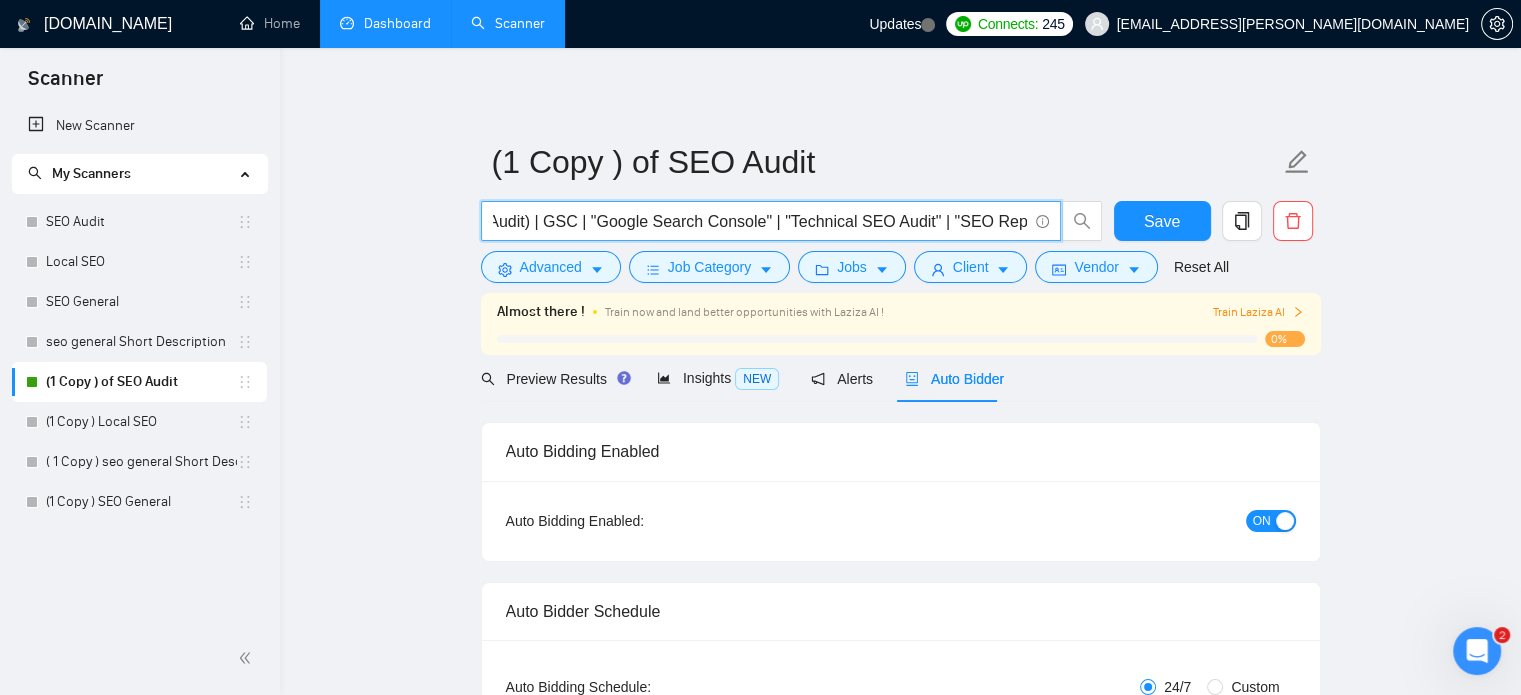click on "(SEO Audit) | GSC | "Google Search Console" | "Technical SEO Audit" | "SEO Report"" at bounding box center (760, 221) 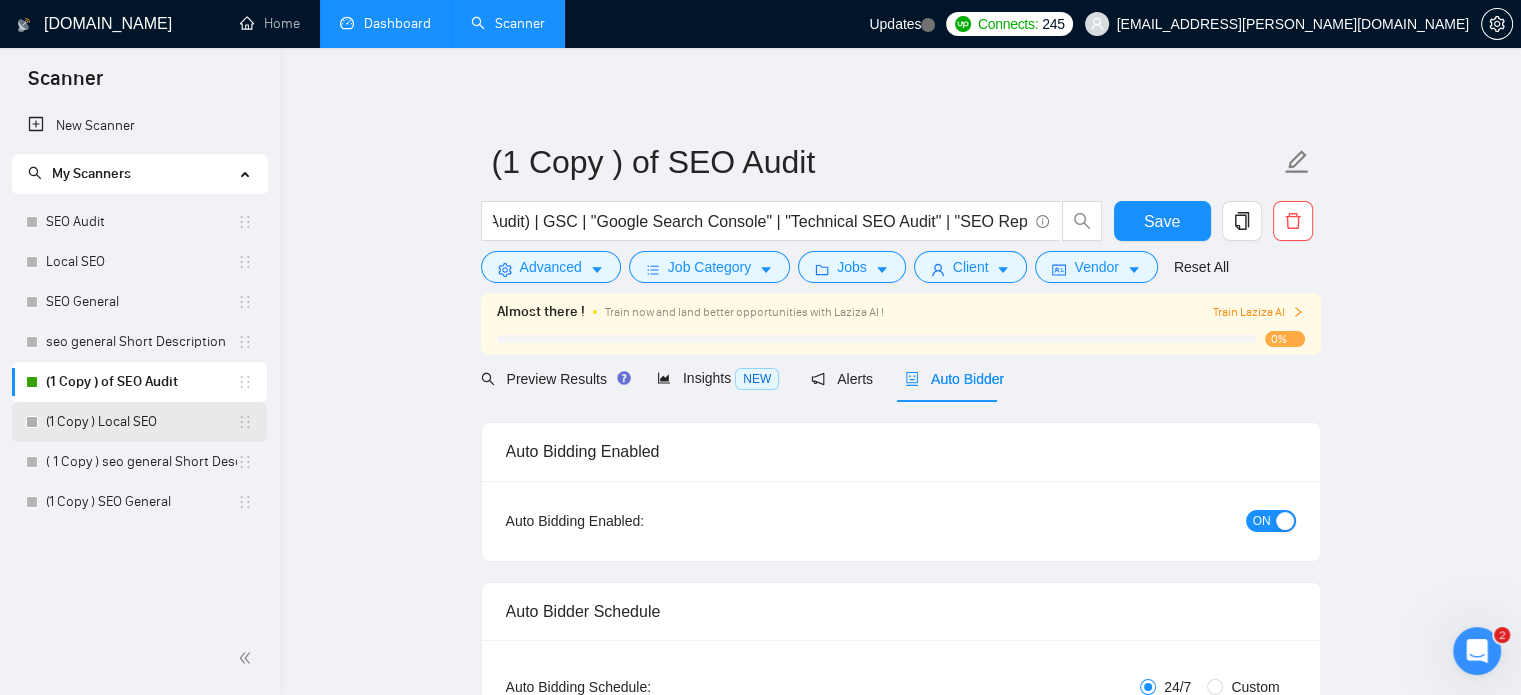 scroll, scrollTop: 0, scrollLeft: 0, axis: both 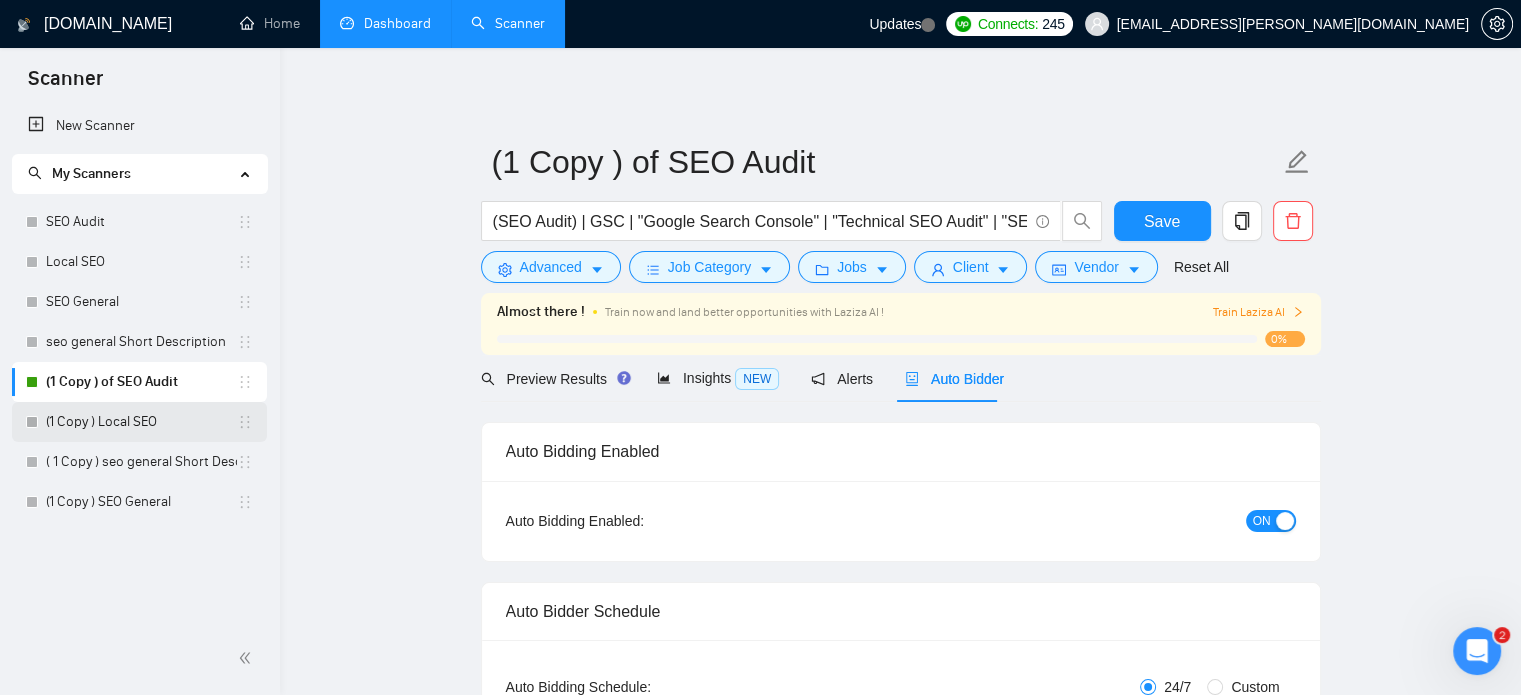 click on "(1 Copy ) Local SEO" at bounding box center (141, 422) 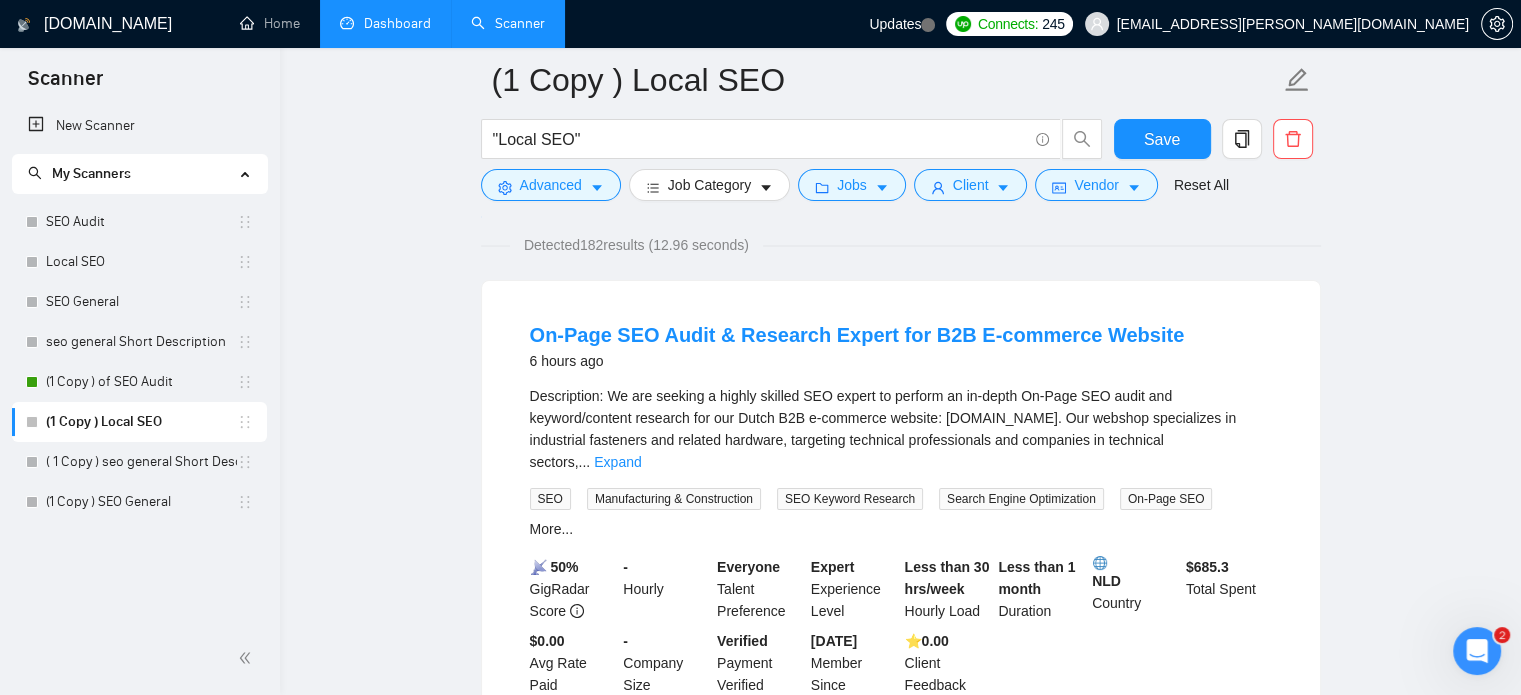 scroll, scrollTop: 136, scrollLeft: 0, axis: vertical 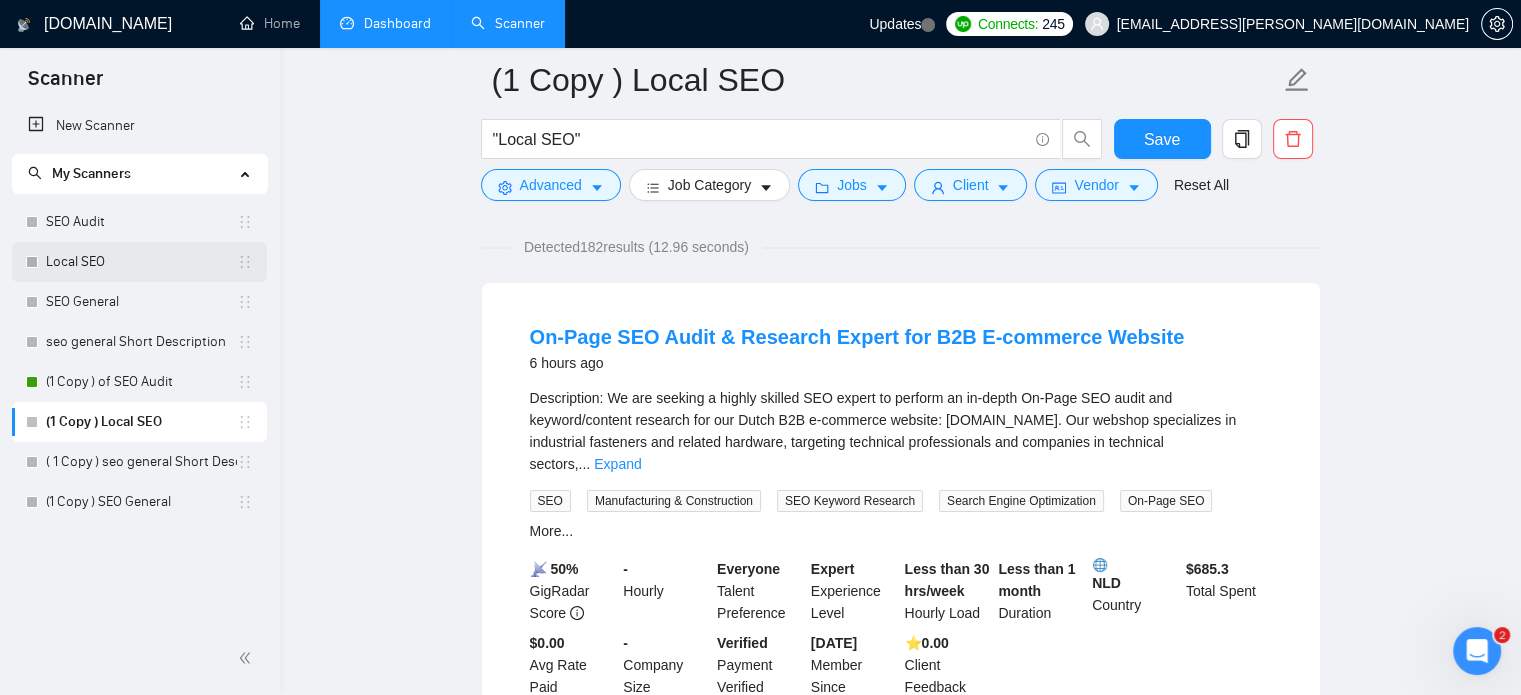 click on "Local SEO" at bounding box center [141, 262] 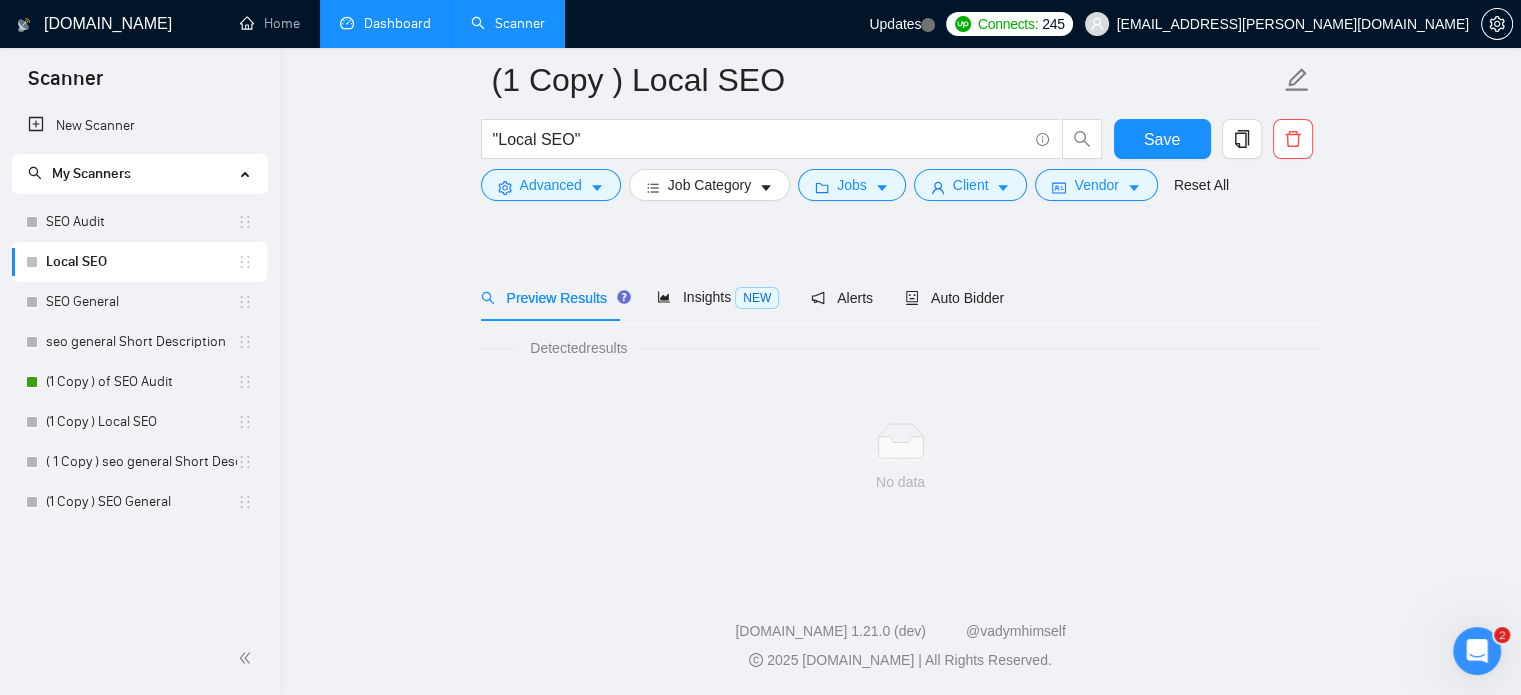 scroll, scrollTop: 35, scrollLeft: 0, axis: vertical 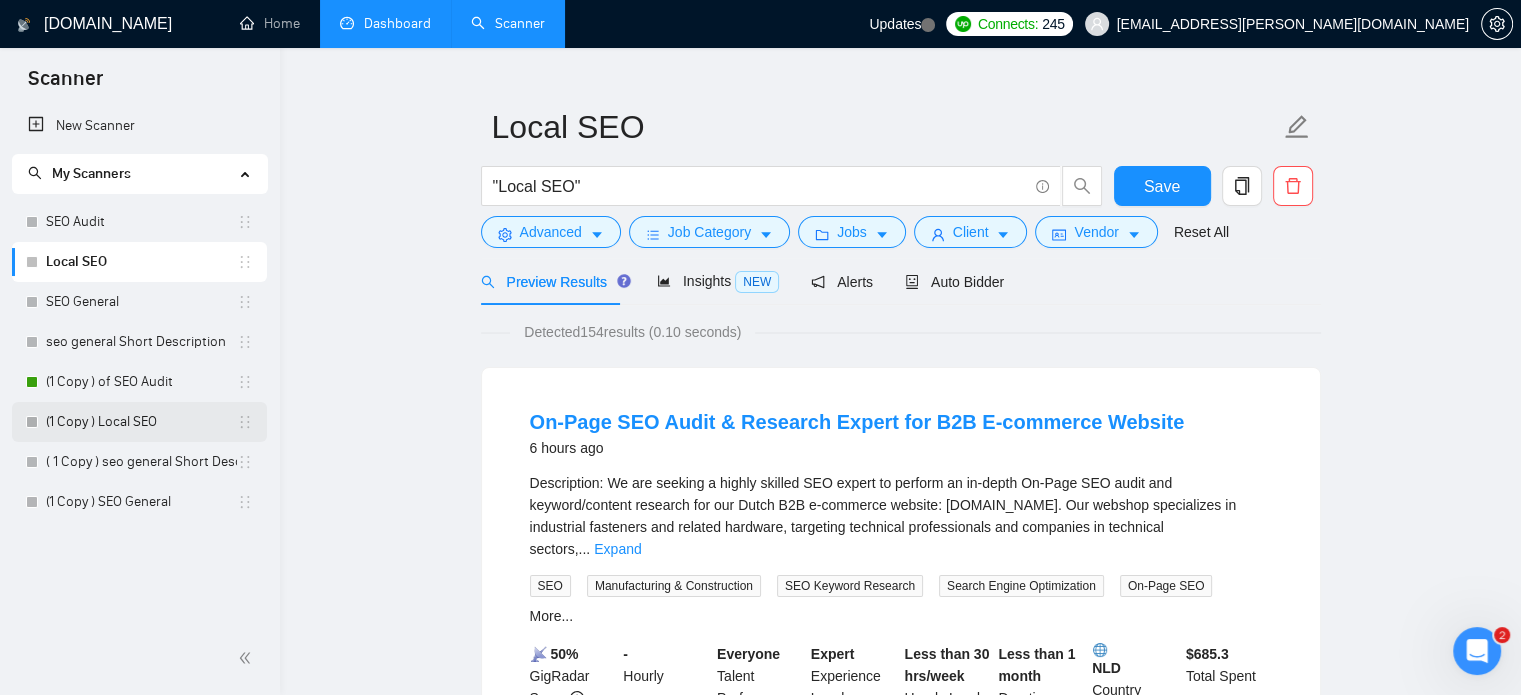 click on "(1 Copy ) Local SEO" at bounding box center [141, 422] 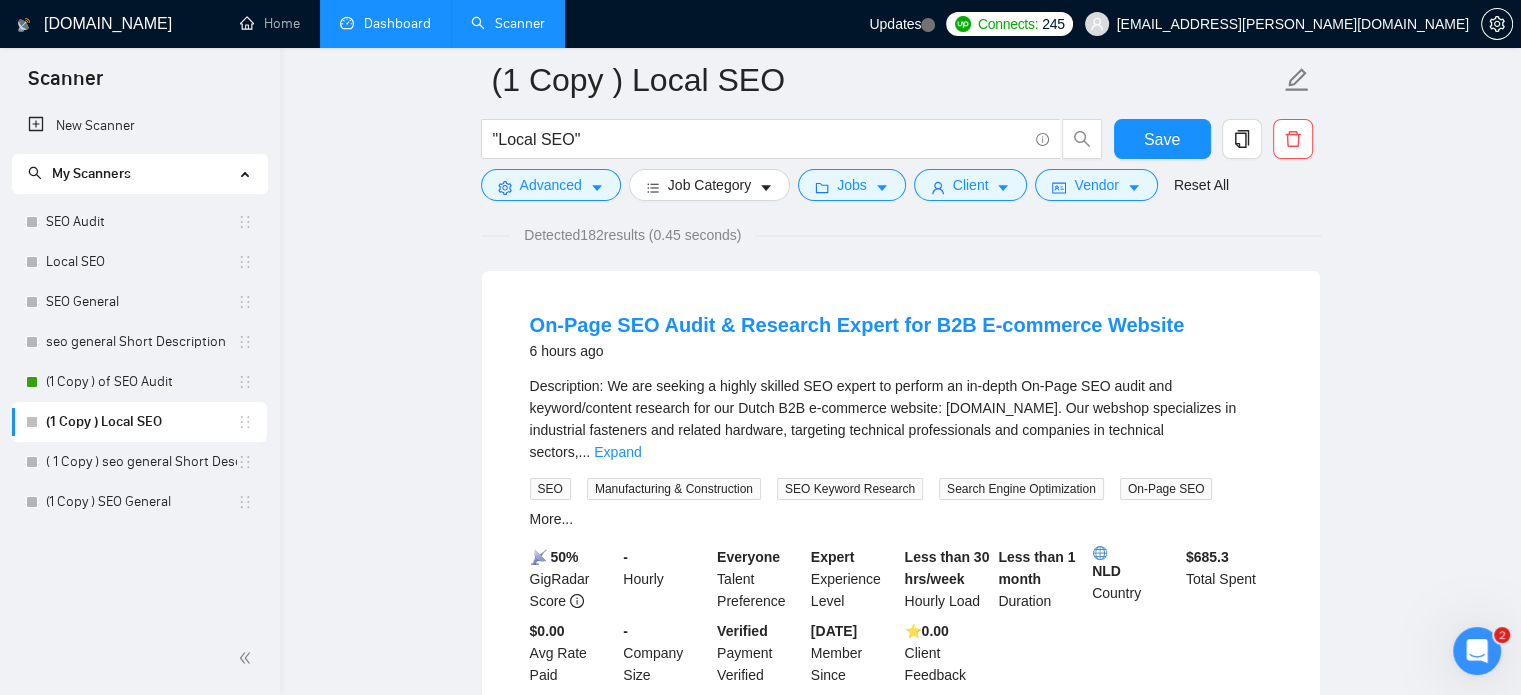 scroll, scrollTop: 149, scrollLeft: 0, axis: vertical 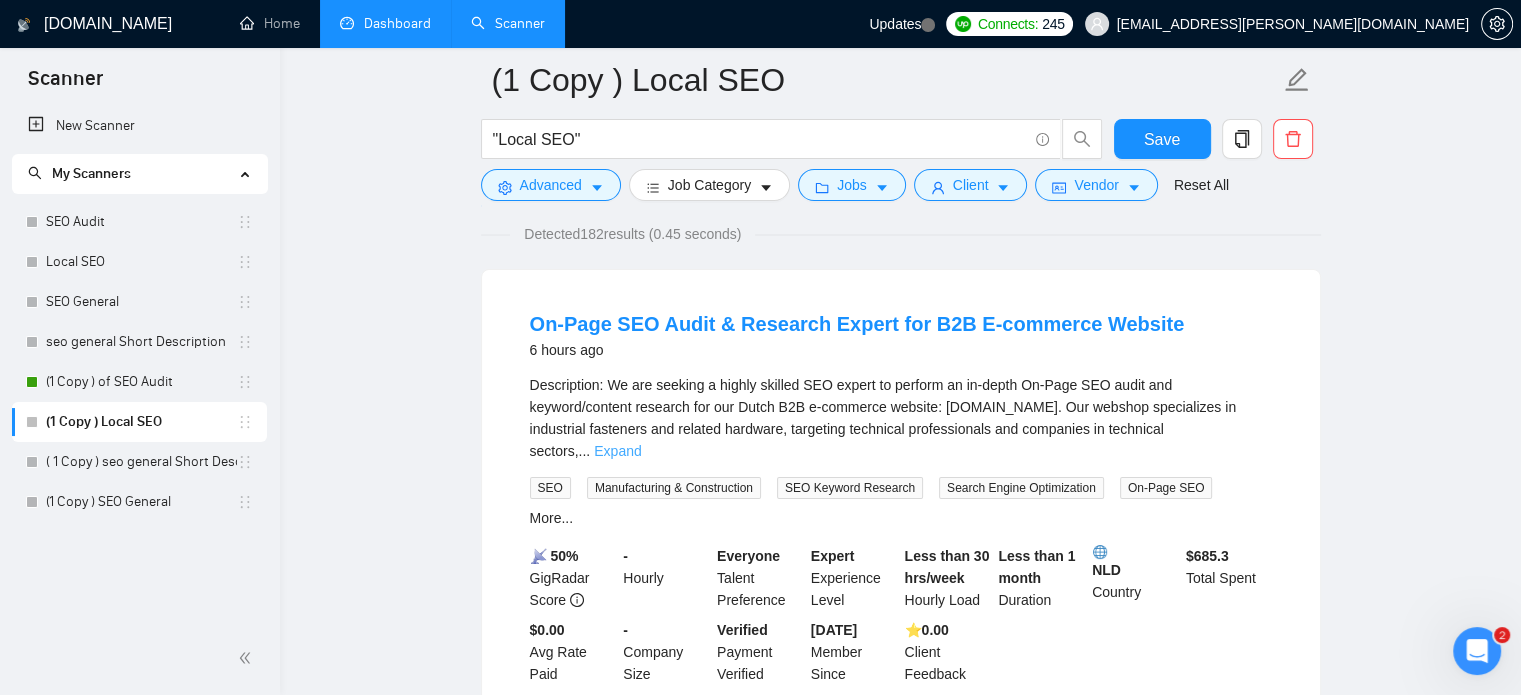 click on "Expand" at bounding box center [617, 451] 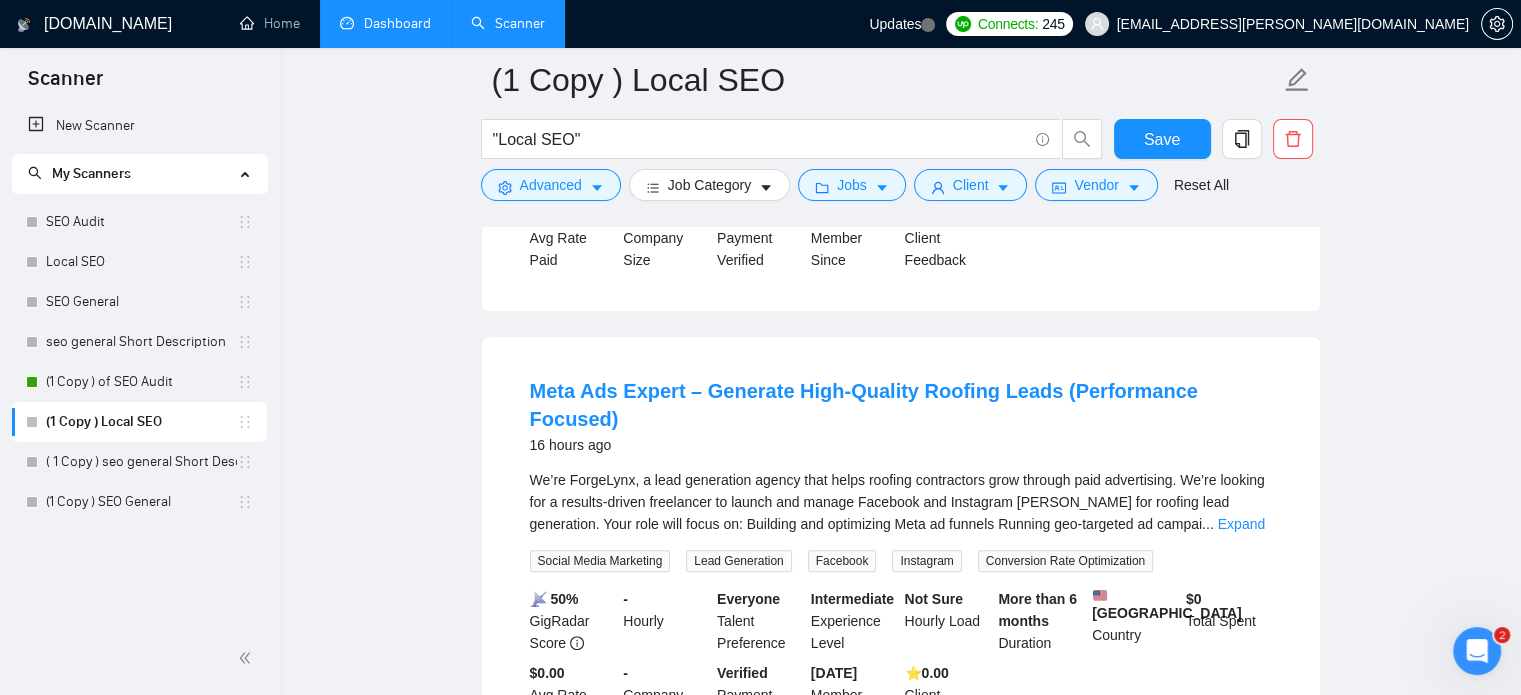 scroll, scrollTop: 1718, scrollLeft: 0, axis: vertical 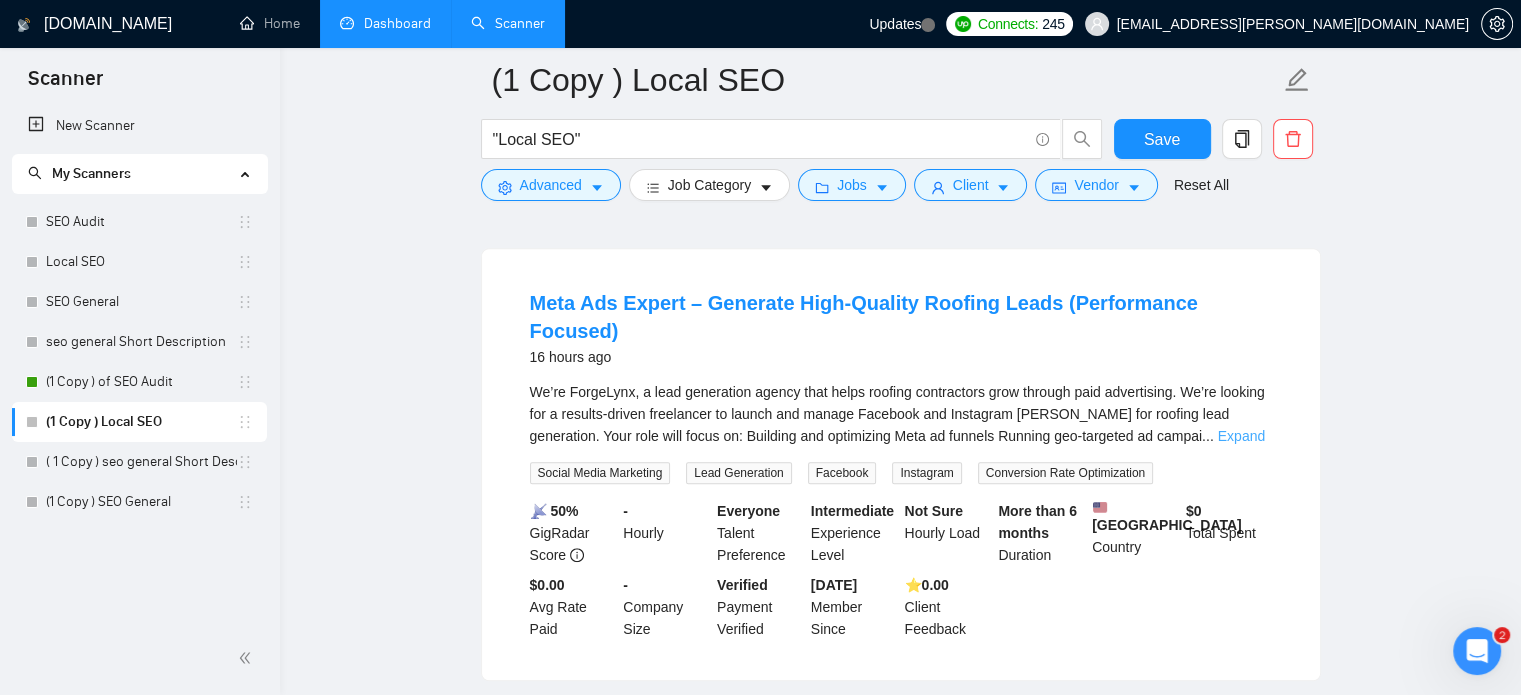 click on "Expand" at bounding box center [1241, 436] 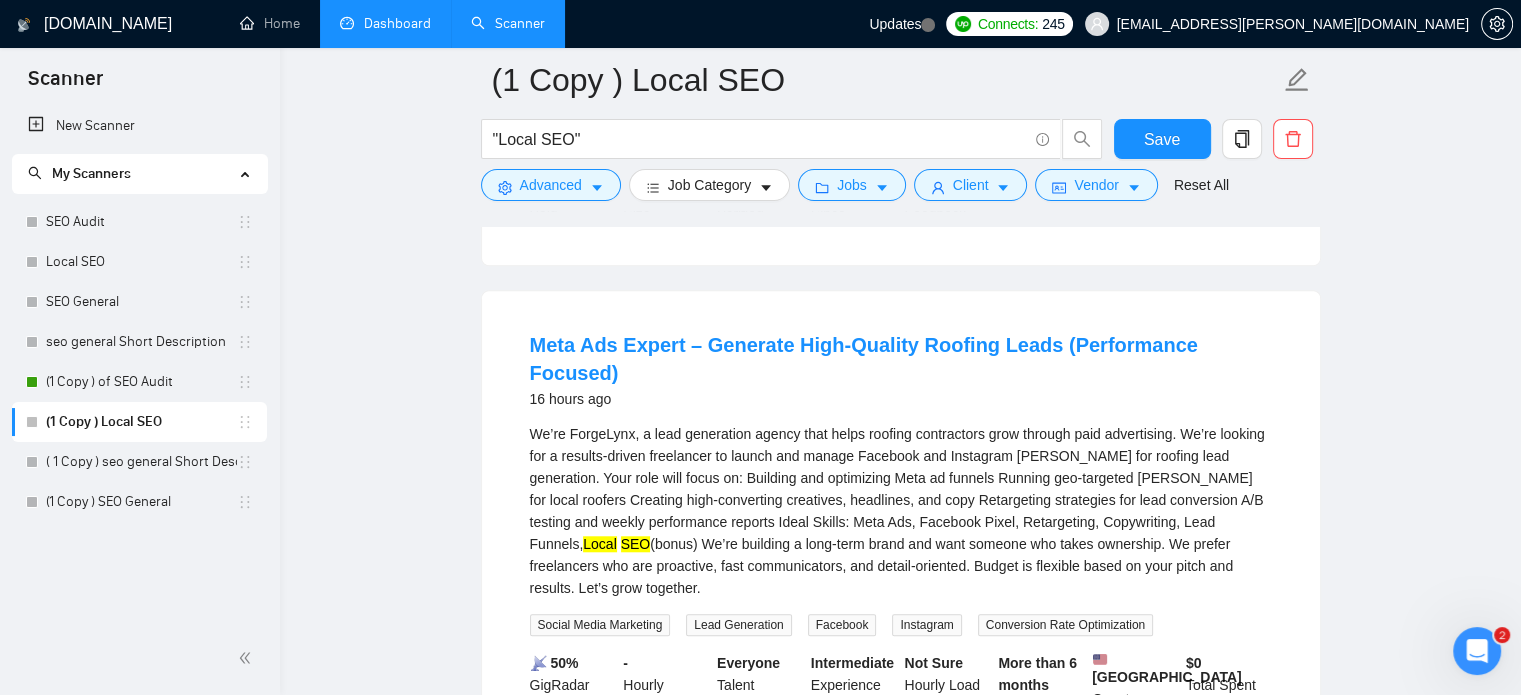 scroll, scrollTop: 1675, scrollLeft: 0, axis: vertical 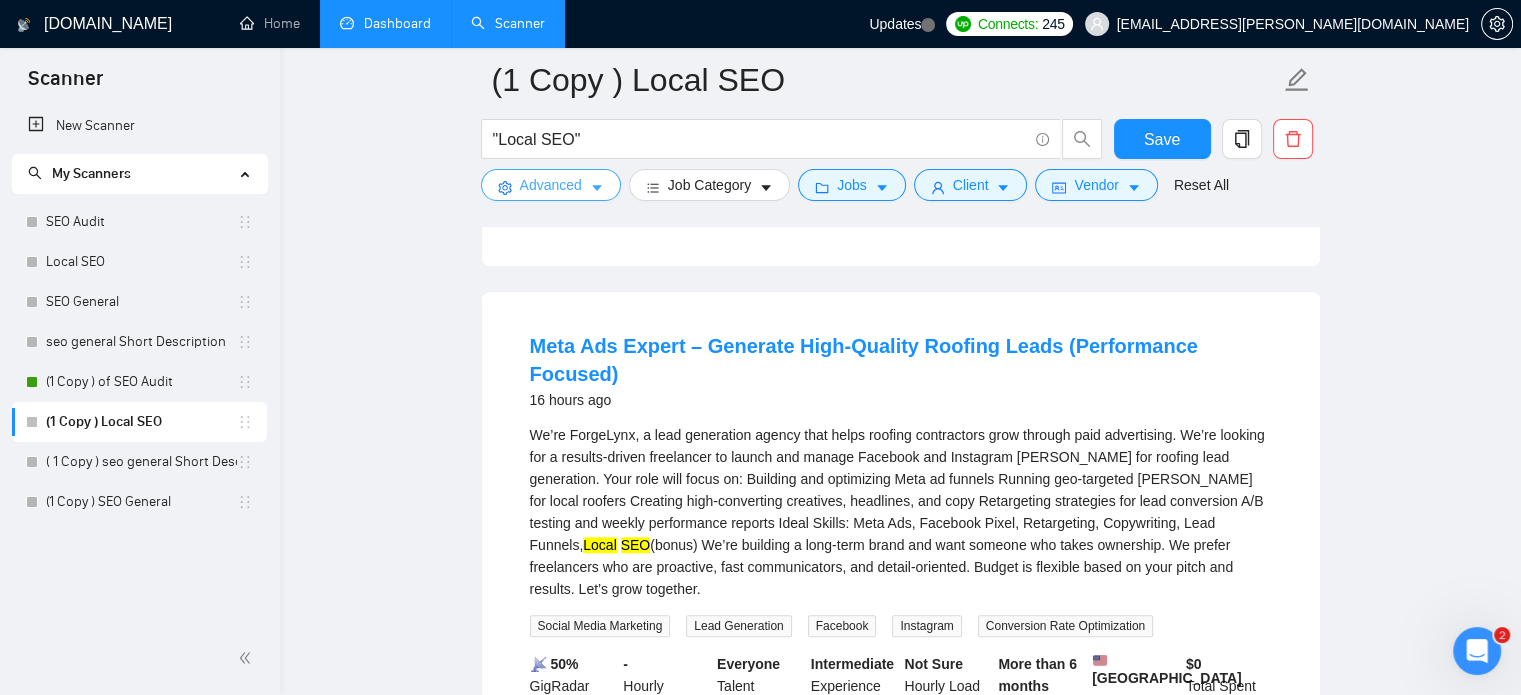 click 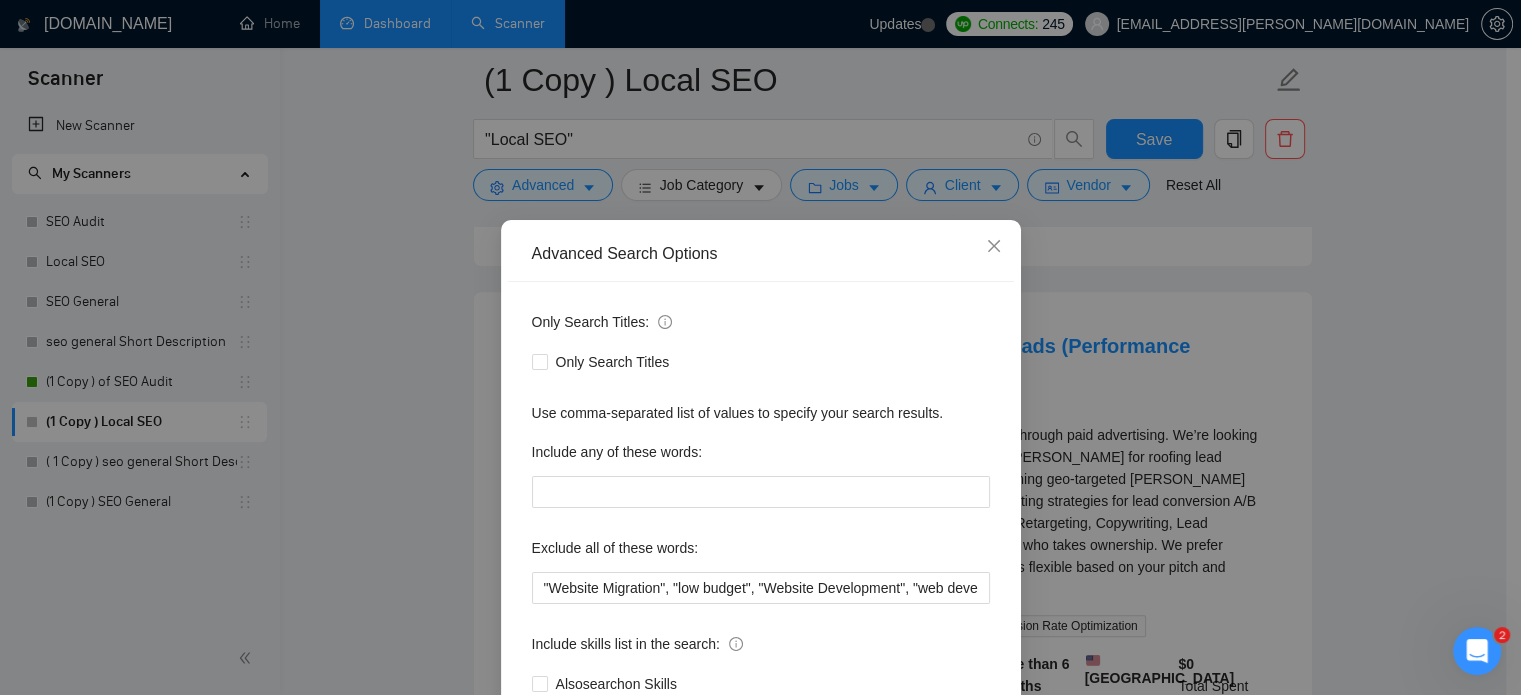 scroll, scrollTop: 136, scrollLeft: 0, axis: vertical 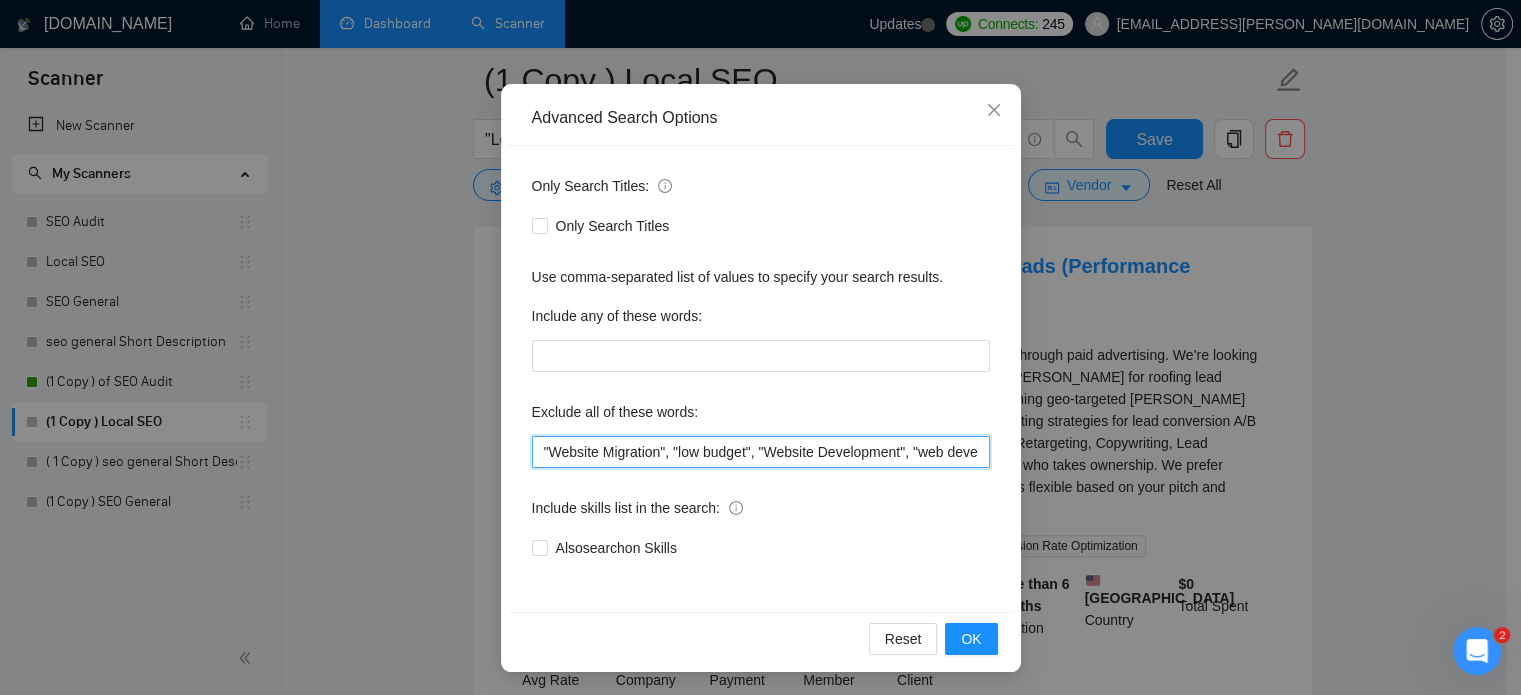 drag, startPoint x: 652, startPoint y: 449, endPoint x: 547, endPoint y: 449, distance: 105 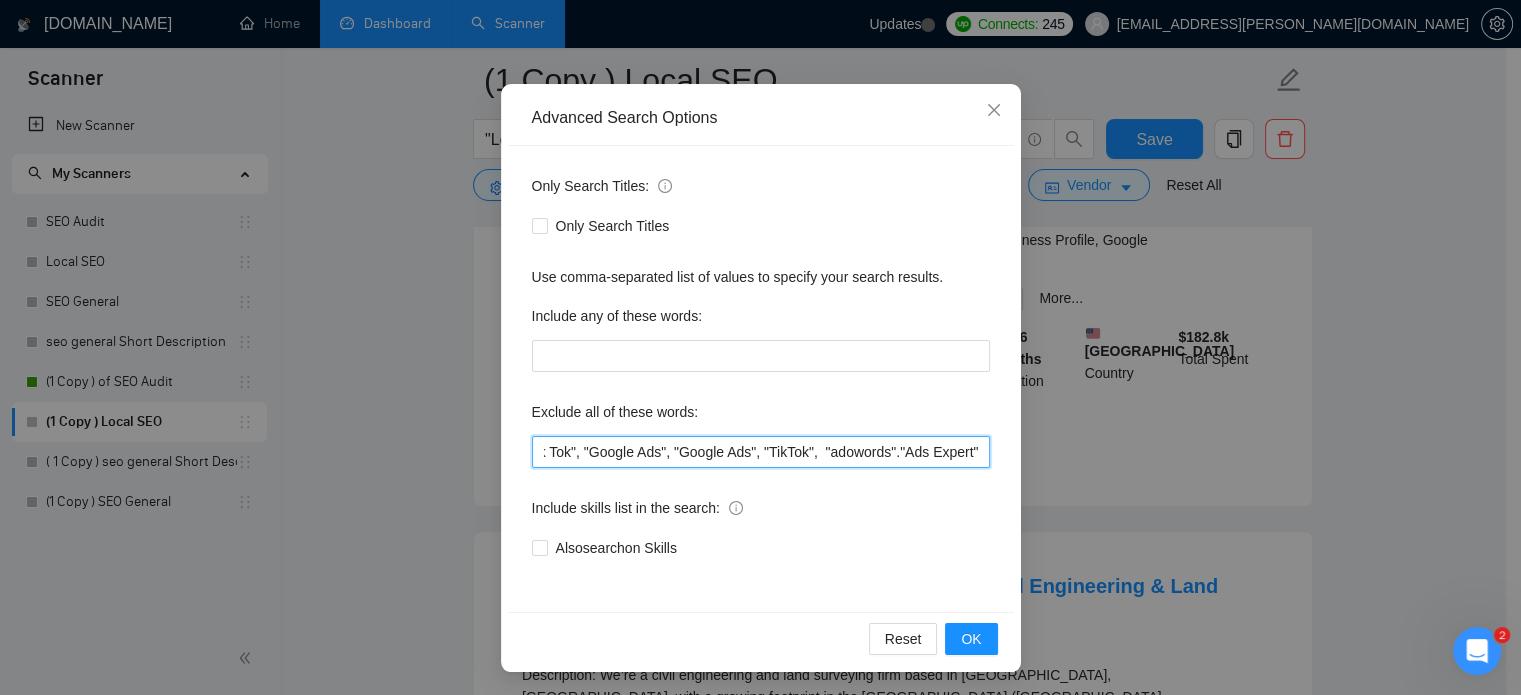 scroll, scrollTop: 0, scrollLeft: 1043, axis: horizontal 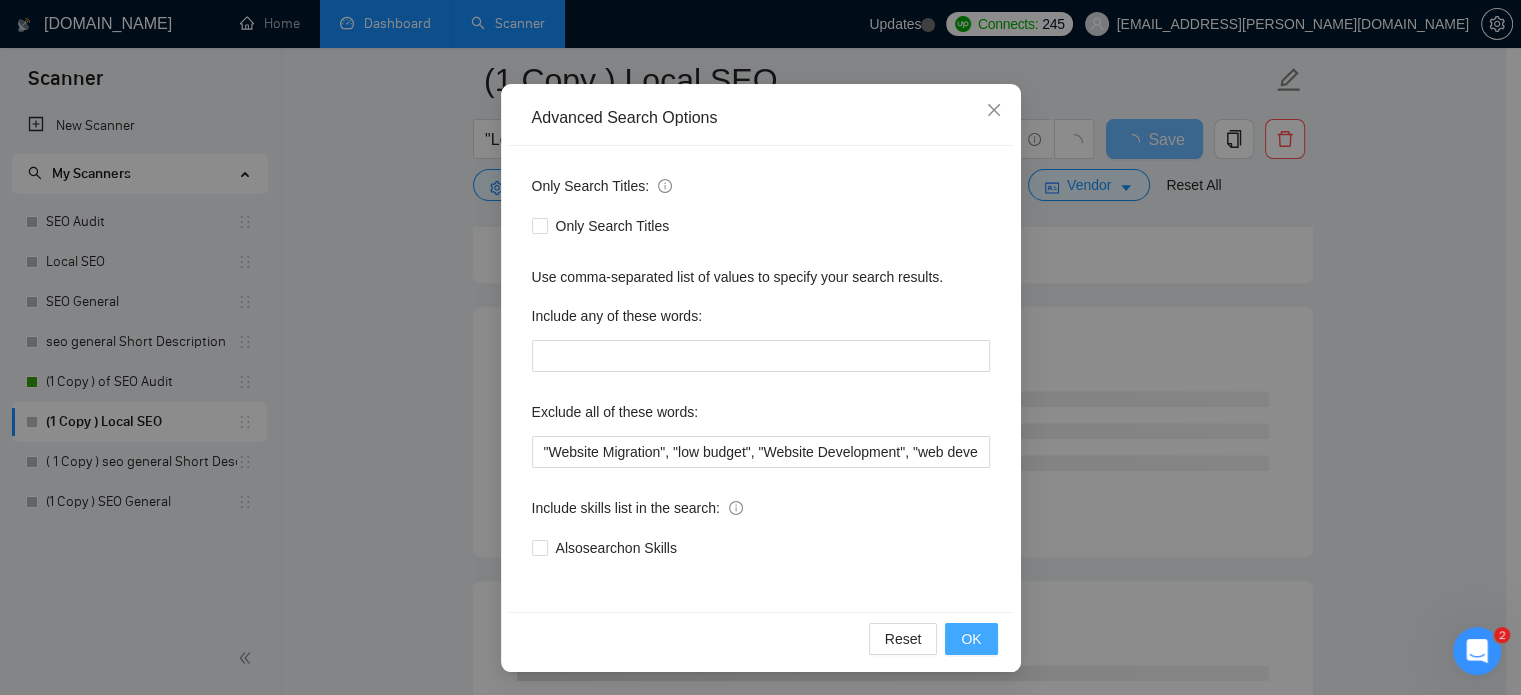 click on "OK" at bounding box center [971, 639] 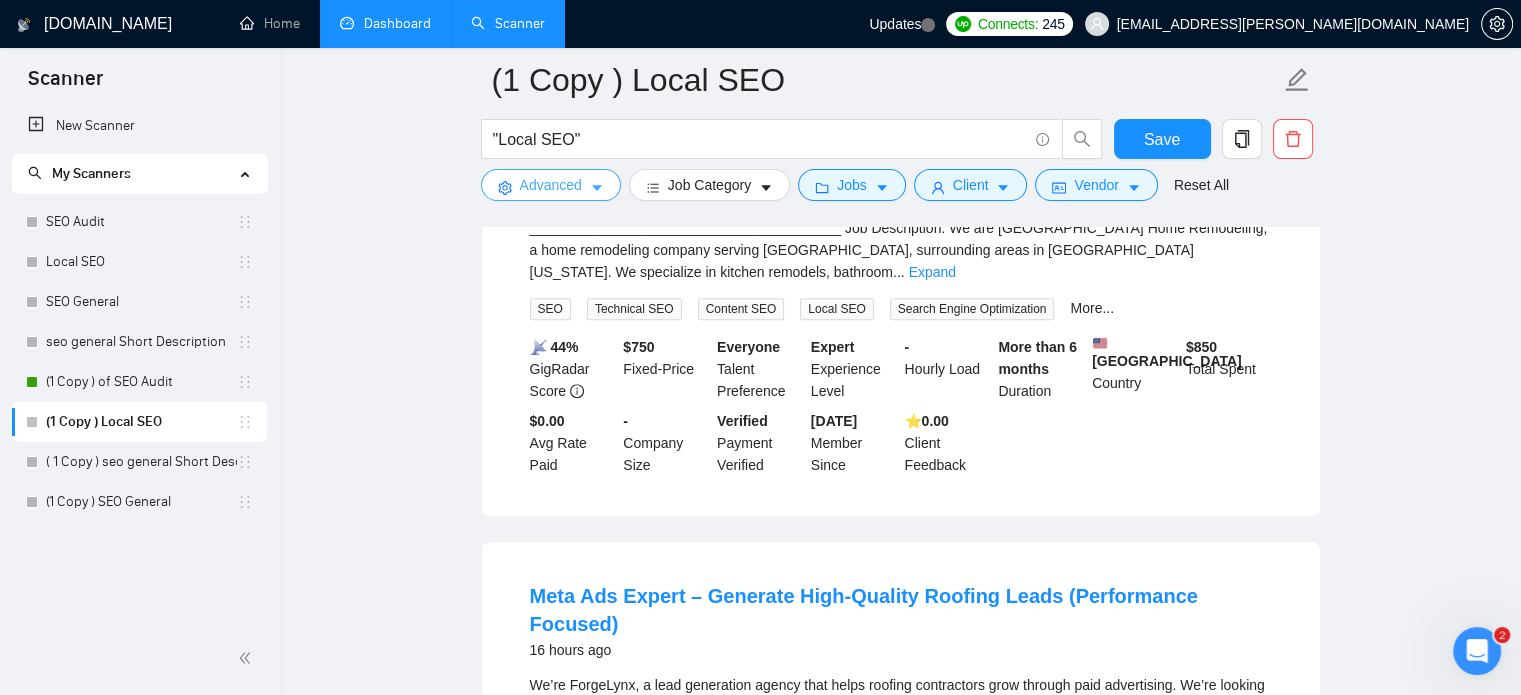 scroll, scrollTop: 808, scrollLeft: 0, axis: vertical 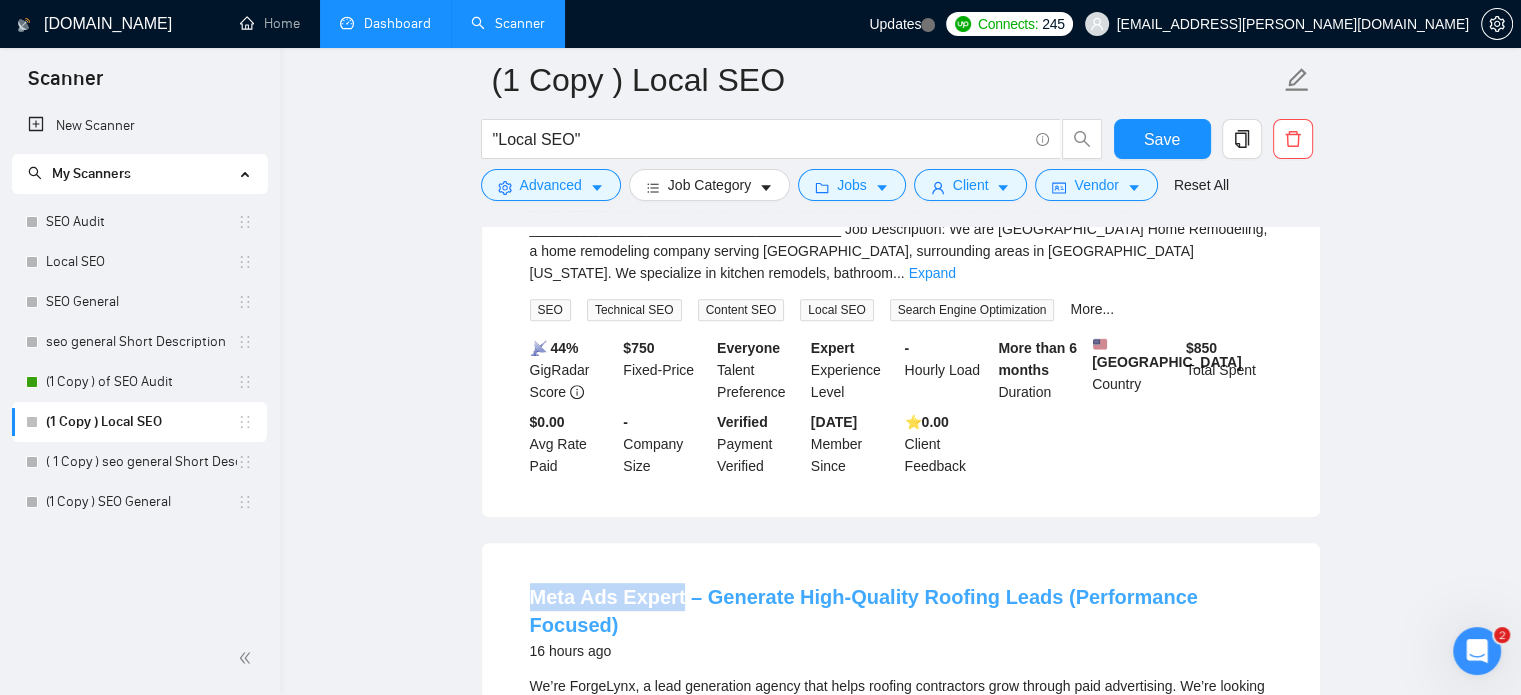 drag, startPoint x: 522, startPoint y: 532, endPoint x: 679, endPoint y: 539, distance: 157.15598 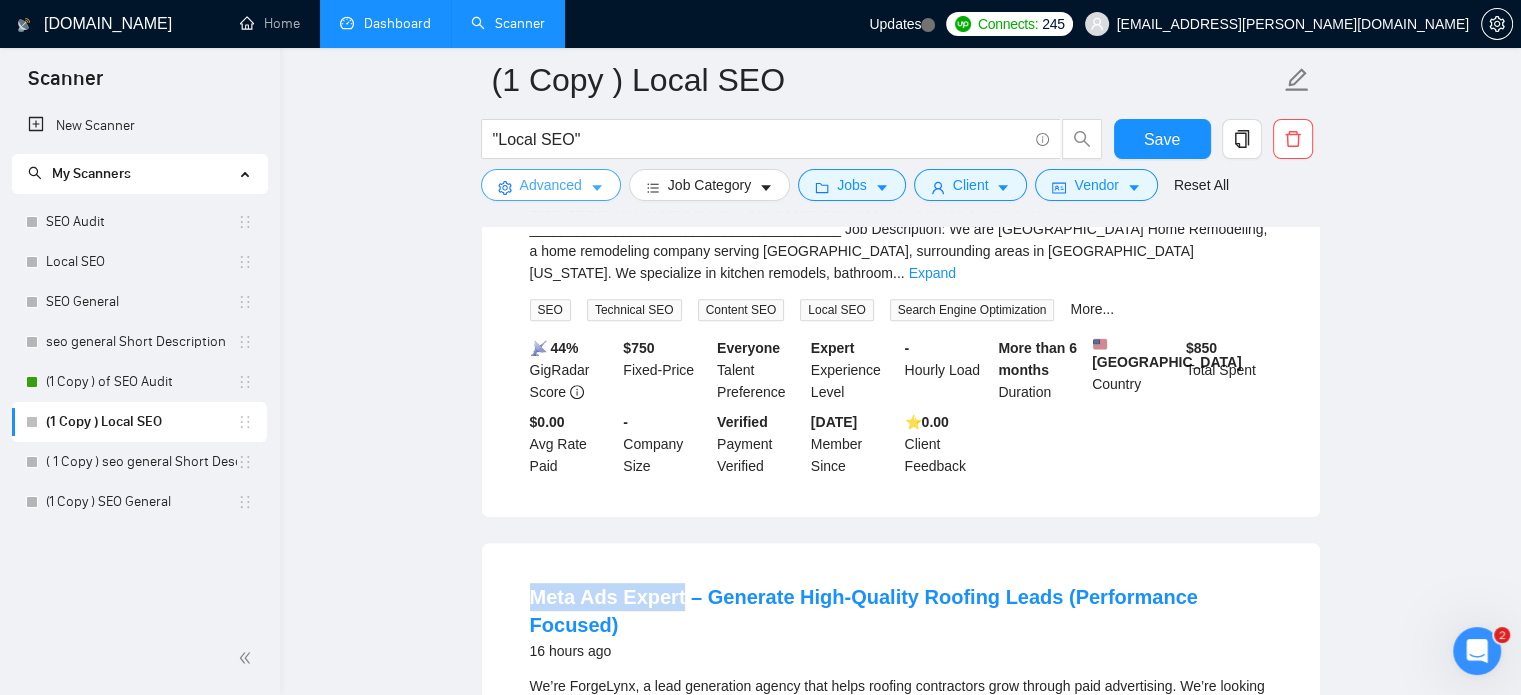 click on "Advanced" at bounding box center [551, 185] 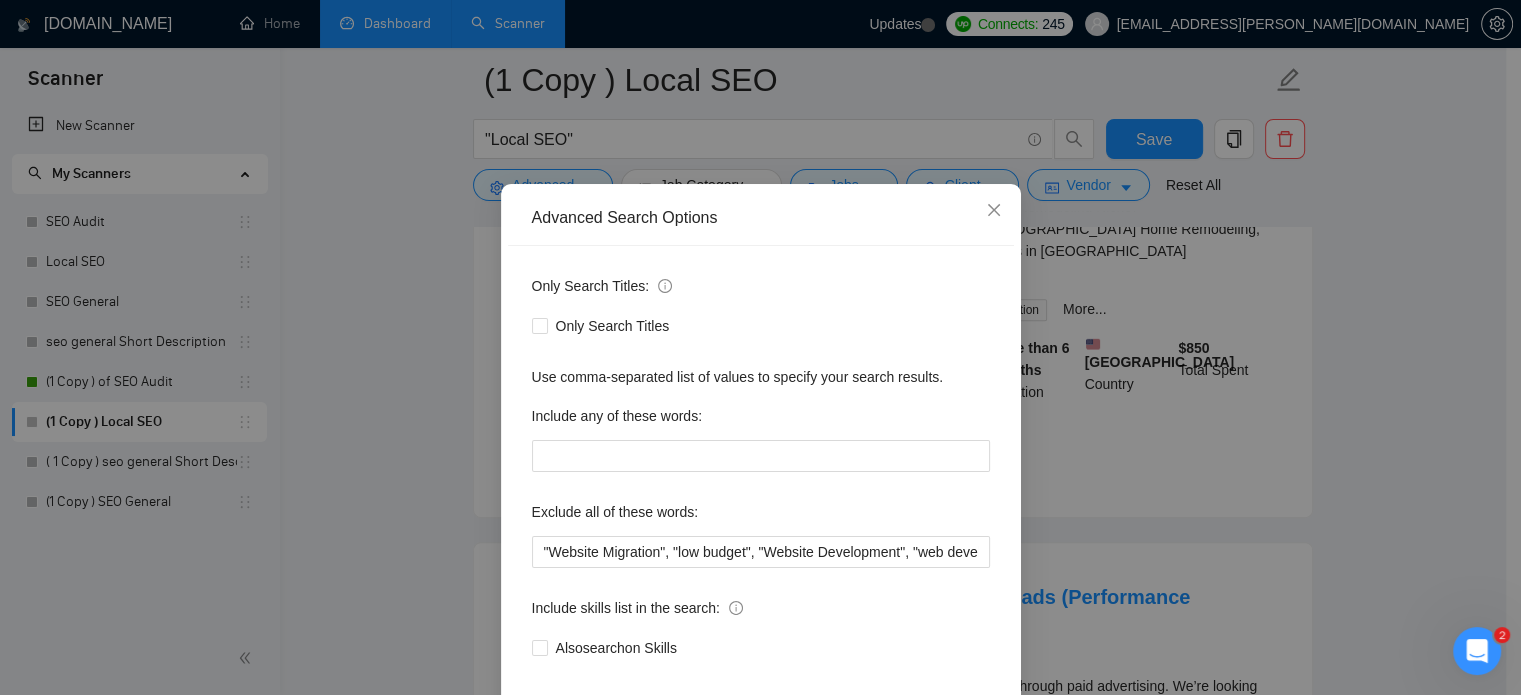scroll, scrollTop: 136, scrollLeft: 0, axis: vertical 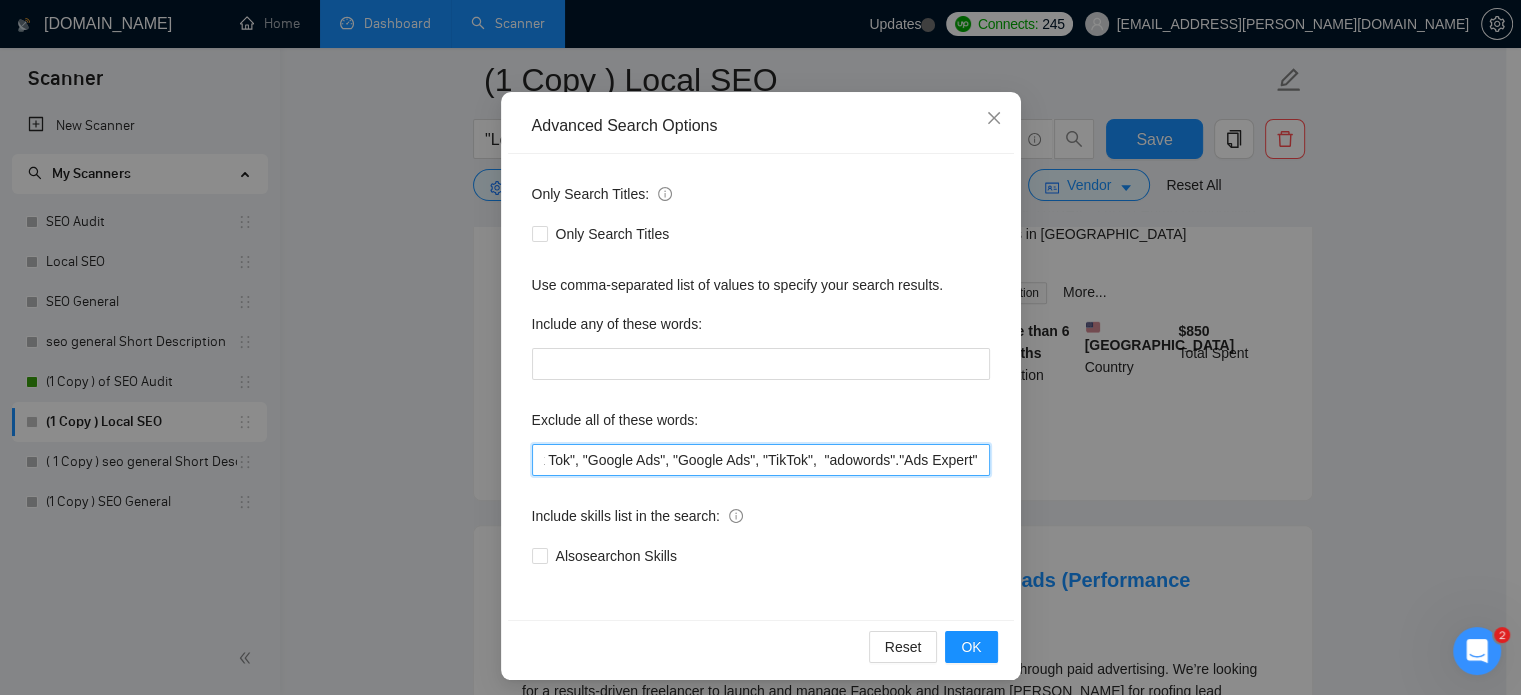 click on ""Website Migration", "low budget", "Website Development", "web development", developer, casino, gambling, "to join our", "content writer", "LinkedIn", "ad account", "Tik Tok", "Google Ads", "Google Ads", "TikTok",  "adowords"."Ads Expert"" at bounding box center (761, 460) 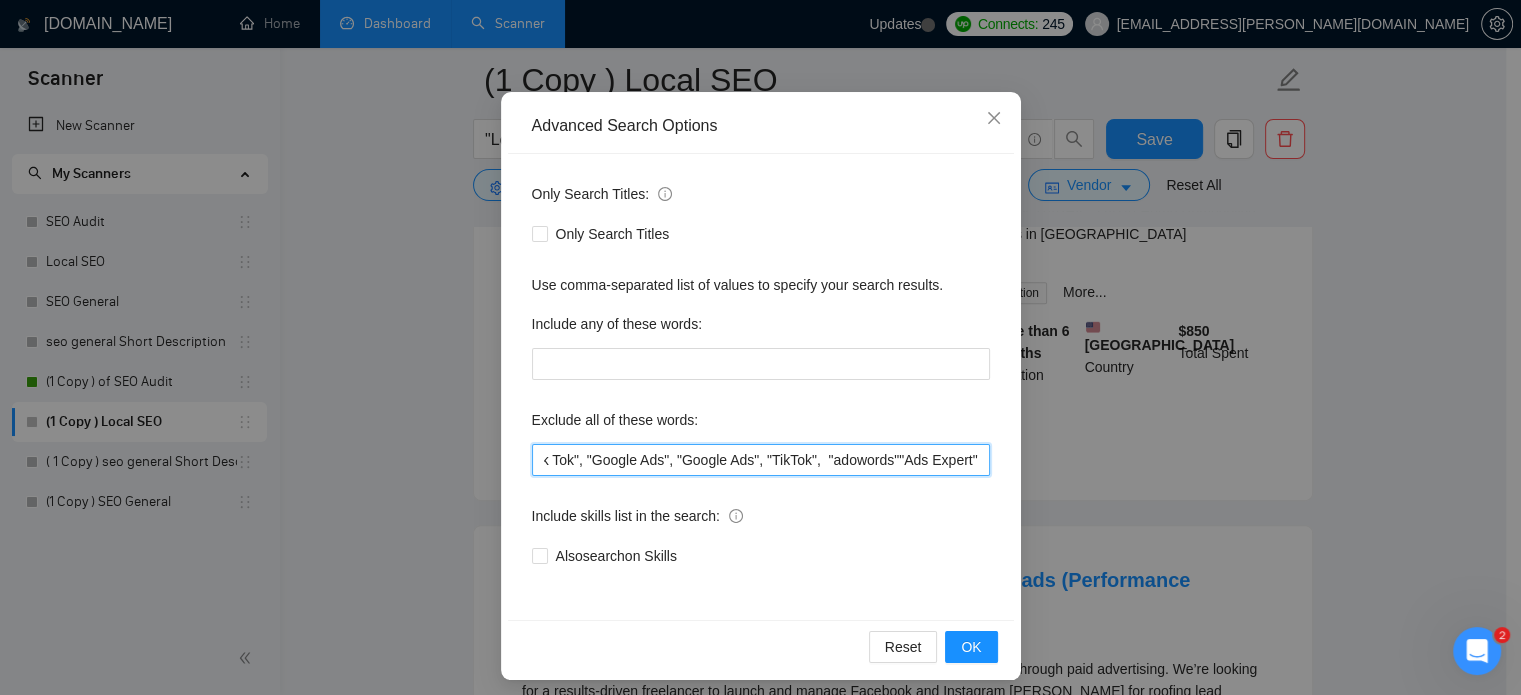 scroll, scrollTop: 0, scrollLeft: 1040, axis: horizontal 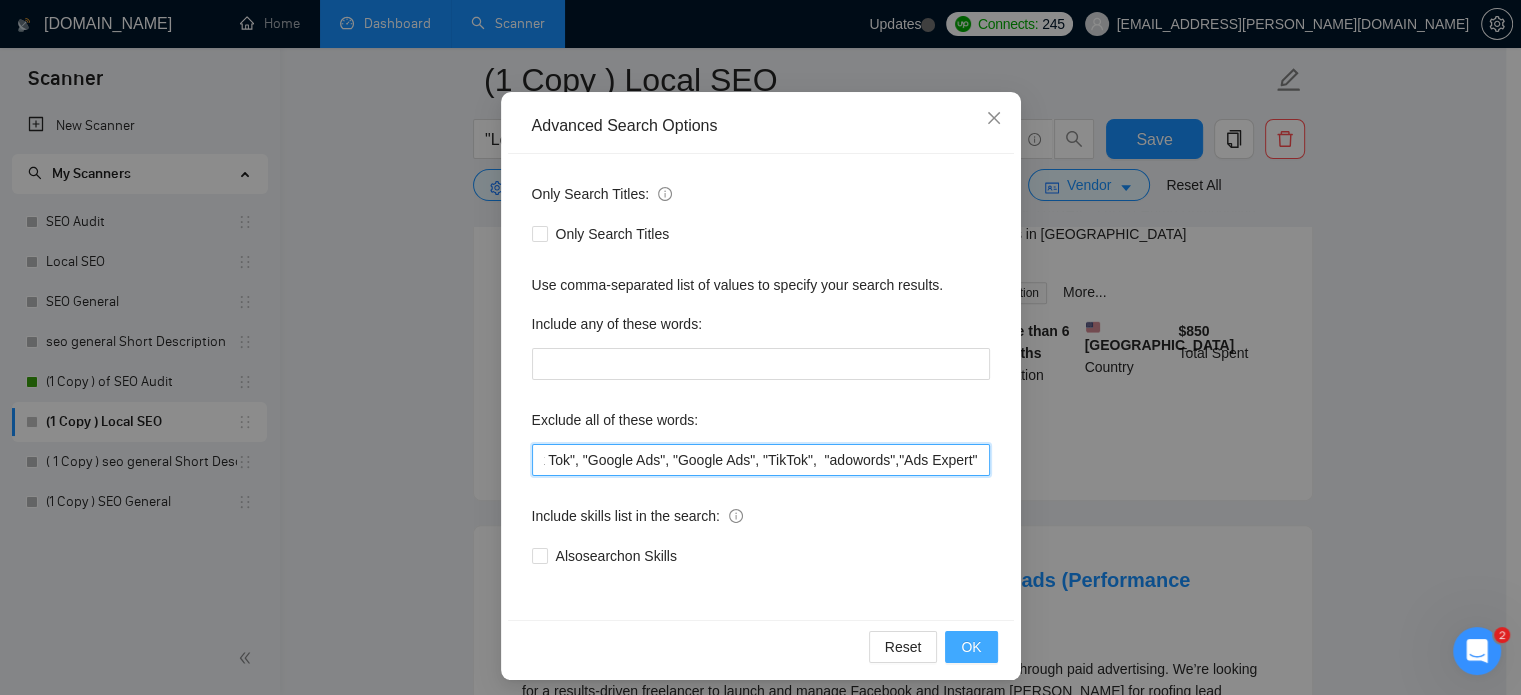 type on ""Website Migration", "low budget", "Website Development", "web development", developer, casino, gambling, "to join our", "content writer", "LinkedIn", "ad account", "Tik Tok", "Google Ads", "Google Ads", "TikTok",  "adowords","Ads Expert"" 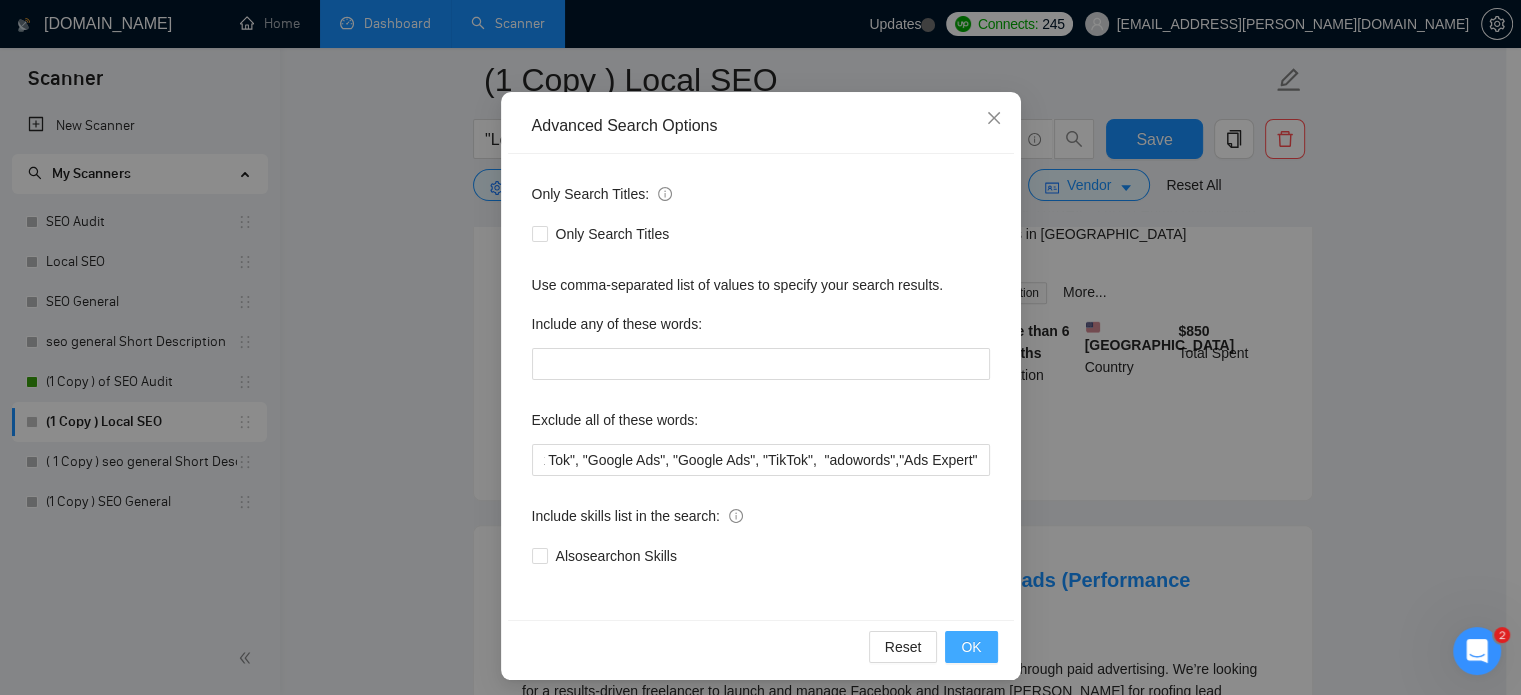 scroll, scrollTop: 0, scrollLeft: 0, axis: both 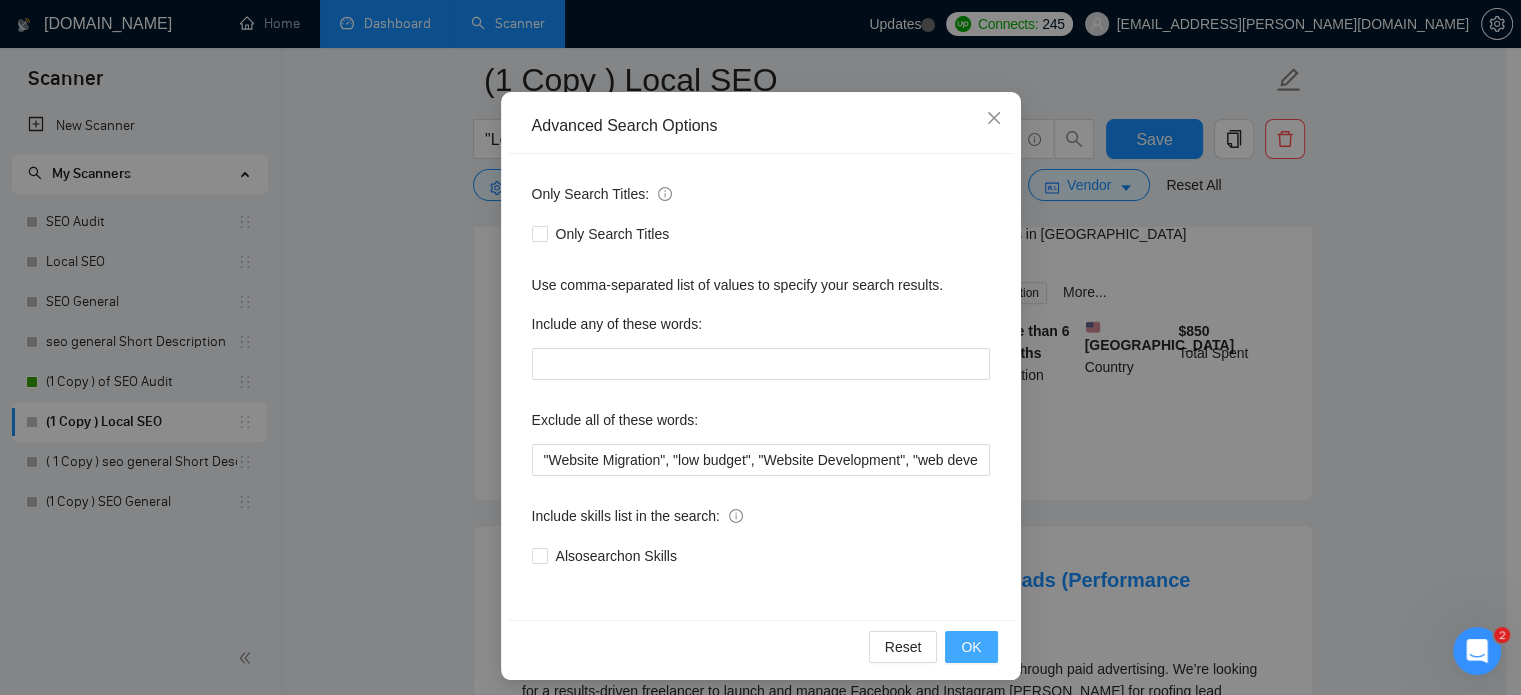 click on "OK" at bounding box center [971, 647] 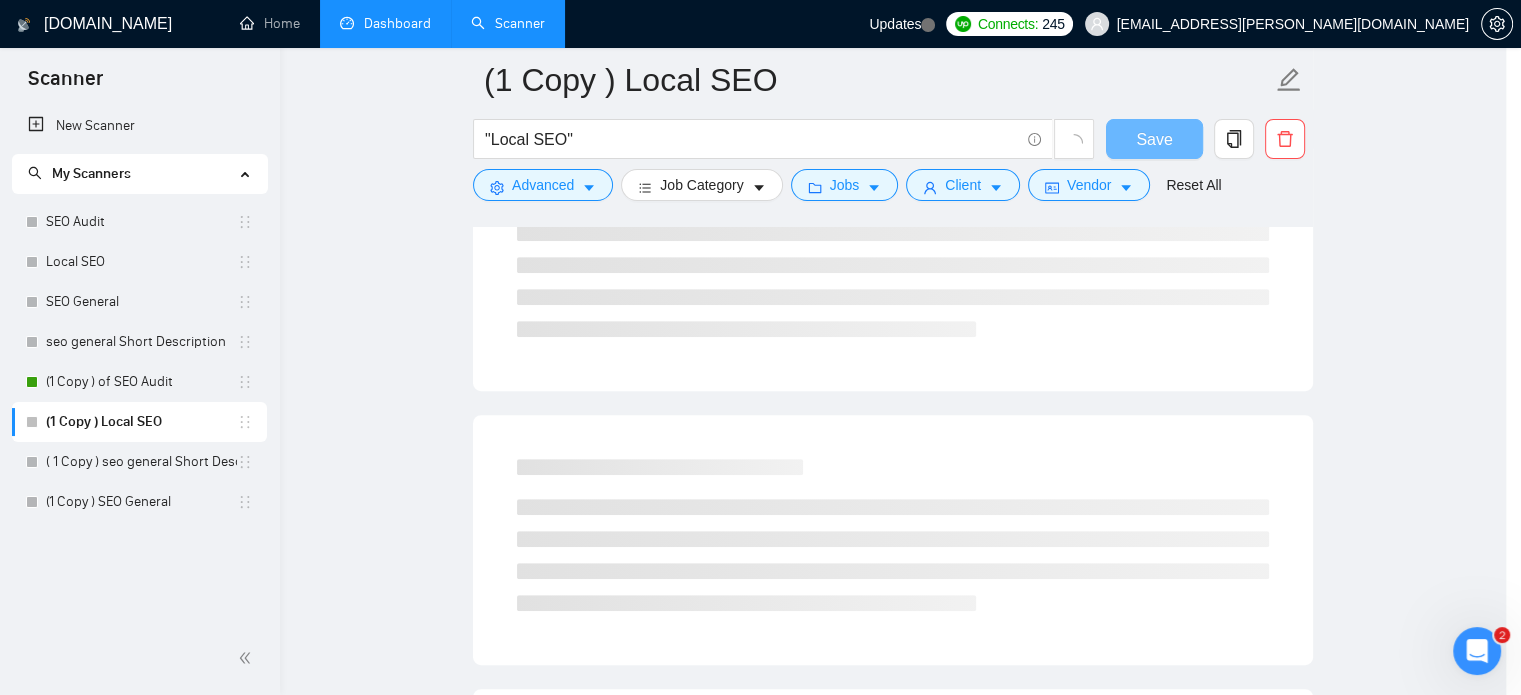 scroll, scrollTop: 36, scrollLeft: 0, axis: vertical 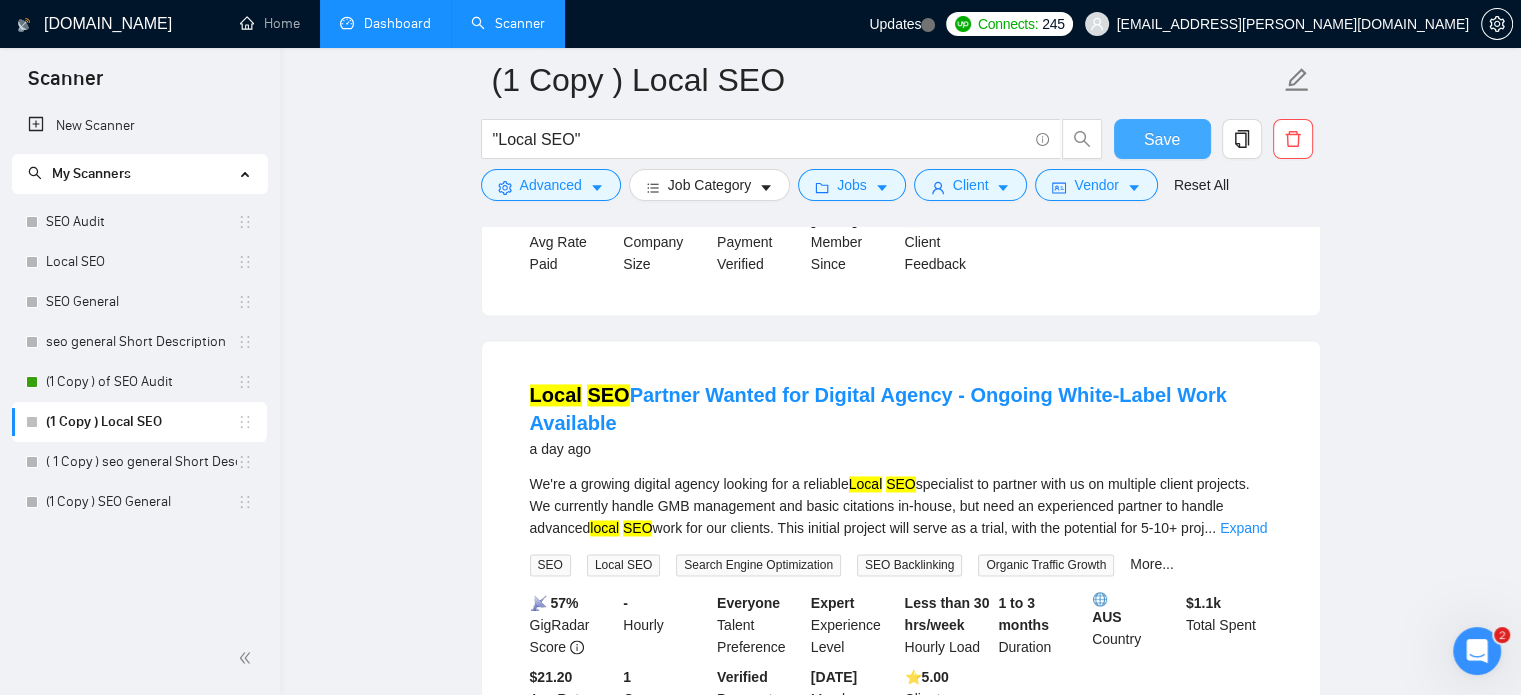 click on "Save" at bounding box center (1162, 139) 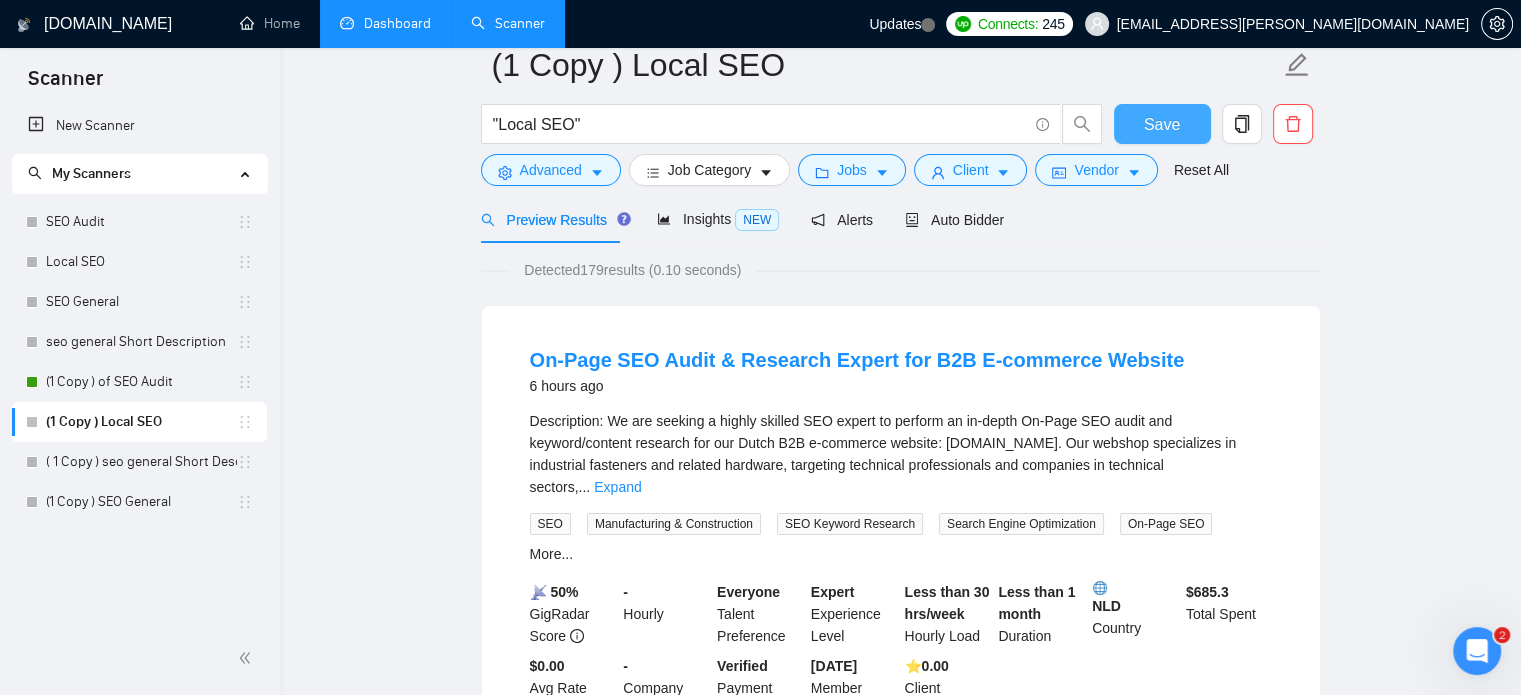 scroll, scrollTop: 0, scrollLeft: 0, axis: both 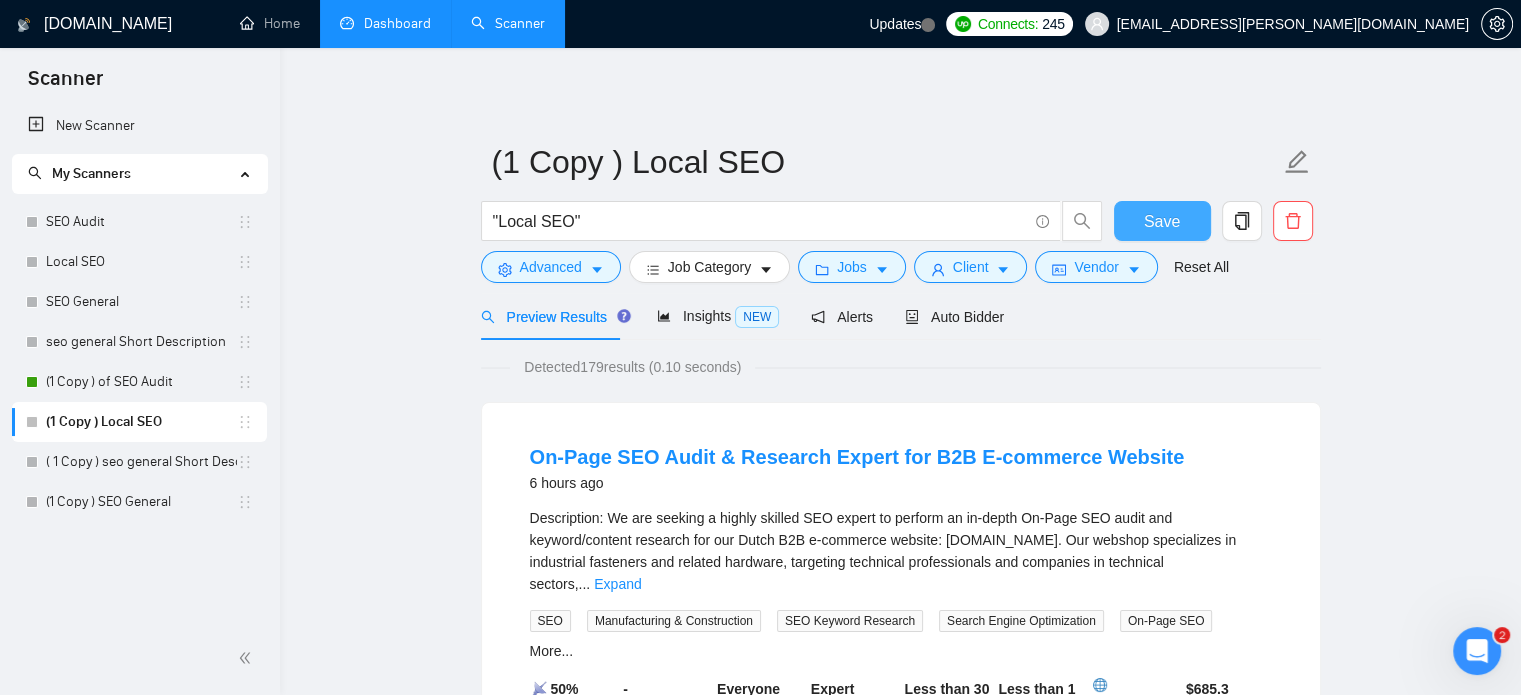click on "Save" at bounding box center (1162, 221) 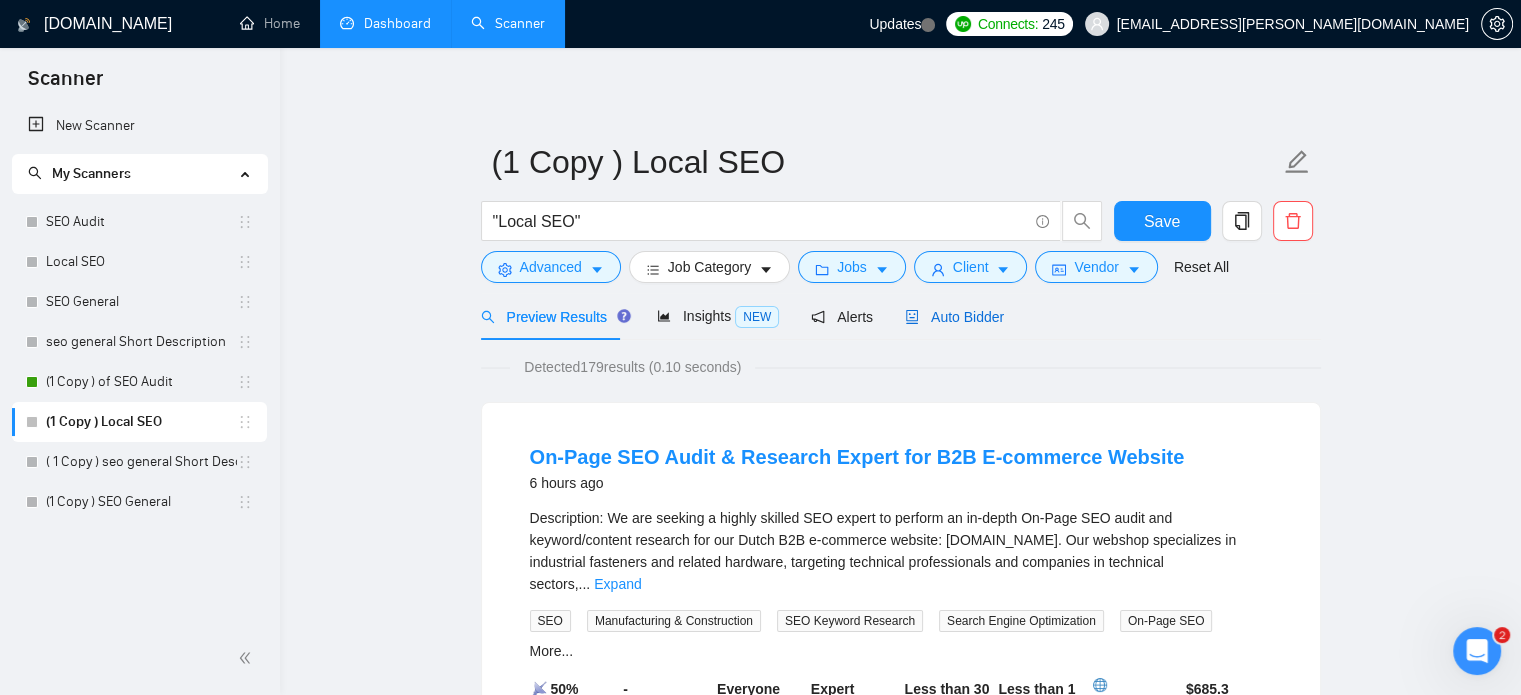 click on "Auto Bidder" at bounding box center (954, 317) 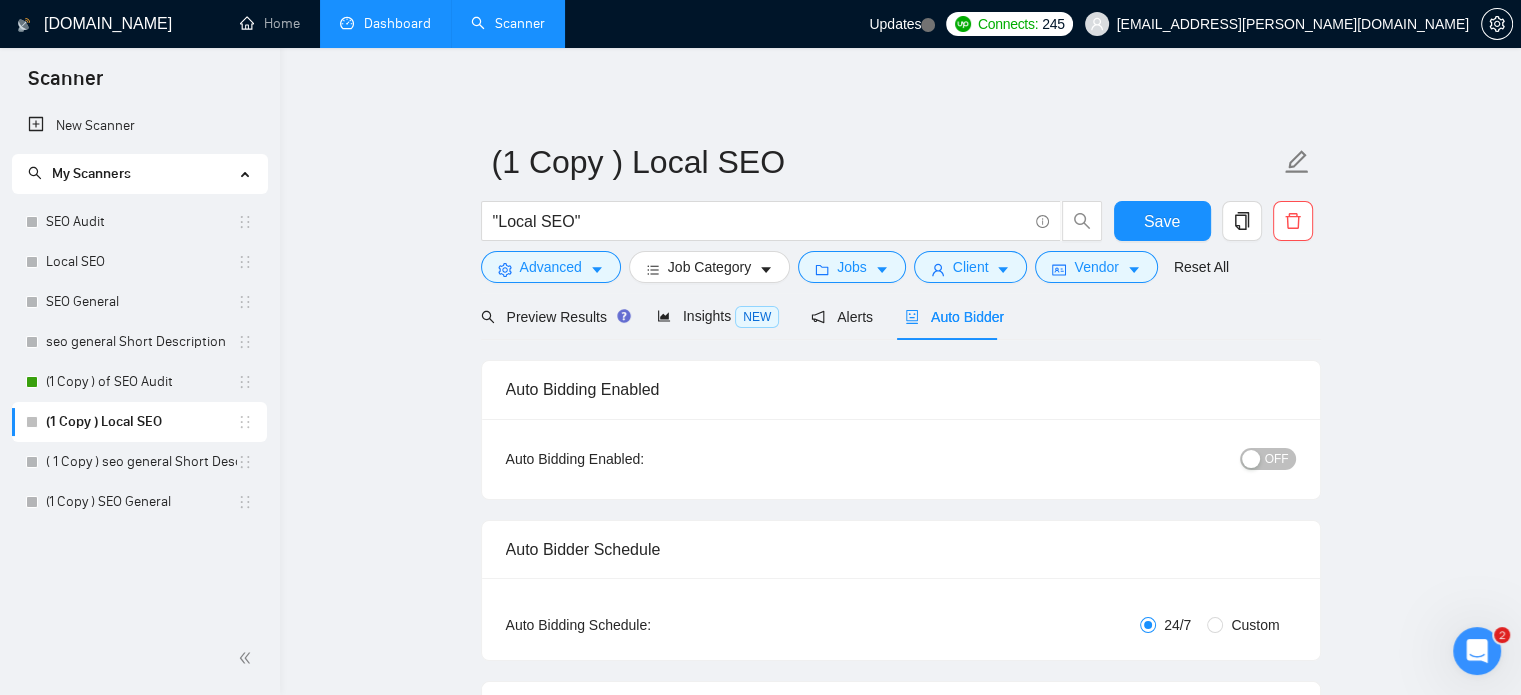 click on "Auto Bidding Enabled: OFF" at bounding box center (901, 459) 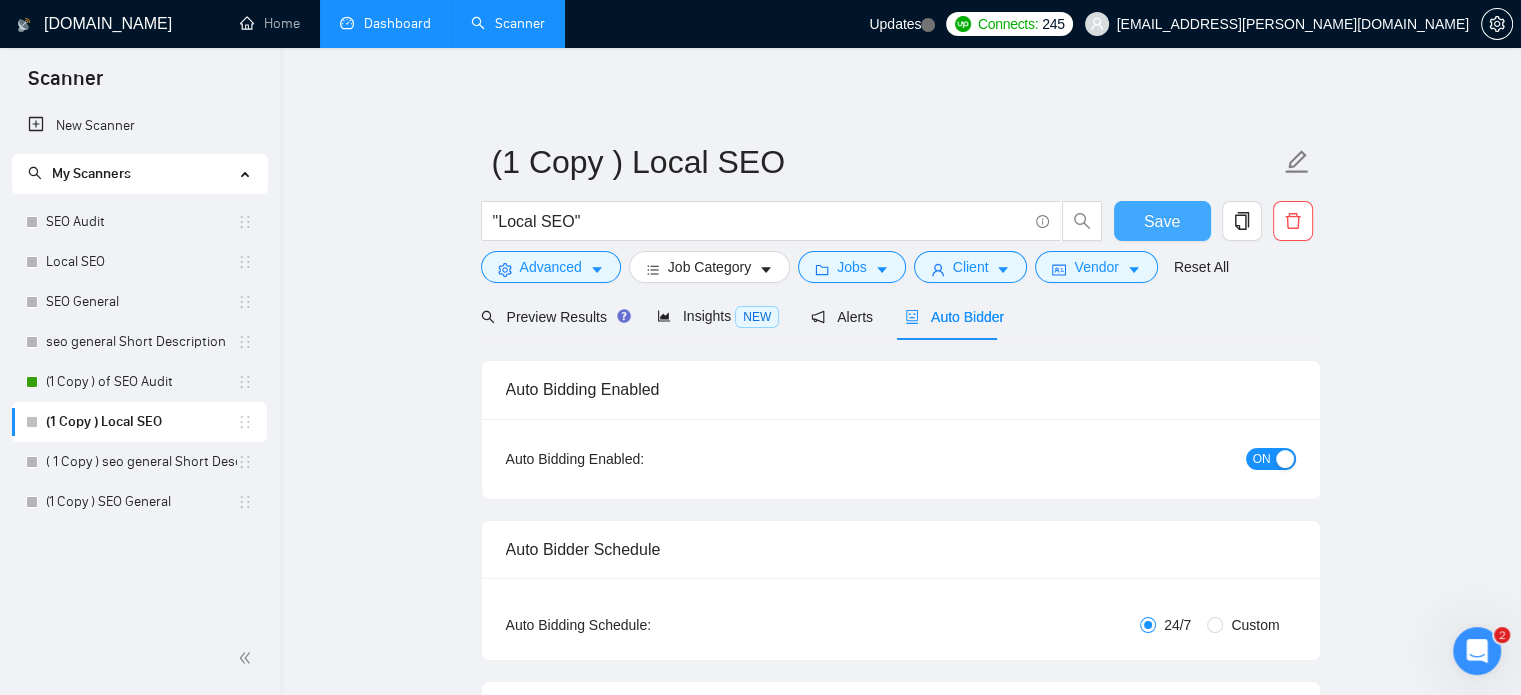 click on "Save" at bounding box center [1162, 221] 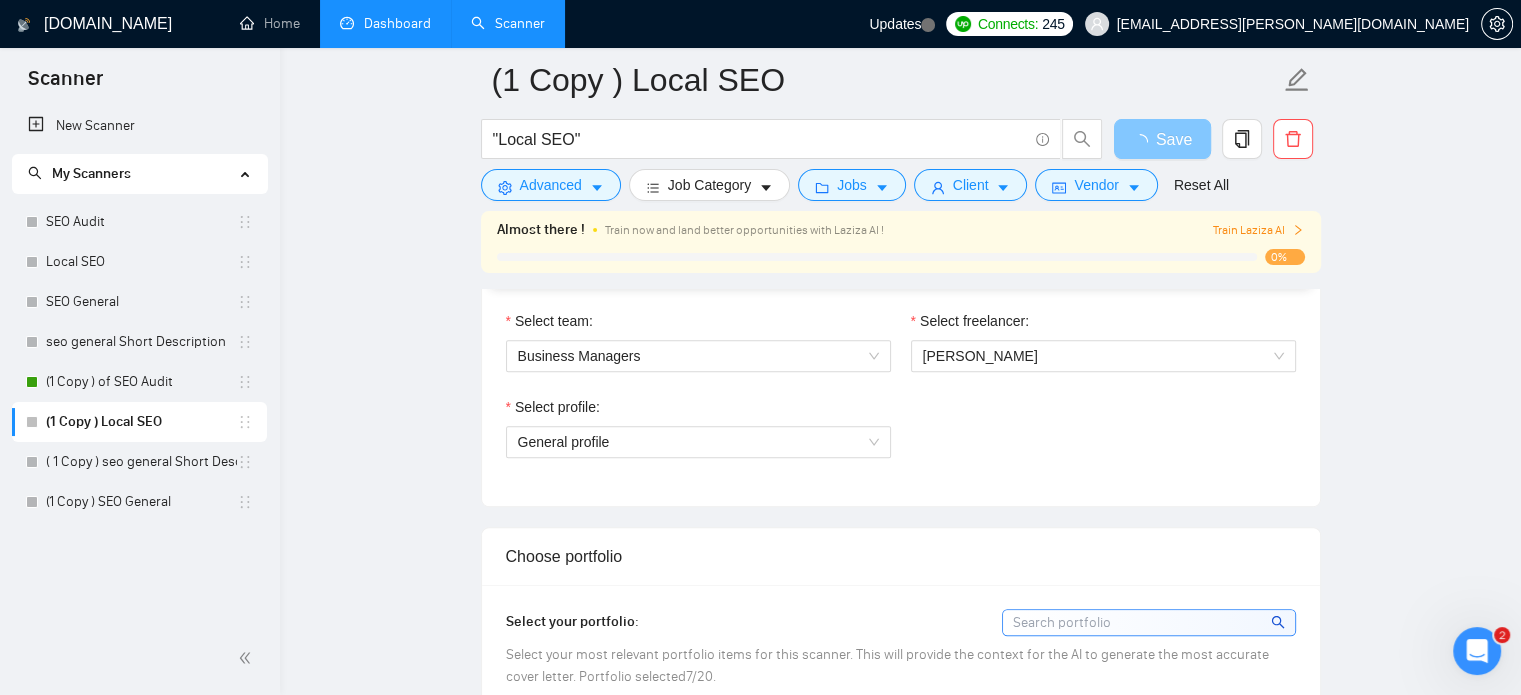 scroll, scrollTop: 1060, scrollLeft: 0, axis: vertical 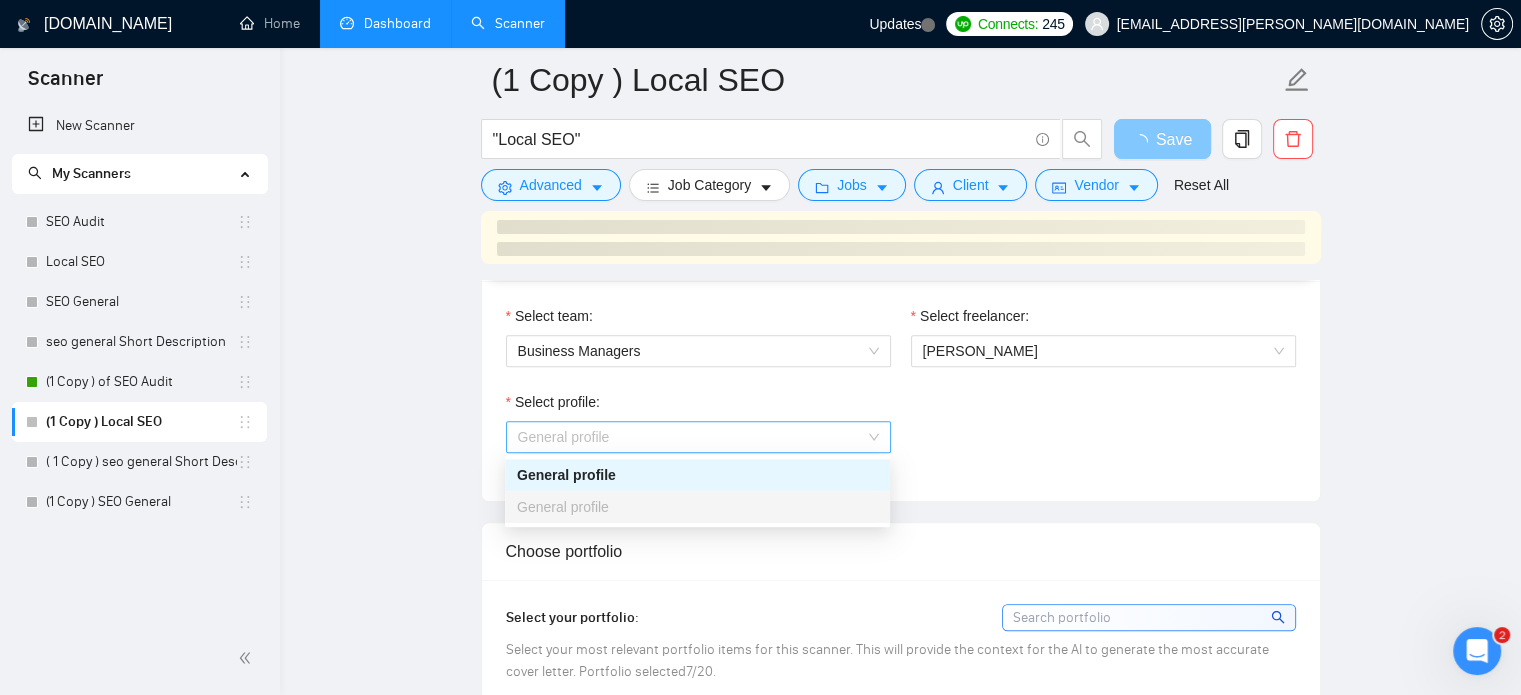 click on "General profile" at bounding box center (698, 437) 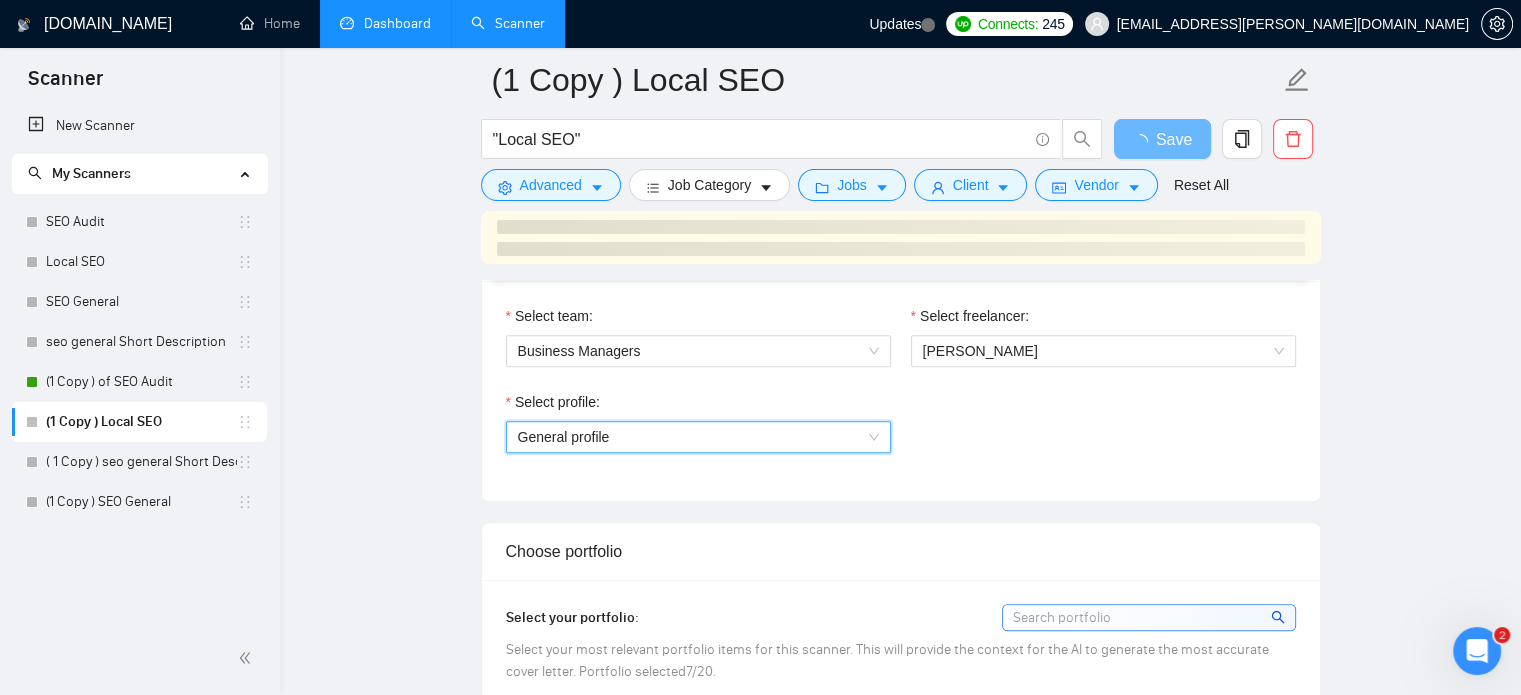 click on "General profile" at bounding box center [698, 437] 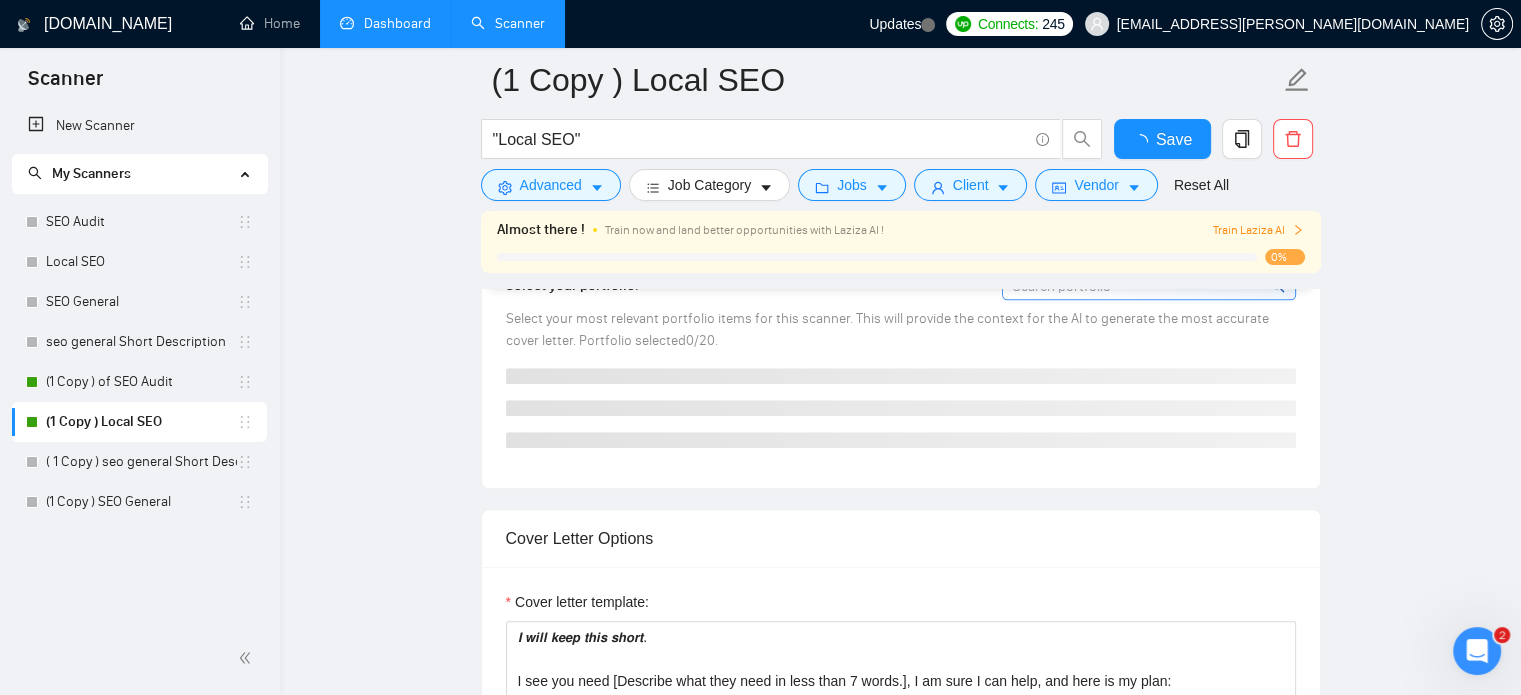 type 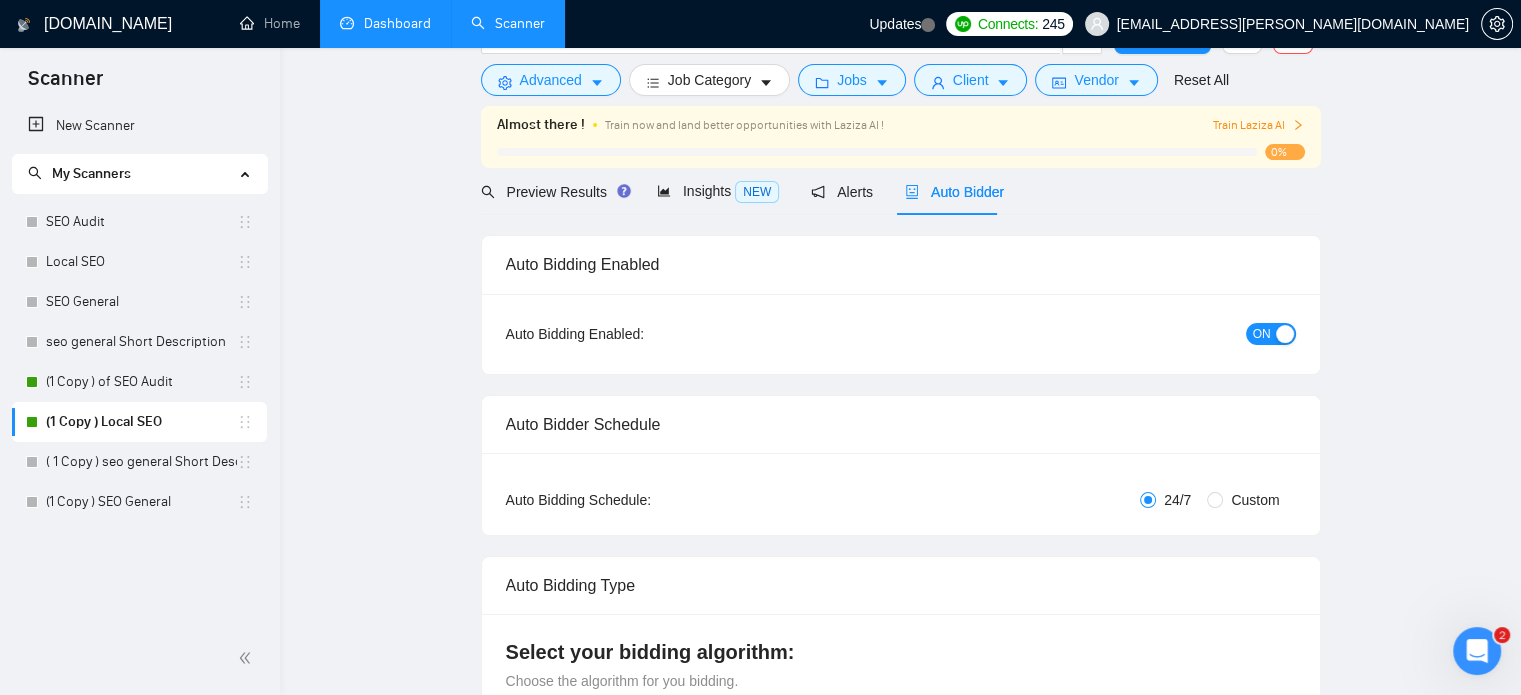 scroll, scrollTop: 0, scrollLeft: 0, axis: both 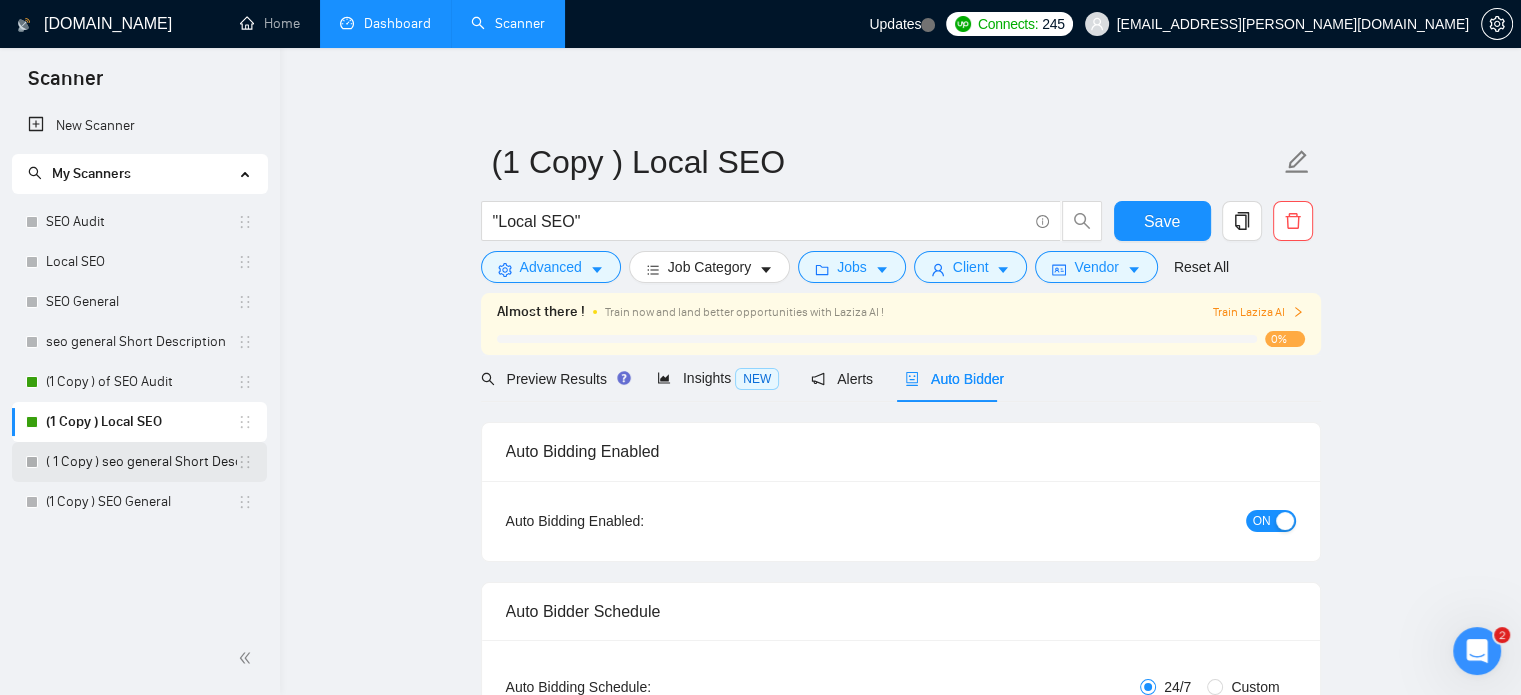 click on "( 1 Copy ) seo general Short Description" at bounding box center [141, 462] 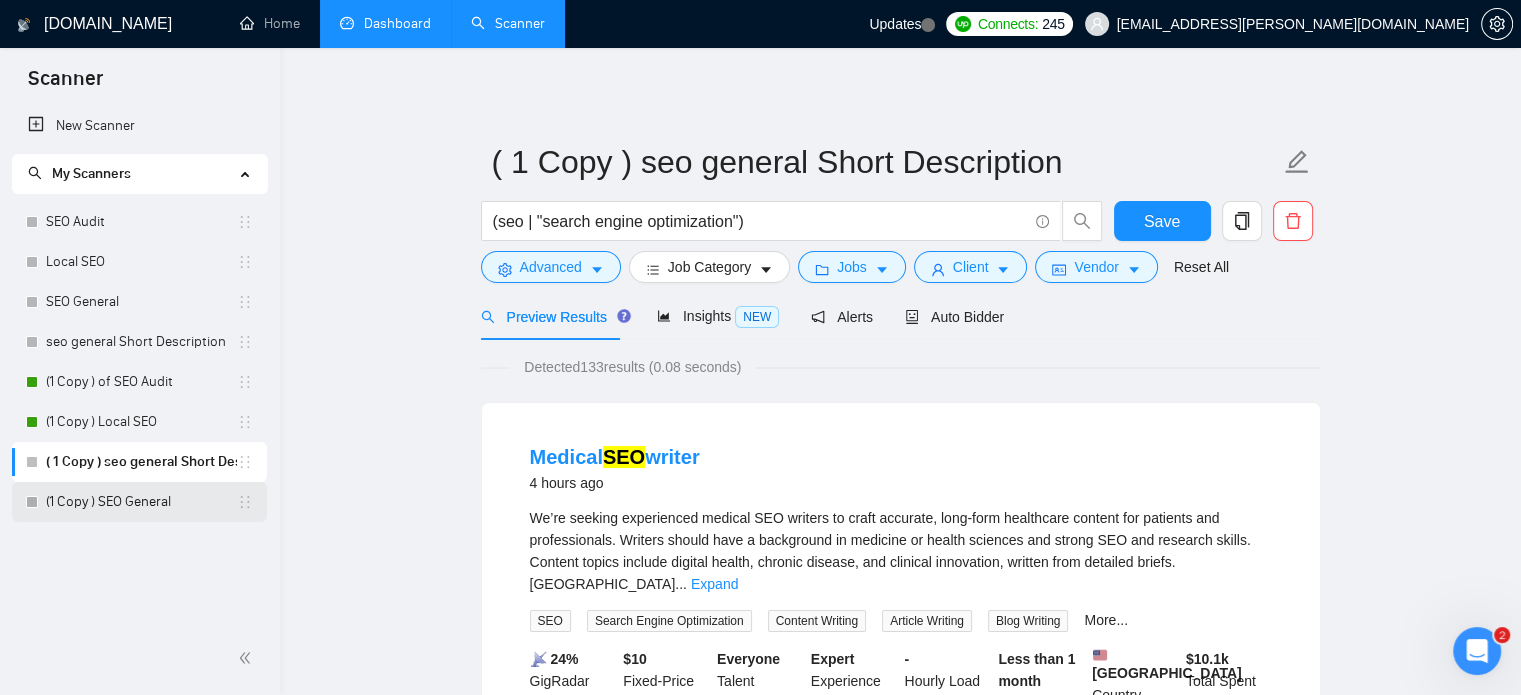 click on "(1 Copy ) SEO General" at bounding box center [141, 502] 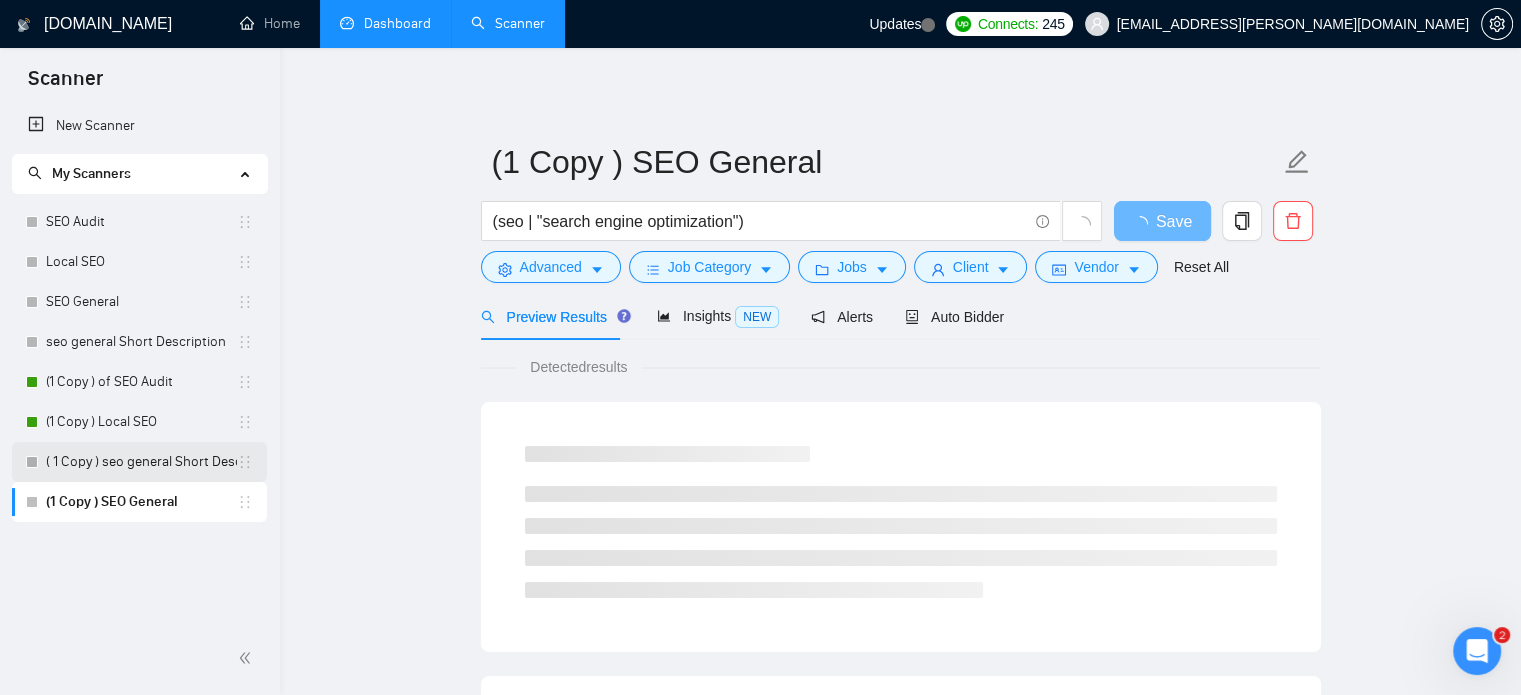 click on "( 1 Copy ) seo general Short Description" at bounding box center [141, 462] 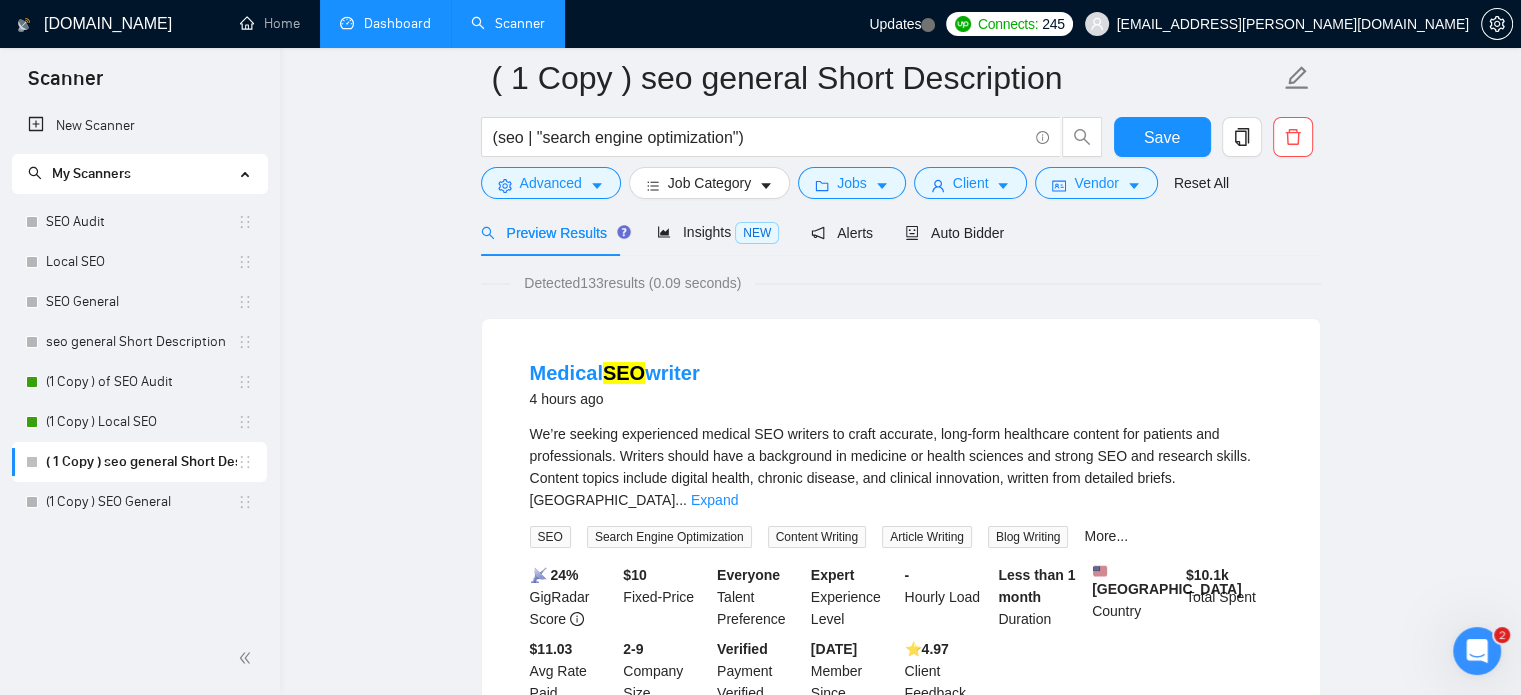 scroll, scrollTop: 88, scrollLeft: 0, axis: vertical 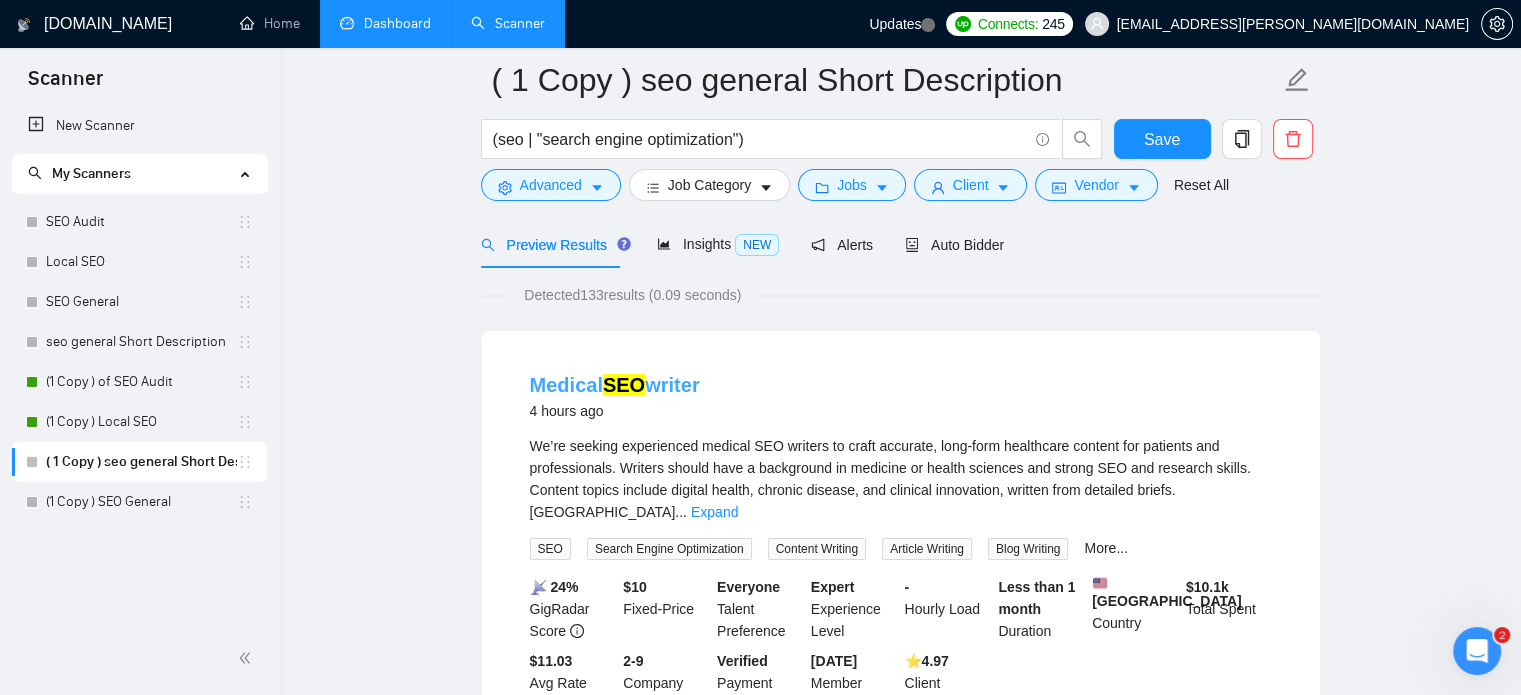 drag, startPoint x: 733, startPoint y: 393, endPoint x: 534, endPoint y: 387, distance: 199.09044 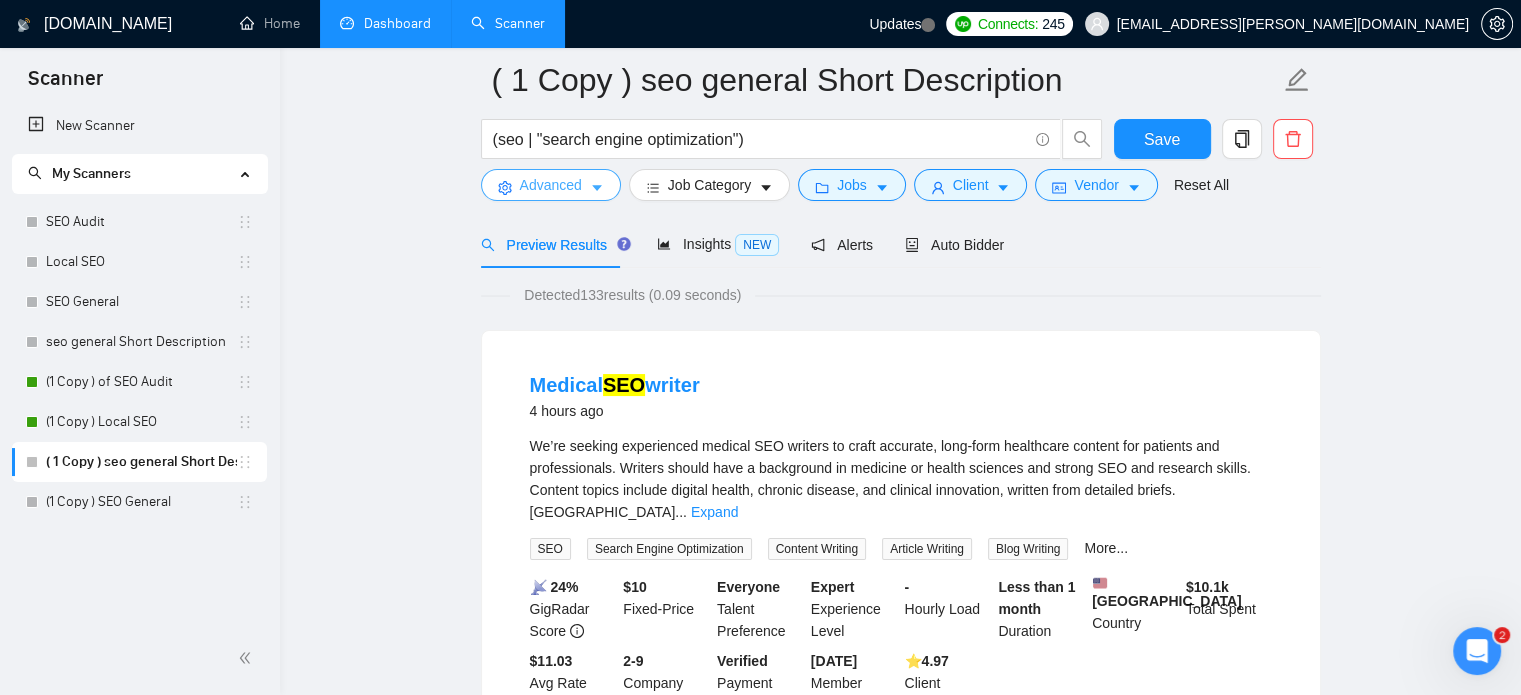 click on "Advanced" at bounding box center (551, 185) 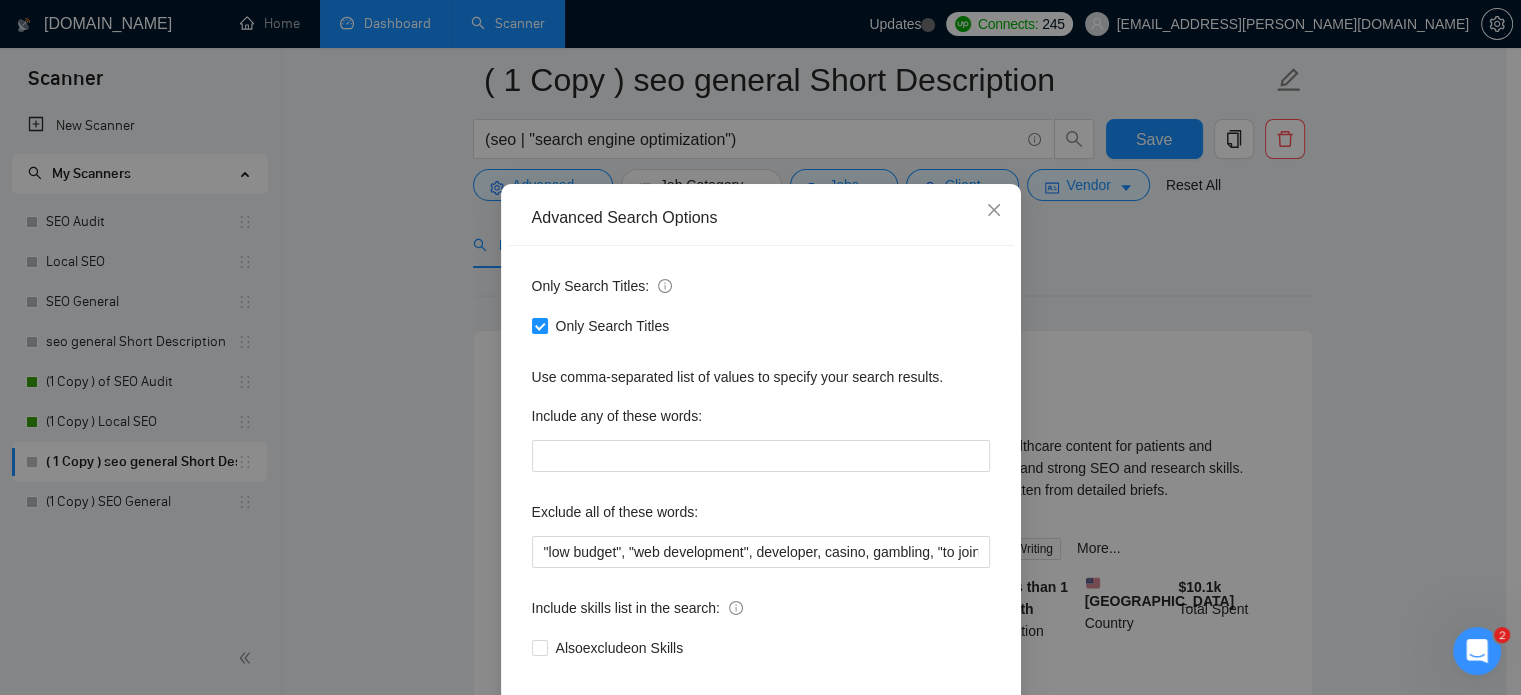 scroll, scrollTop: 136, scrollLeft: 0, axis: vertical 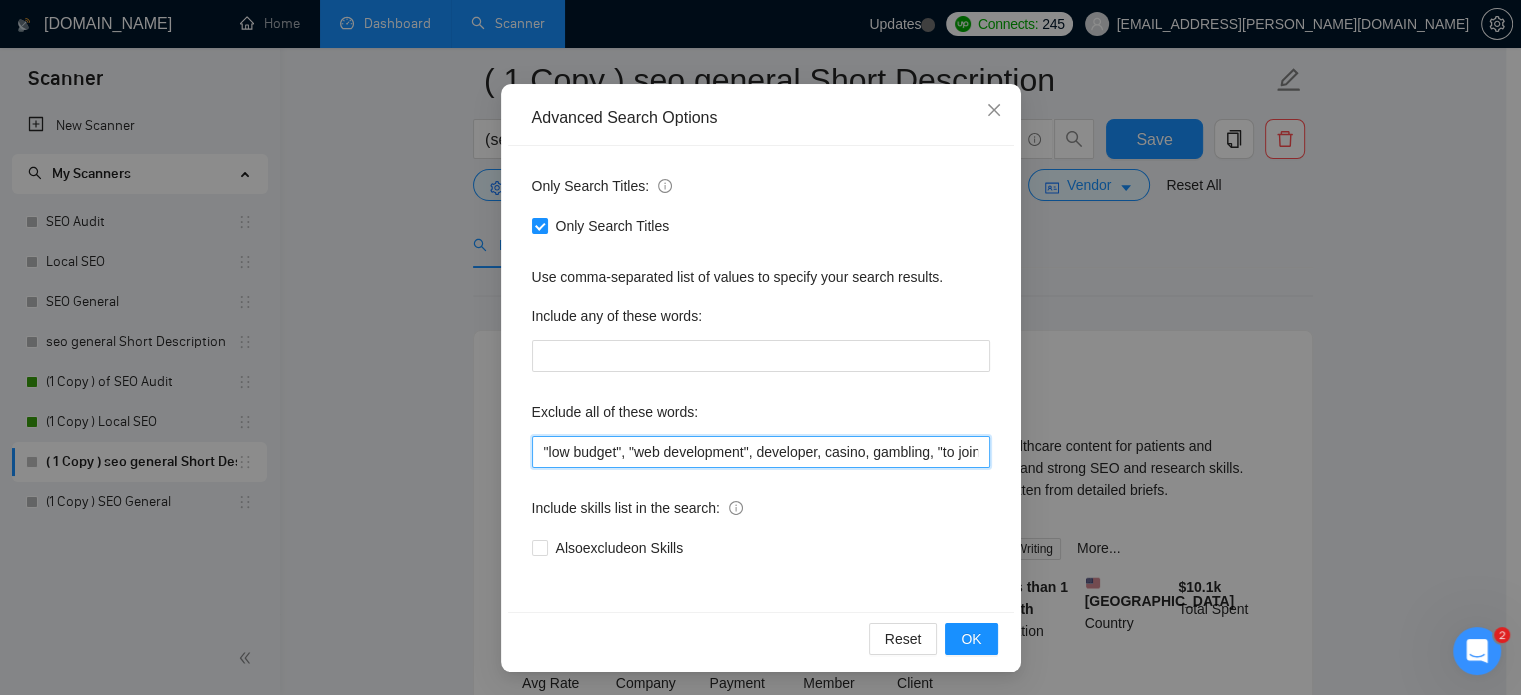 click on ""low budget", "web development", developer, casino, gambling, "to join our", "content writer", "ad account", "ads"" at bounding box center [761, 452] 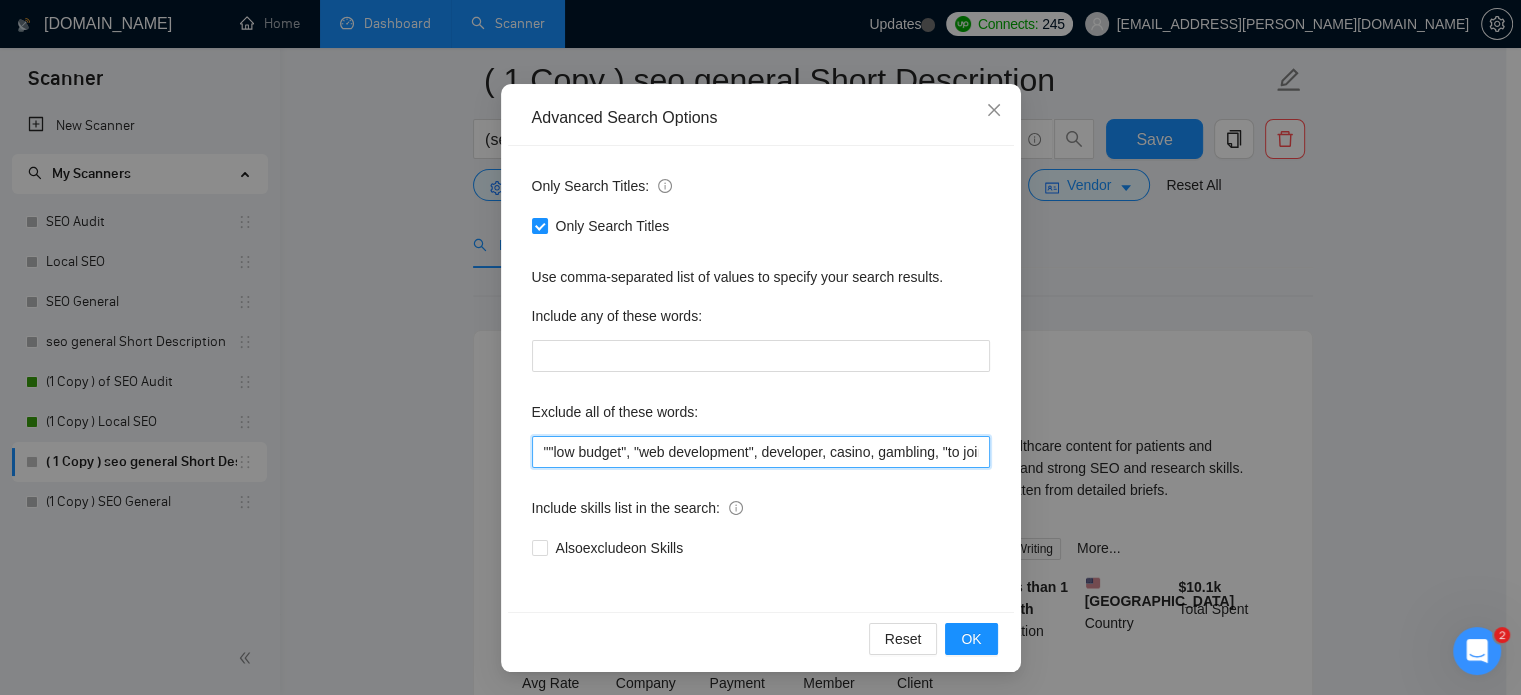 paste on "Medical SEO writer" 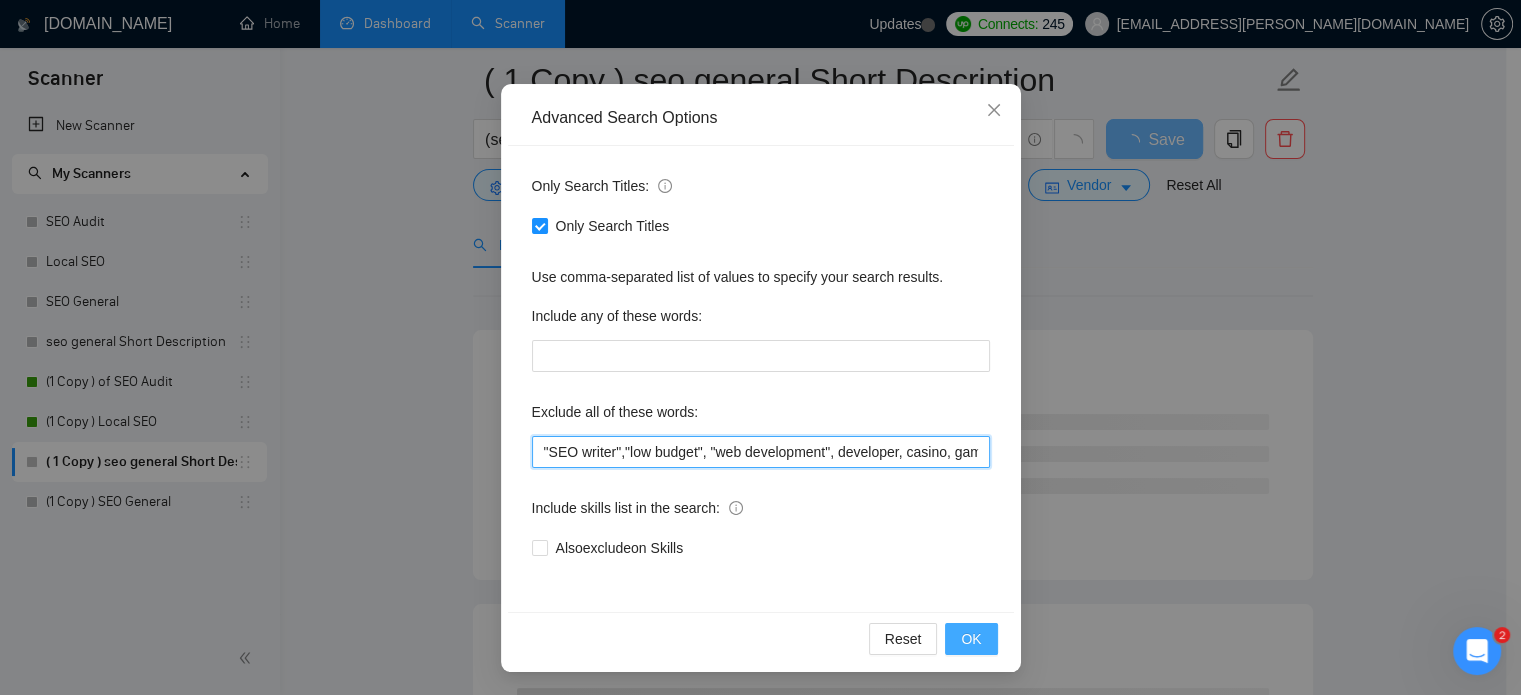 type on ""SEO writer","low budget", "web development", developer, casino, gambling, "to join our", "content writer", "ad account", "ads"" 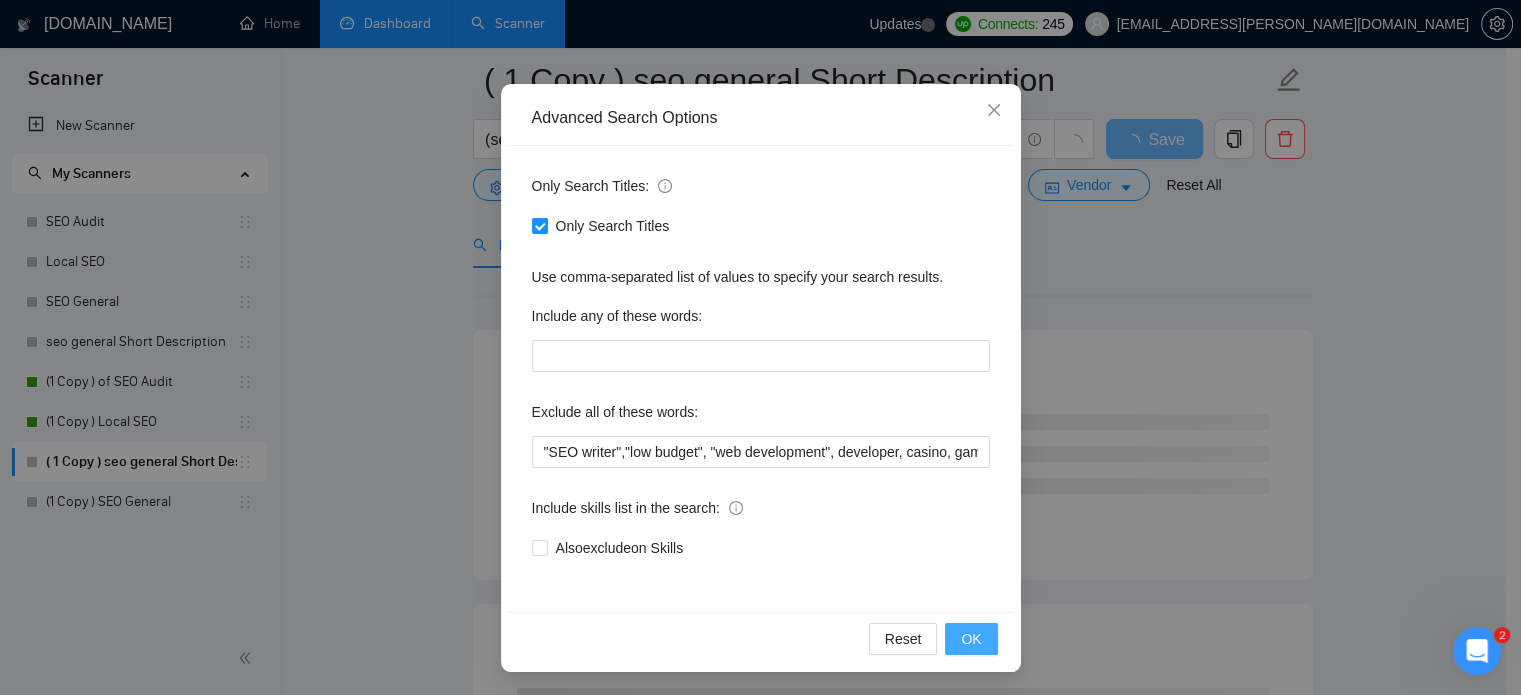 click on "OK" at bounding box center (971, 639) 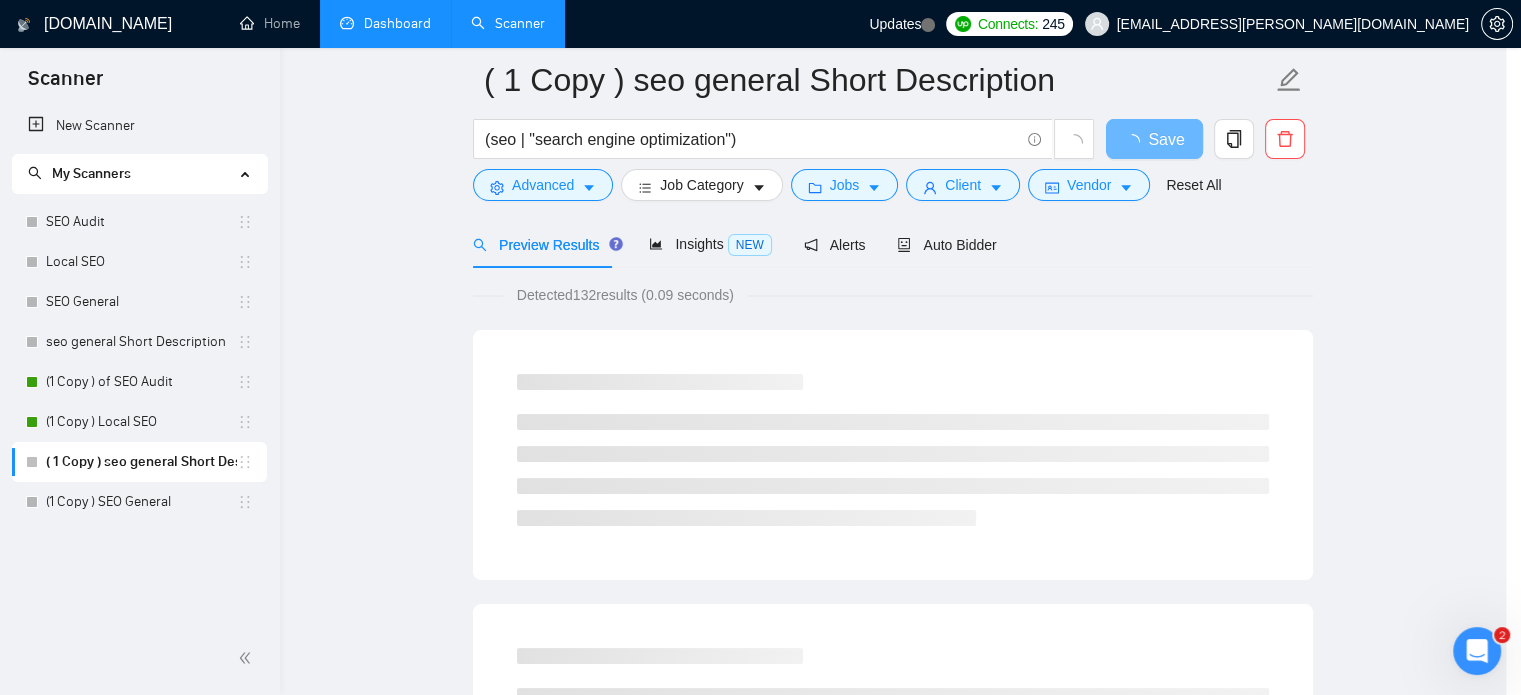 scroll, scrollTop: 36, scrollLeft: 0, axis: vertical 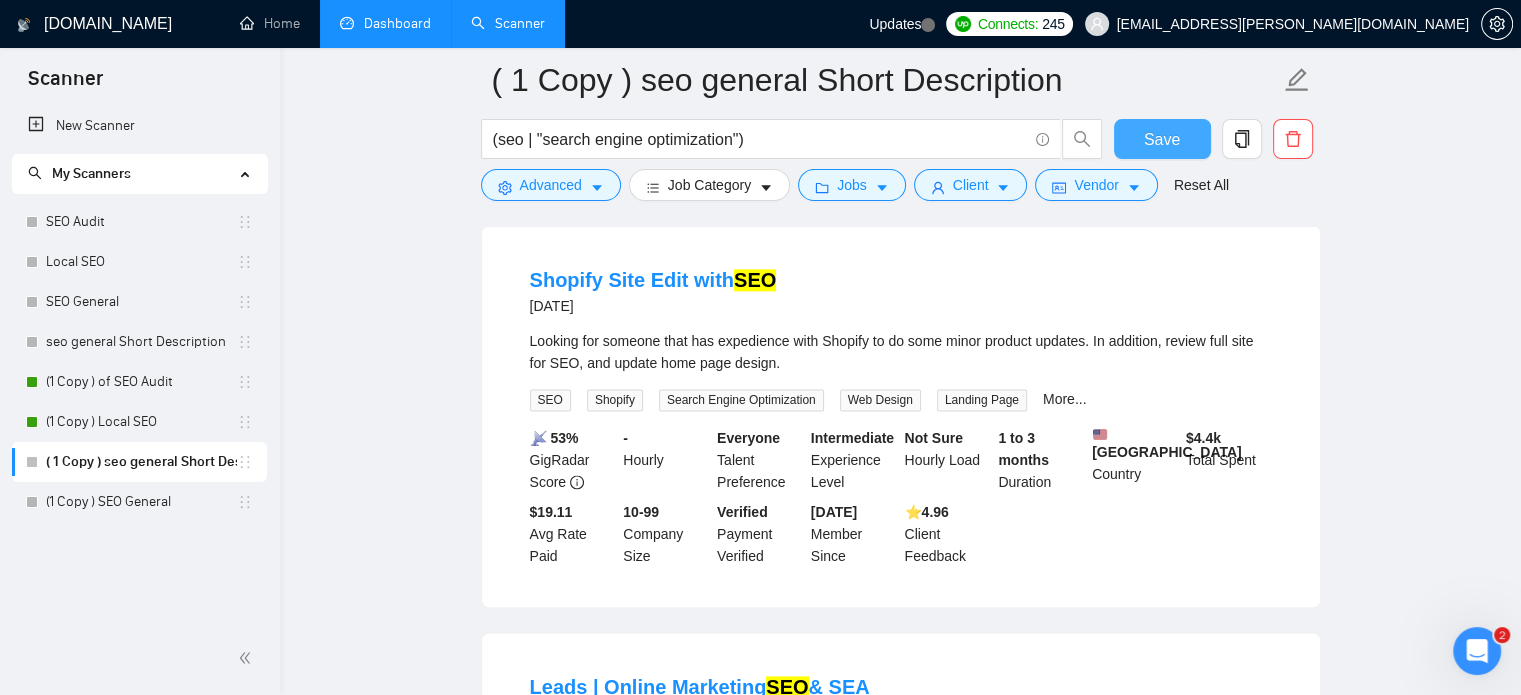 click on "Save" at bounding box center [1162, 139] 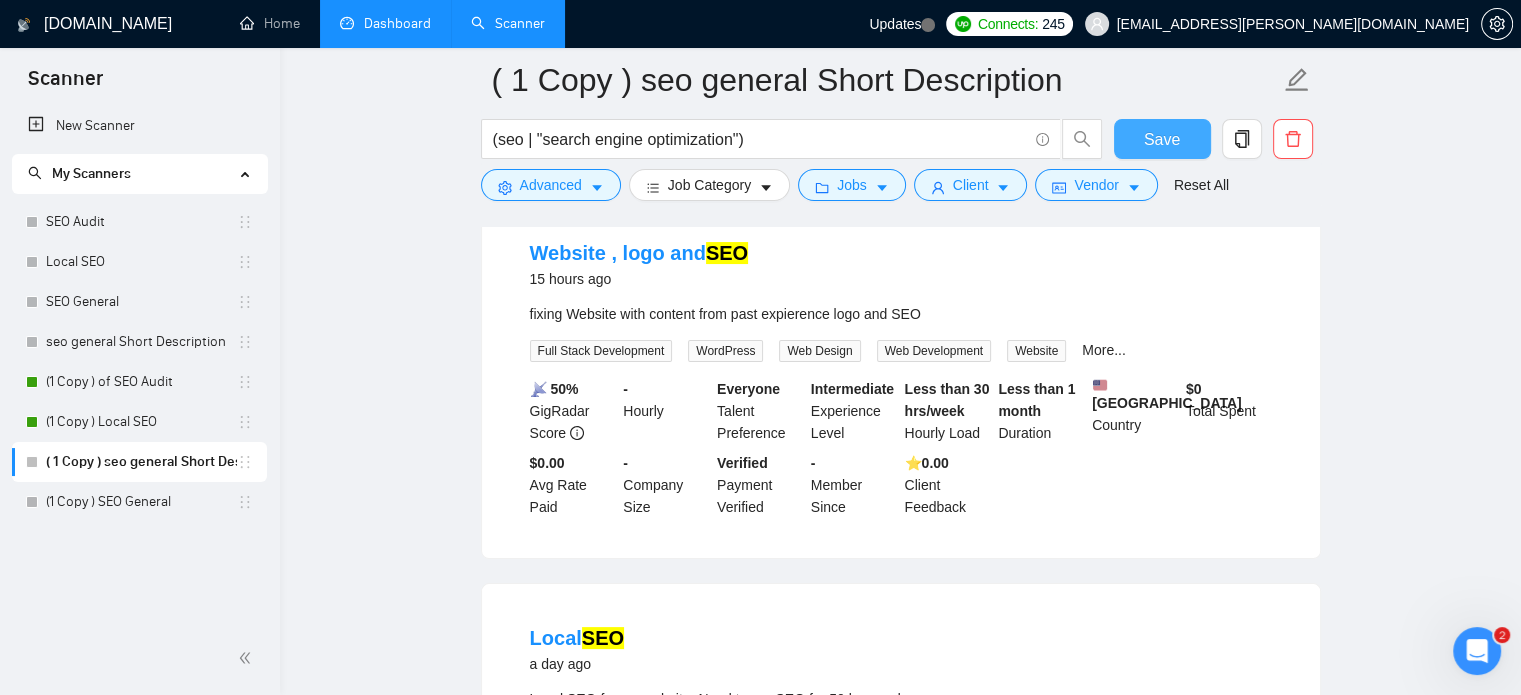 scroll, scrollTop: 0, scrollLeft: 0, axis: both 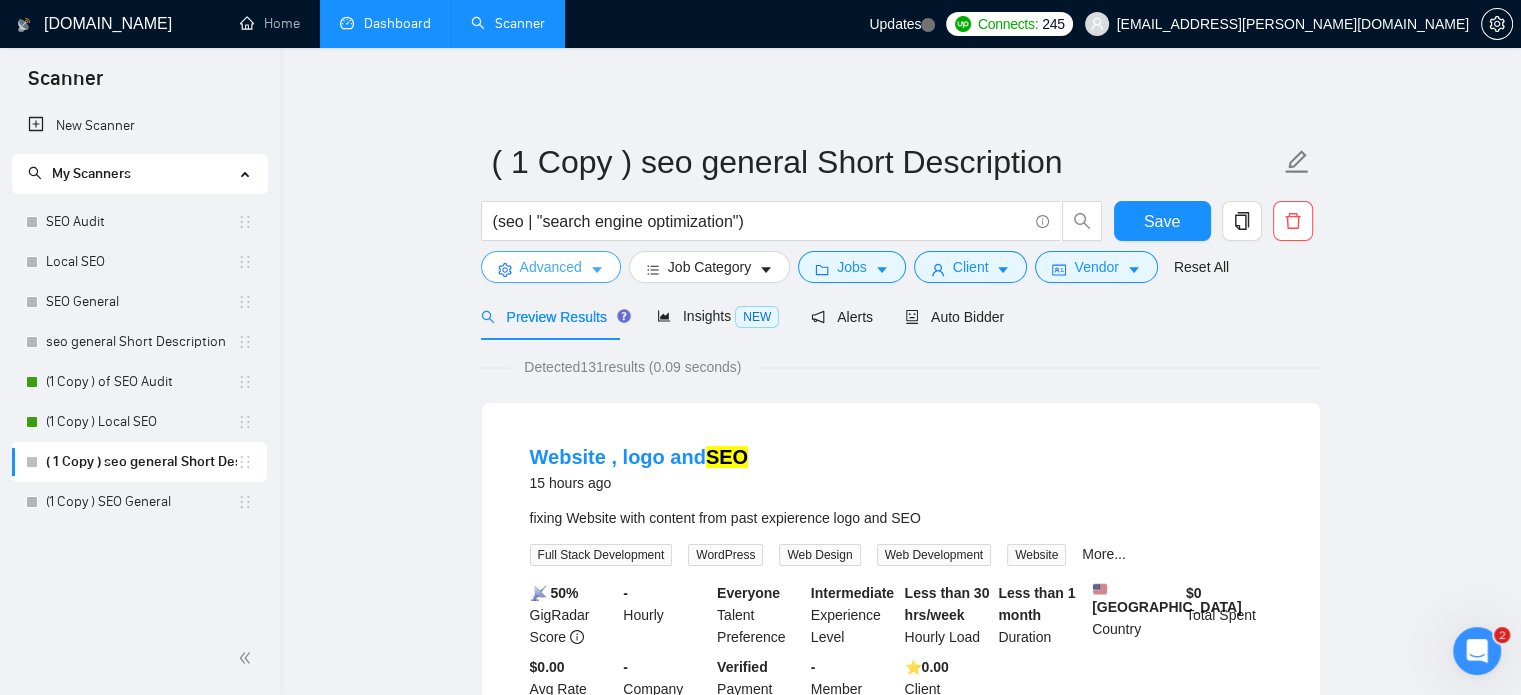 click 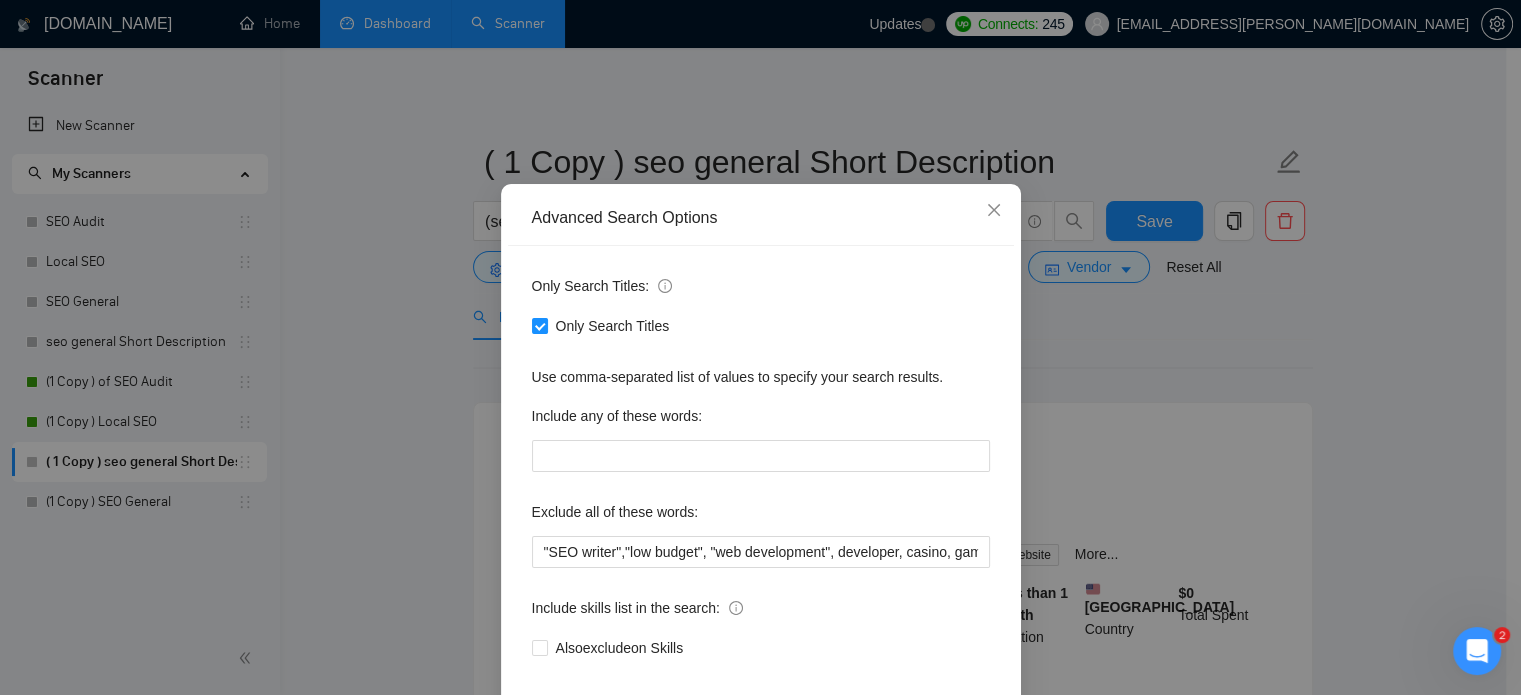 click on "Advanced Search Options Only Search Titles:   Only Search Titles Use comma-separated list of values to specify your search results. Include any of these words: Exclude all of these words: "SEO writer","low budget", "web development", developer, casino, gambling, "to join our", "content writer", "ad account", "ads" Include skills list in the search:   Also  exclude  on Skills Reset OK" at bounding box center (760, 347) 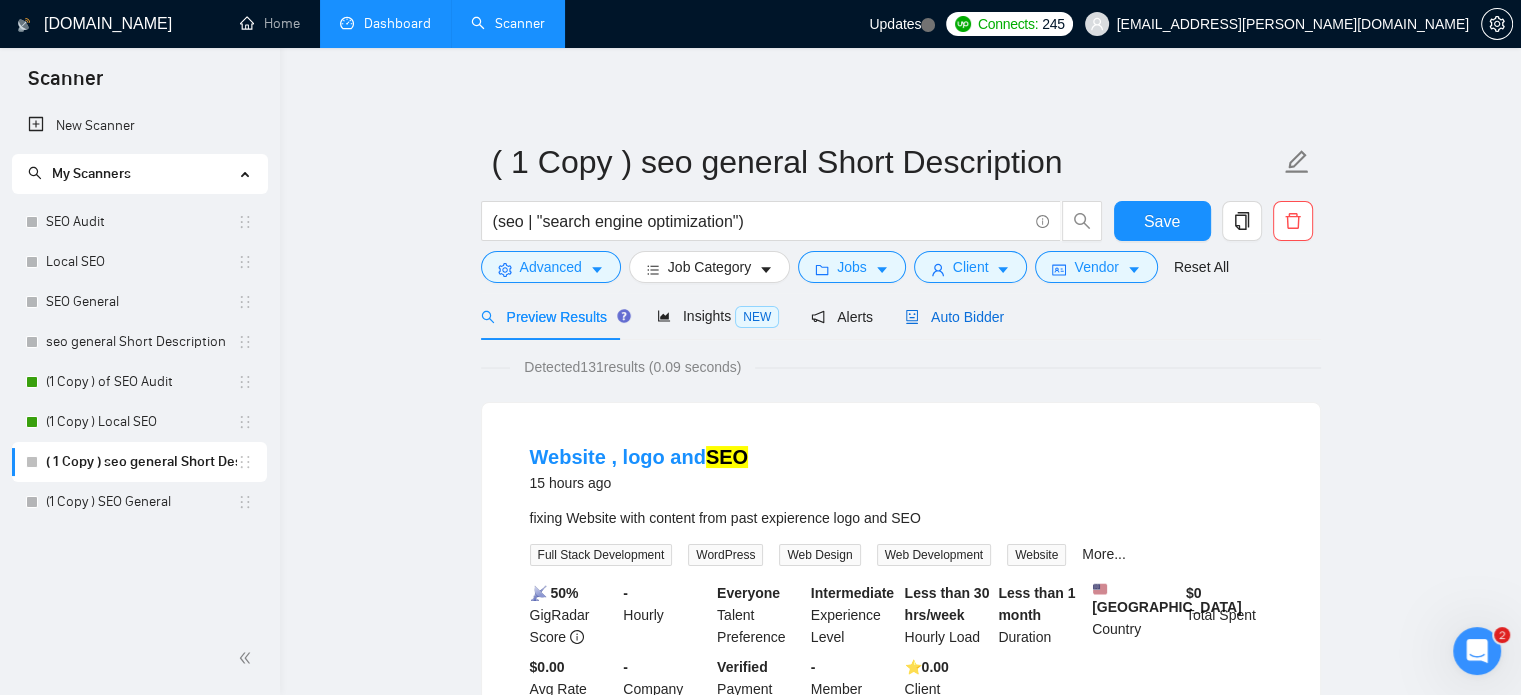 click on "Auto Bidder" at bounding box center [954, 317] 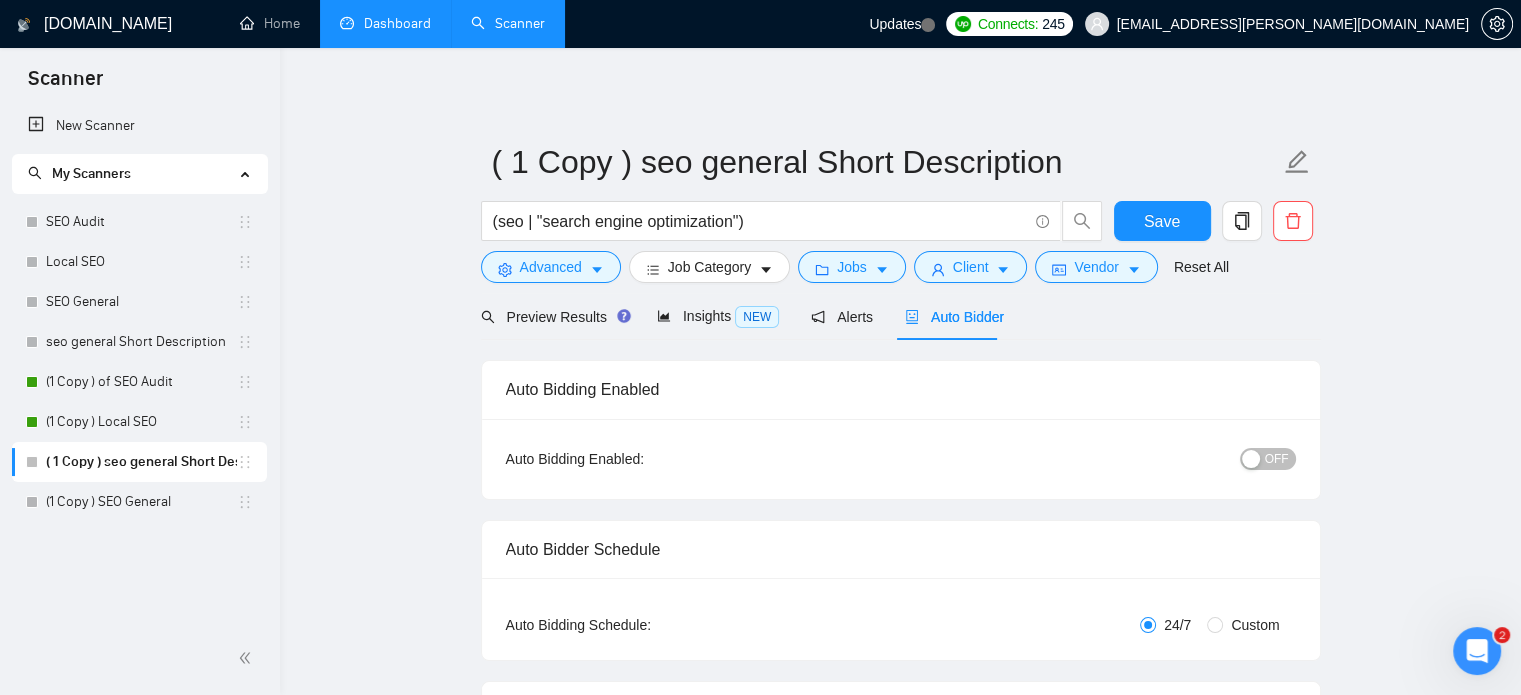 scroll, scrollTop: 100, scrollLeft: 0, axis: vertical 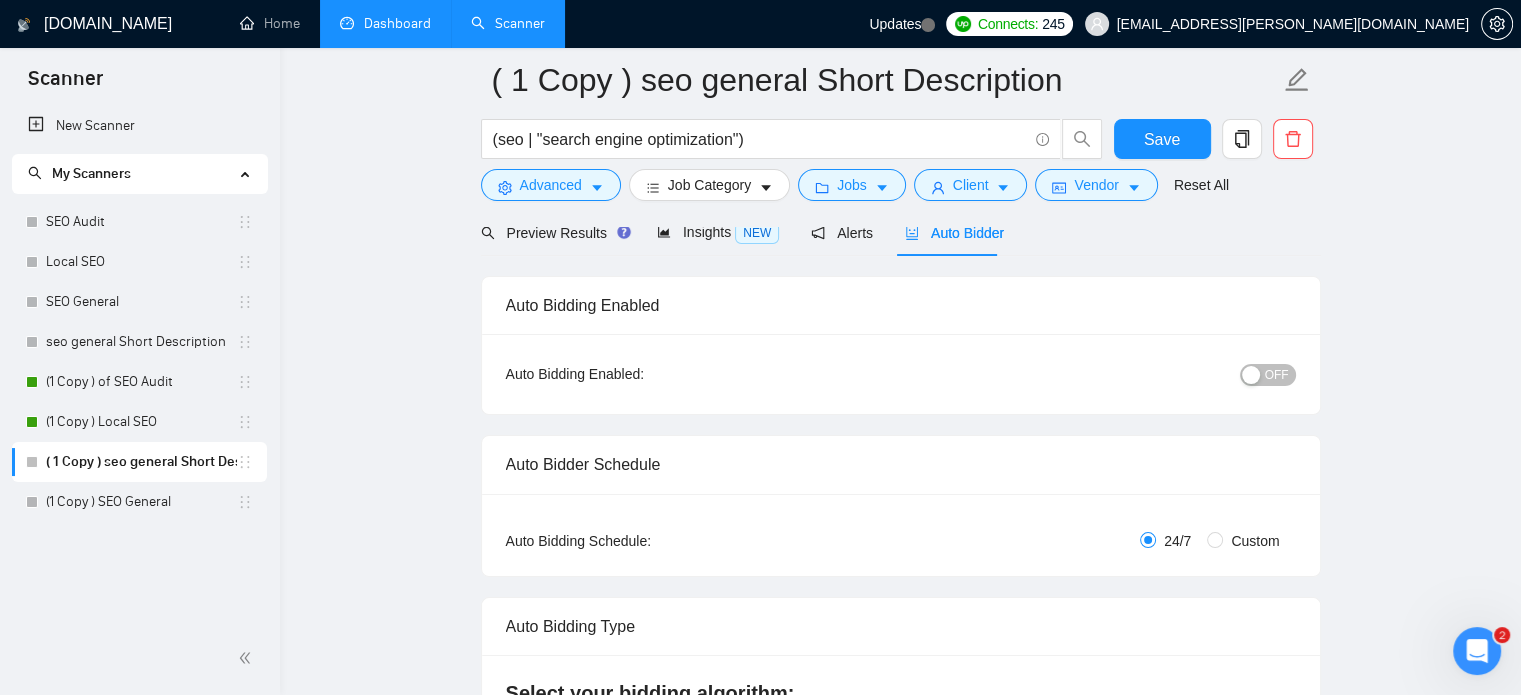 click at bounding box center (1251, 375) 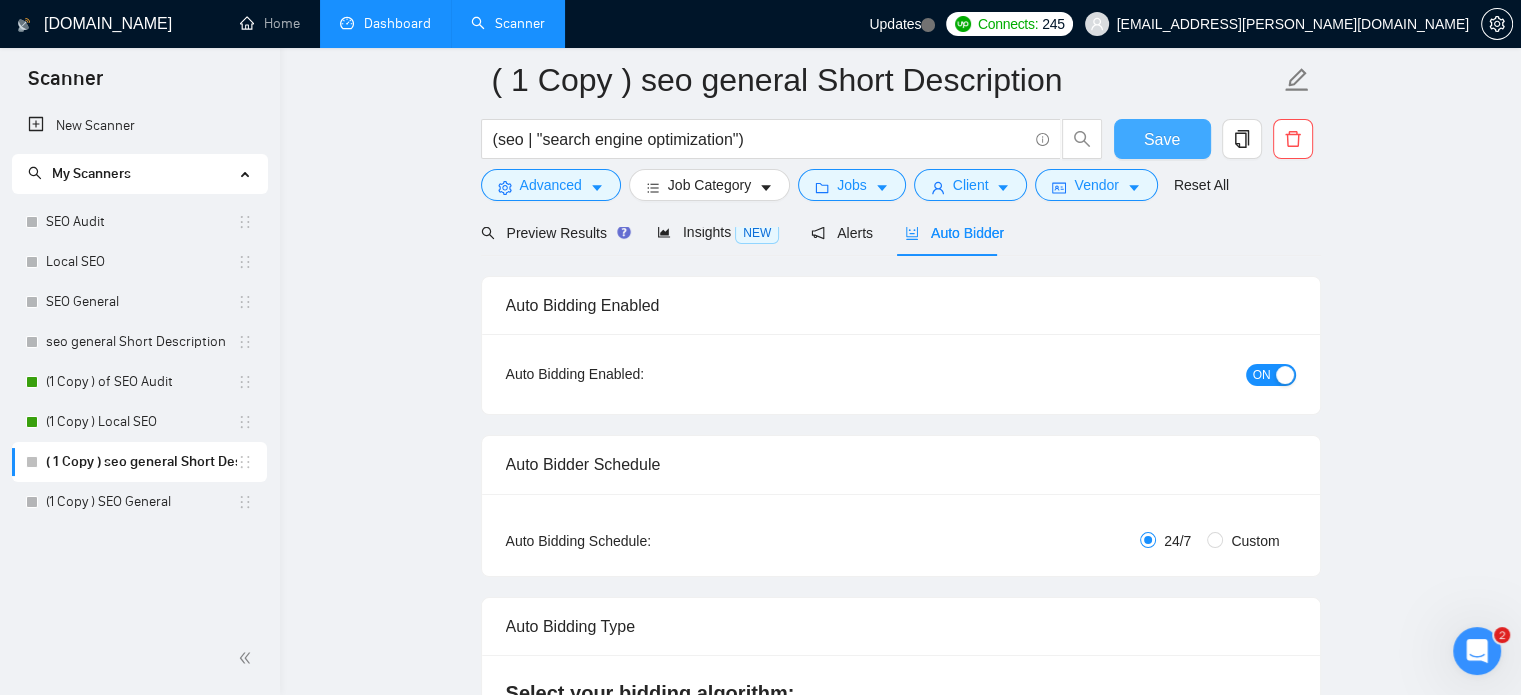 click on "Save" at bounding box center (1162, 139) 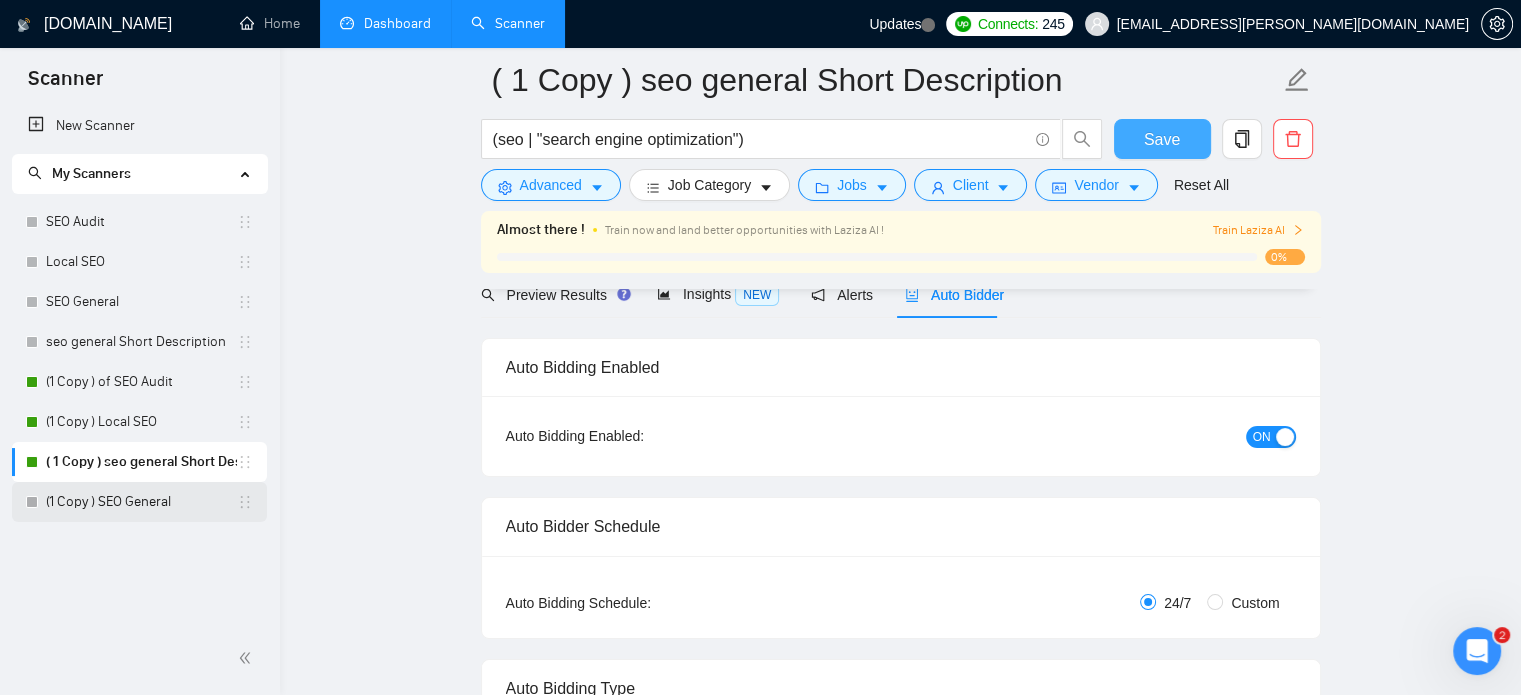 type 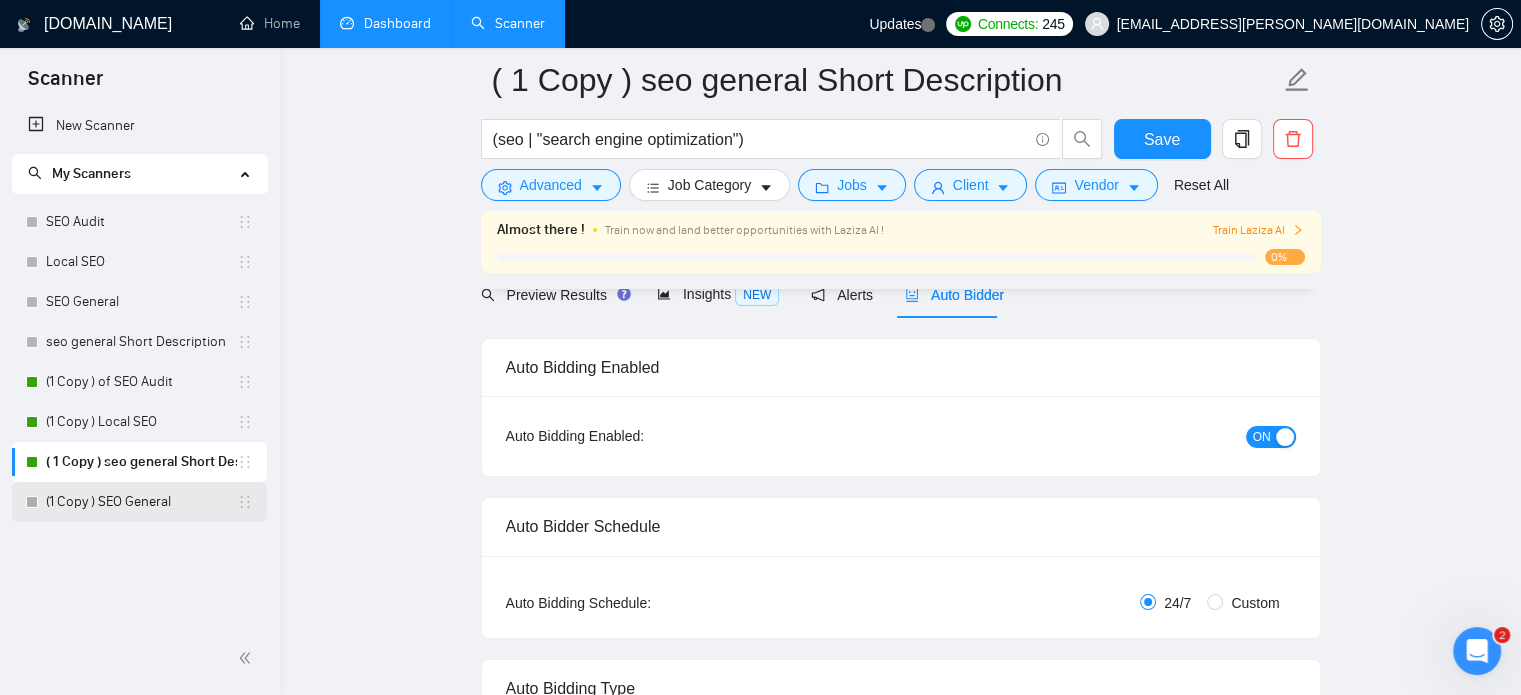 click on "(1 Copy ) SEO General" at bounding box center (141, 502) 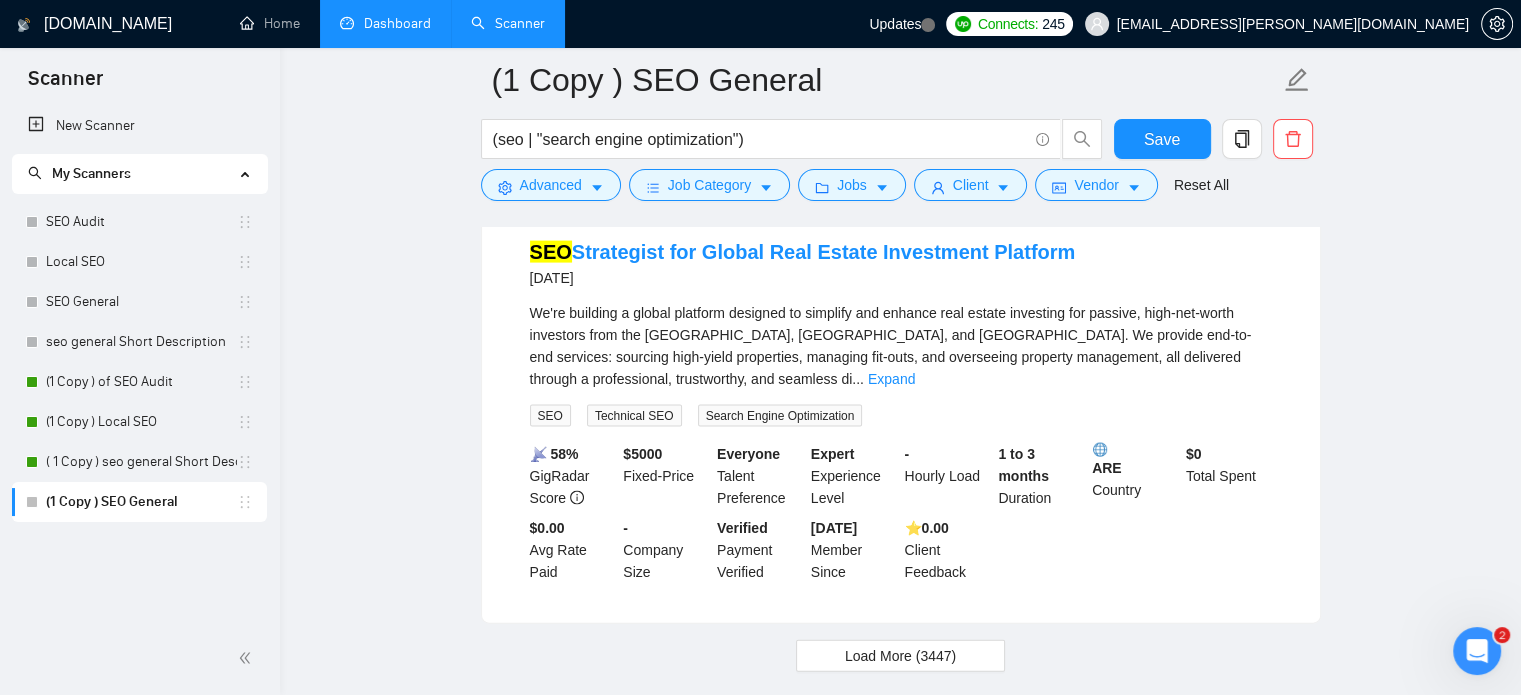 scroll, scrollTop: 4215, scrollLeft: 0, axis: vertical 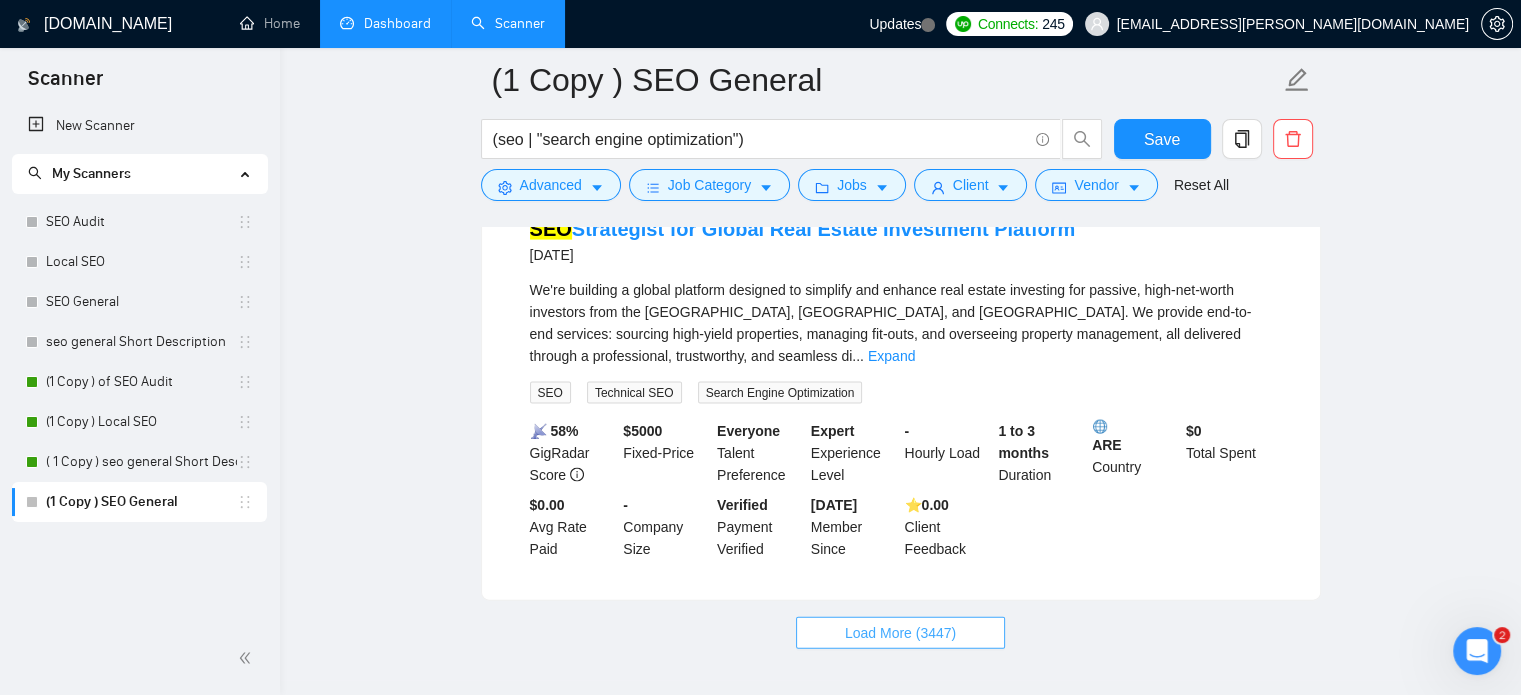 click on "Load More (3447)" at bounding box center [900, 633] 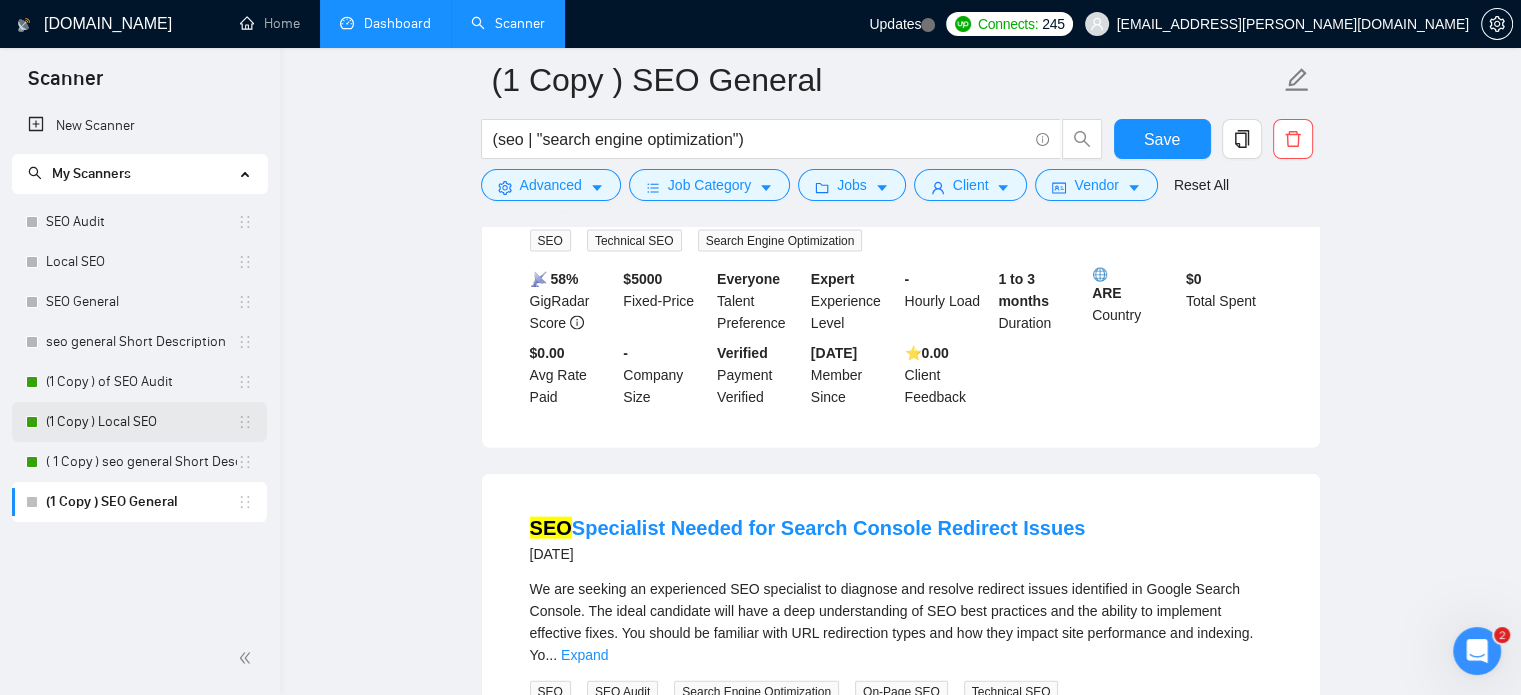 scroll, scrollTop: 4366, scrollLeft: 0, axis: vertical 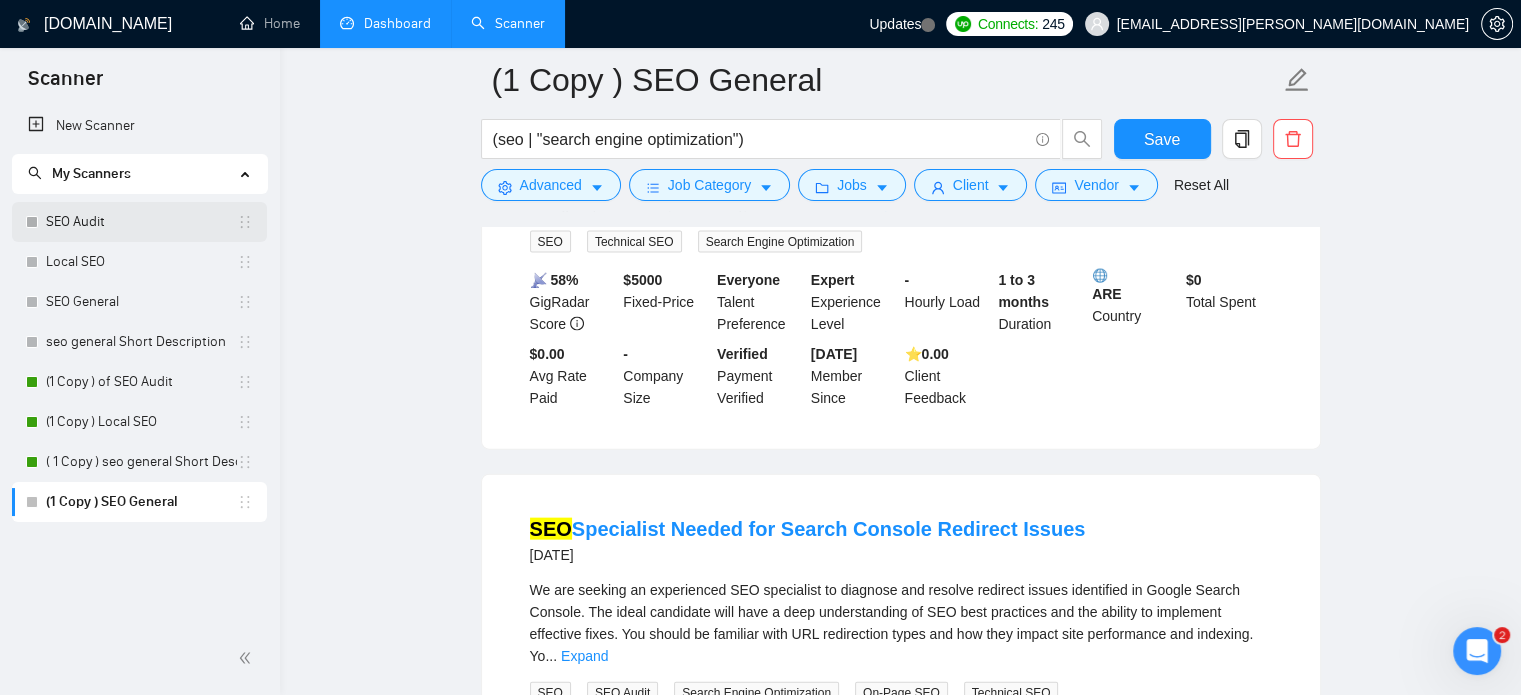 click on "SEO Audit" at bounding box center [141, 222] 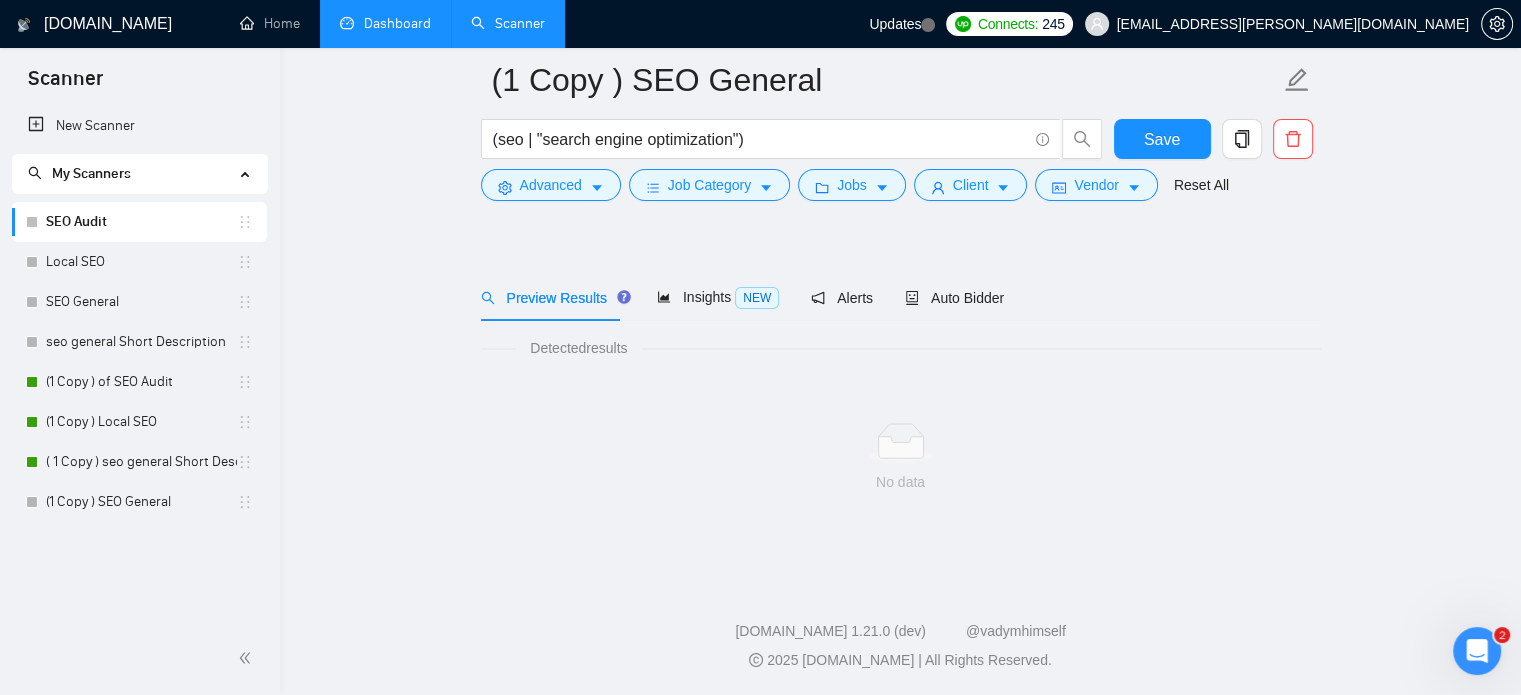 scroll, scrollTop: 35, scrollLeft: 0, axis: vertical 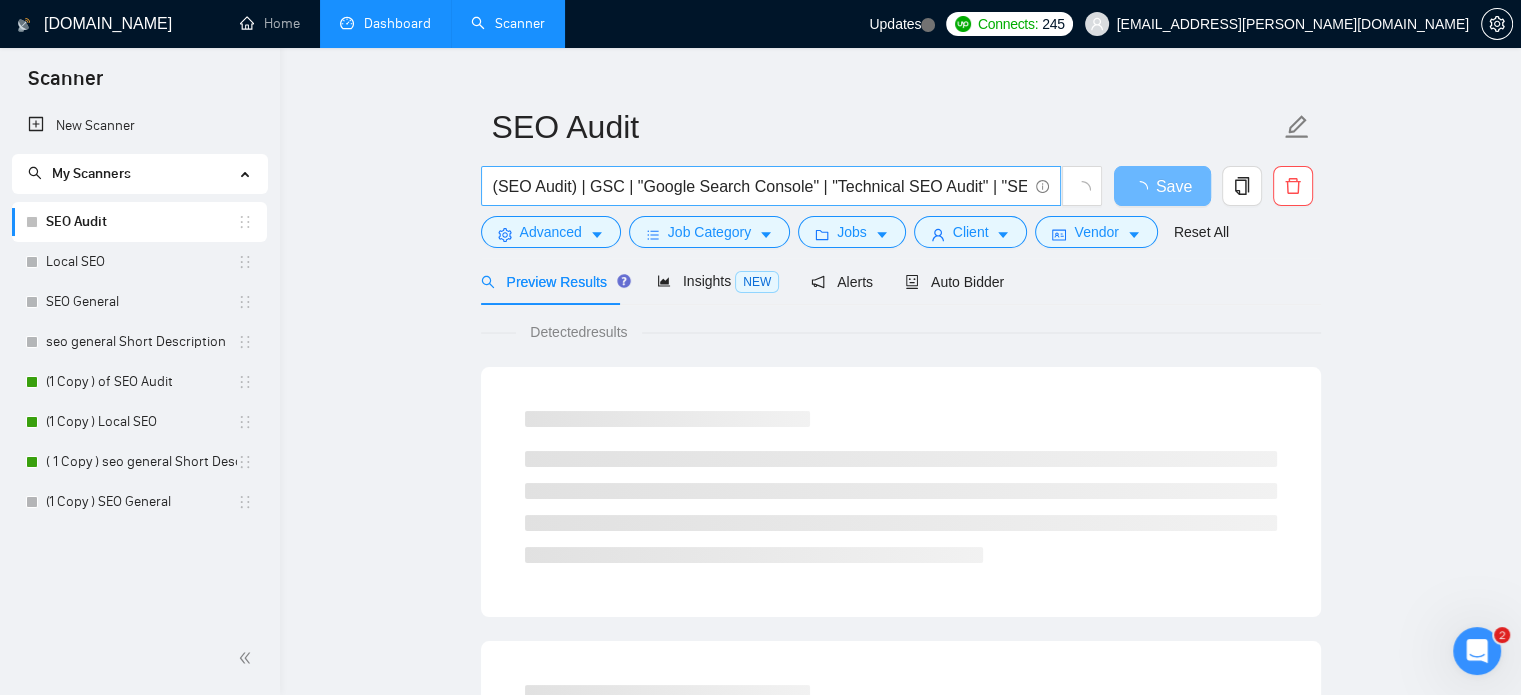 click on "(SEO Audit) | GSC | "Google Search Console" | "Technical SEO Audit" | "SEO Report"" at bounding box center [760, 186] 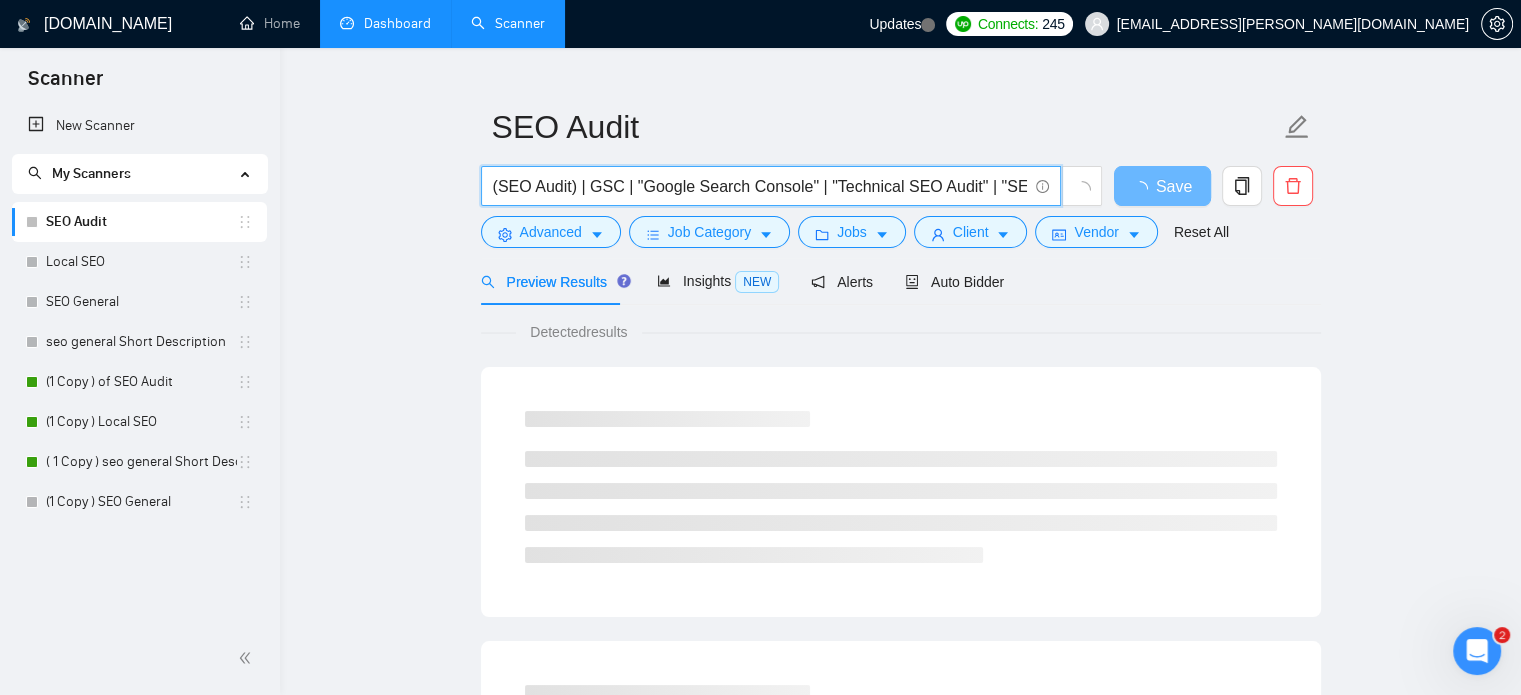 drag, startPoint x: 817, startPoint y: 186, endPoint x: 629, endPoint y: 190, distance: 188.04254 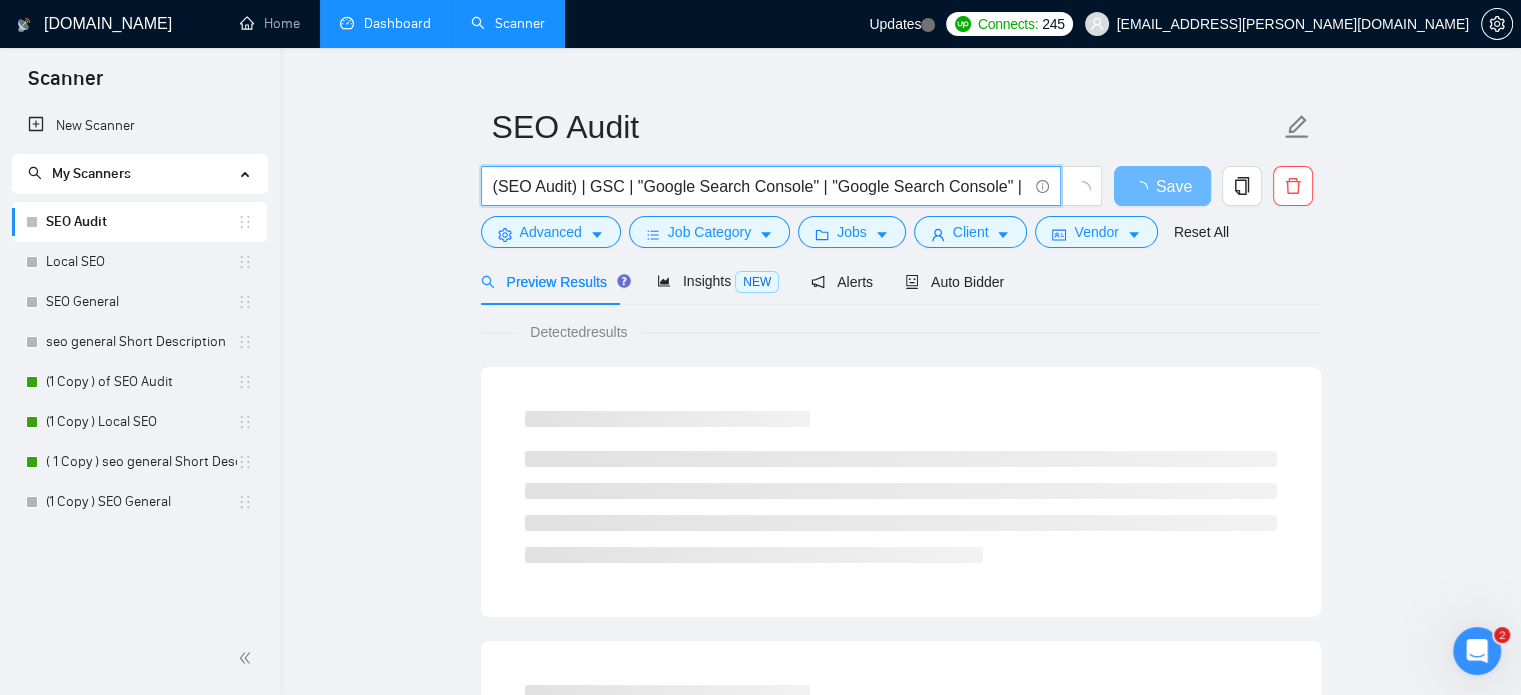 click on "(SEO Audit) | GSC | "Google Search Console" | "Google Search Console" | "Technical SEO Audit" | "SEO Report"" at bounding box center [760, 186] 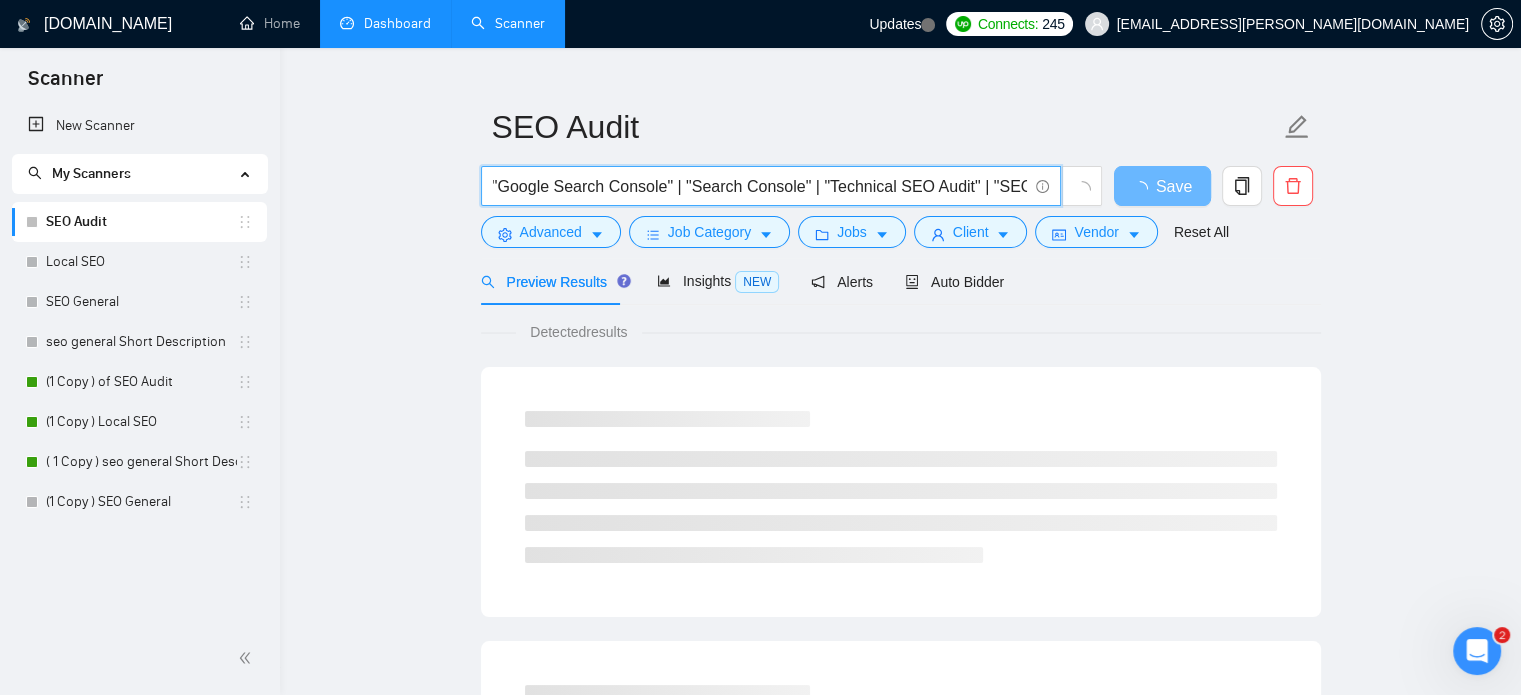 scroll, scrollTop: 0, scrollLeft: 180, axis: horizontal 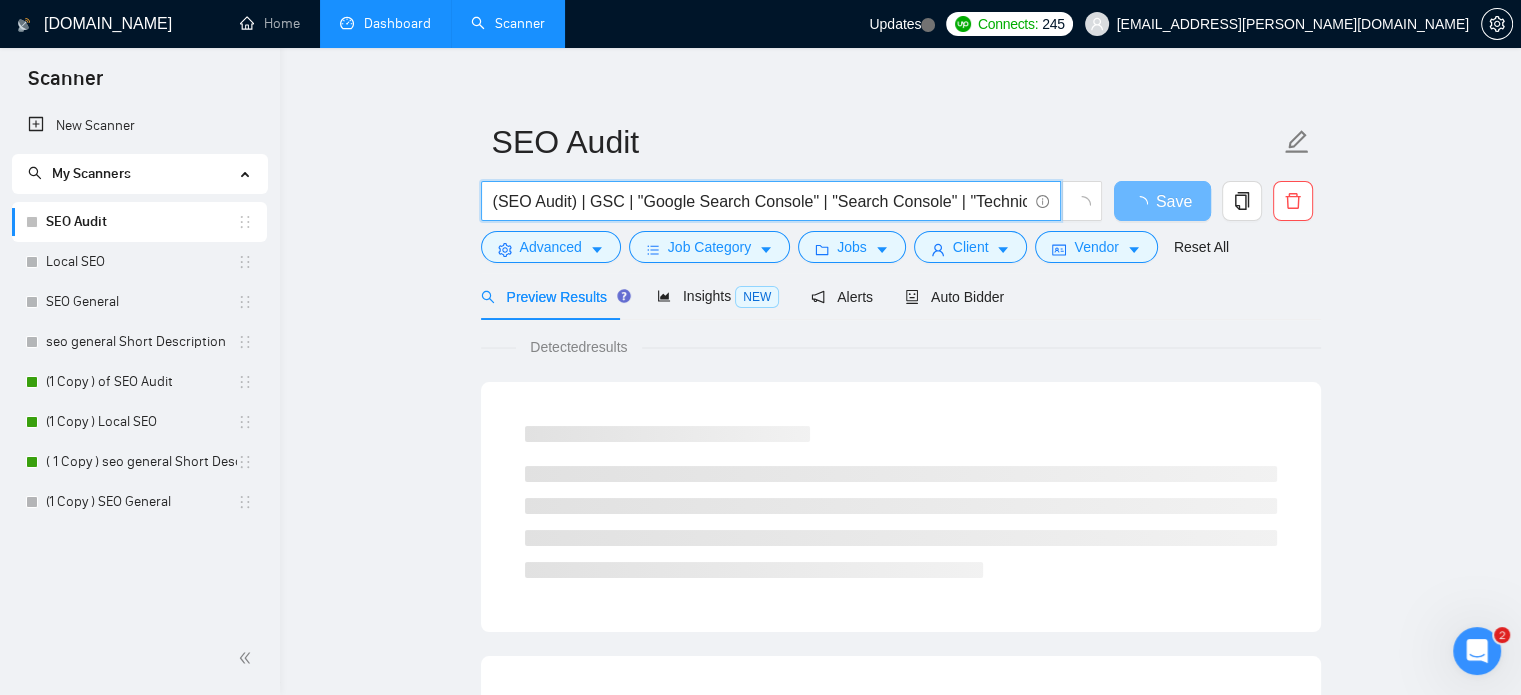 click on "(SEO Audit) | GSC | "Google Search Console" | "Search Console" | "Technical SEO Audit" | "SEO Report"" at bounding box center (760, 201) 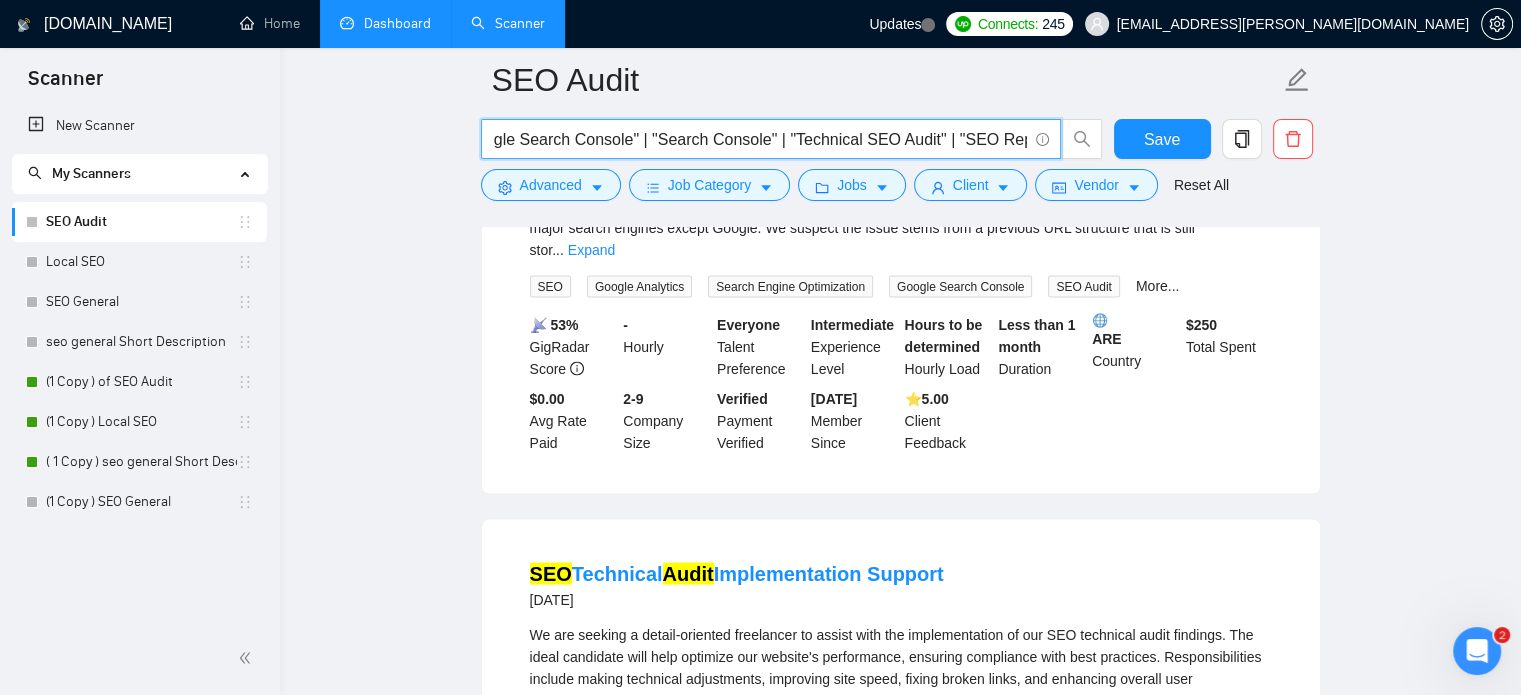 scroll, scrollTop: 4223, scrollLeft: 0, axis: vertical 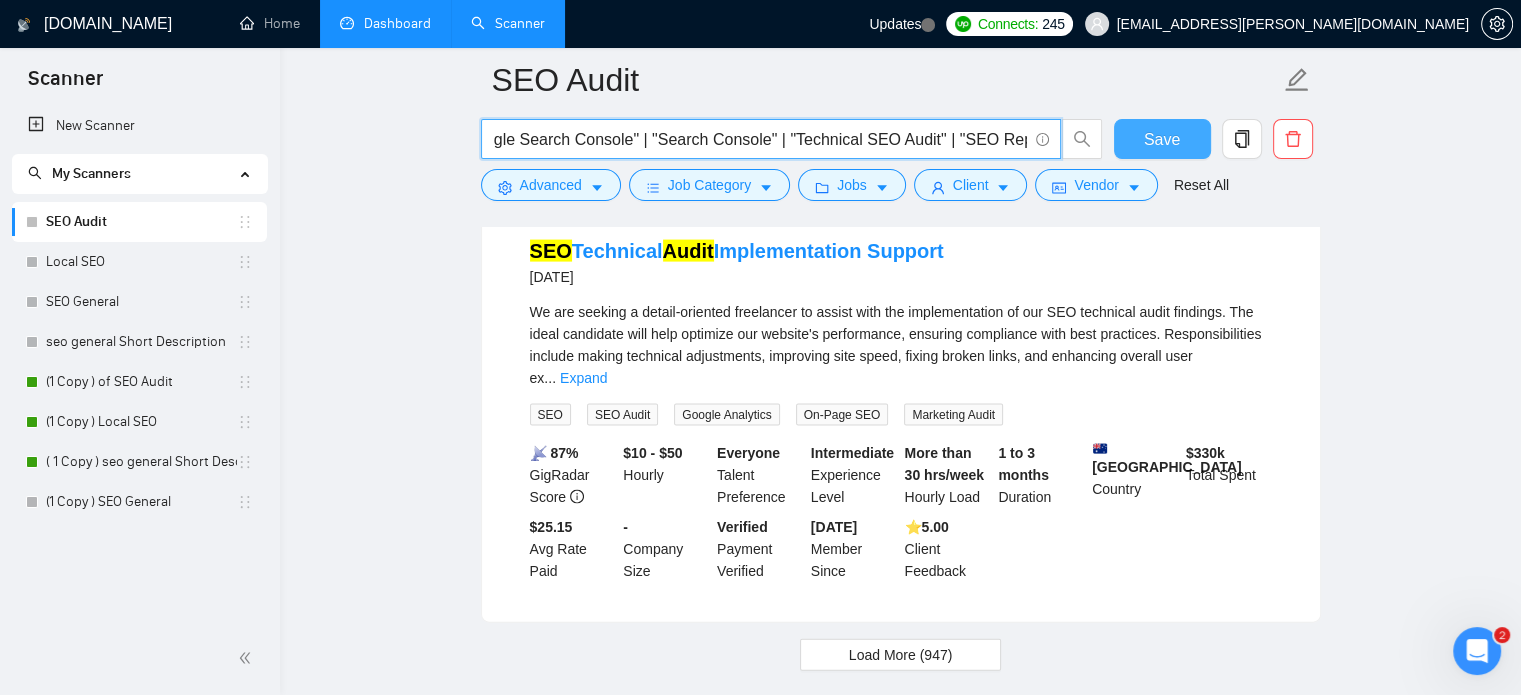 type on "(SEO Audit) | GSC | "Google Search Console" | "Search Console" | "Technical SEO Audit" | "SEO Report"" 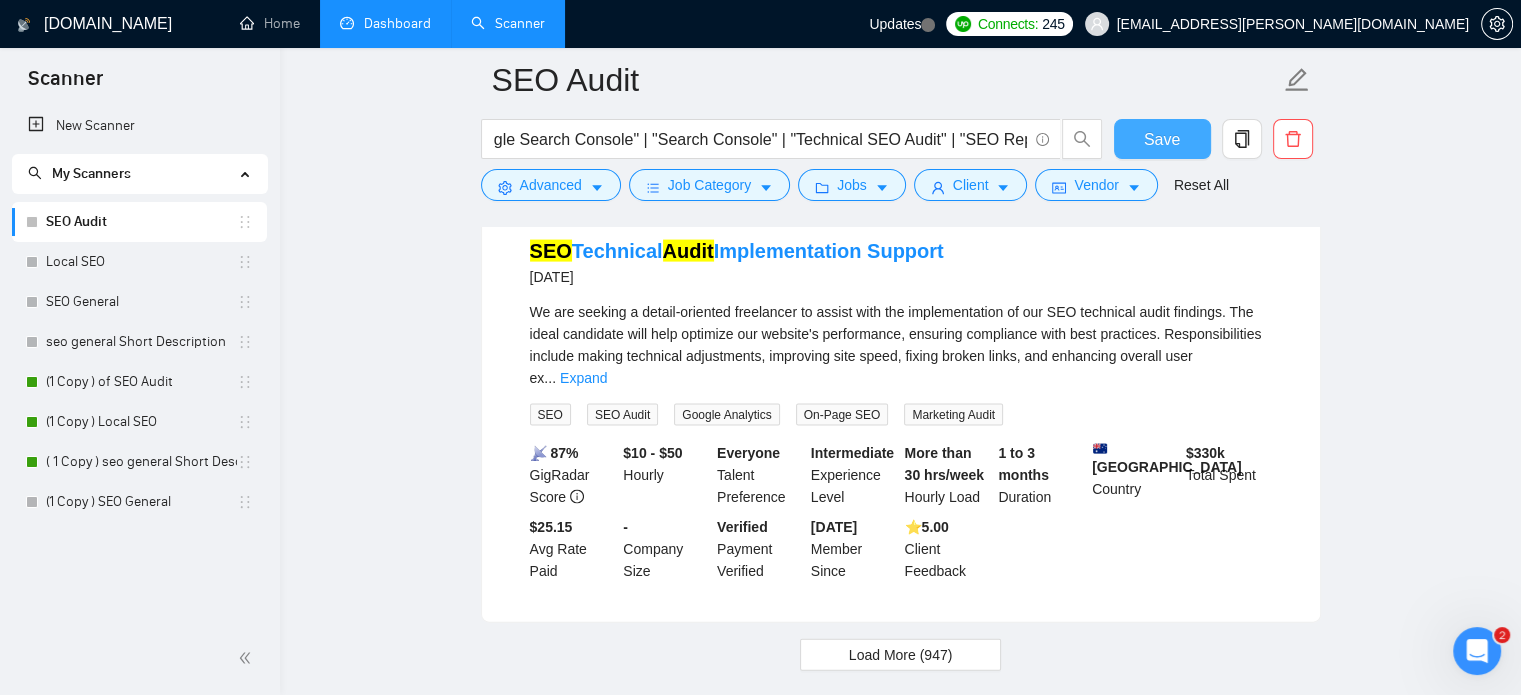 scroll, scrollTop: 0, scrollLeft: 0, axis: both 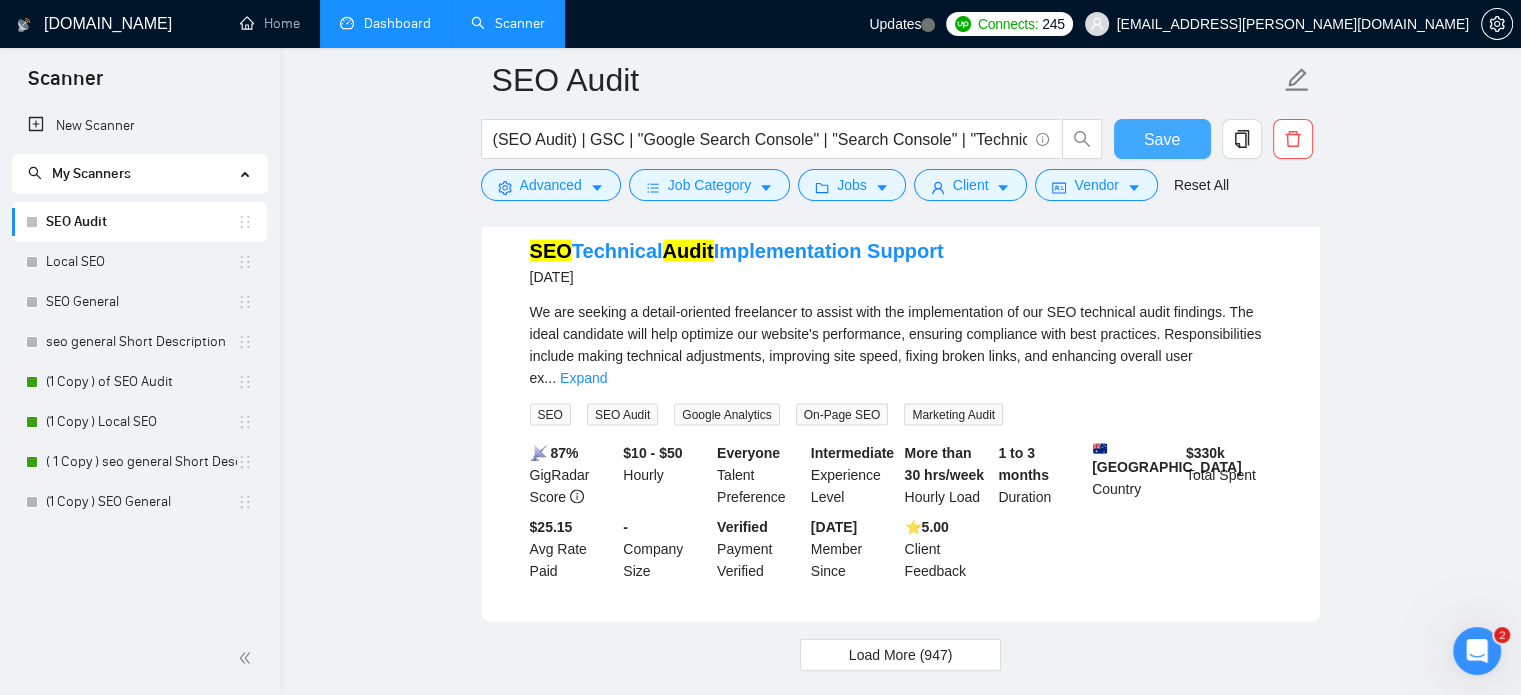 click on "Save" at bounding box center (1162, 139) 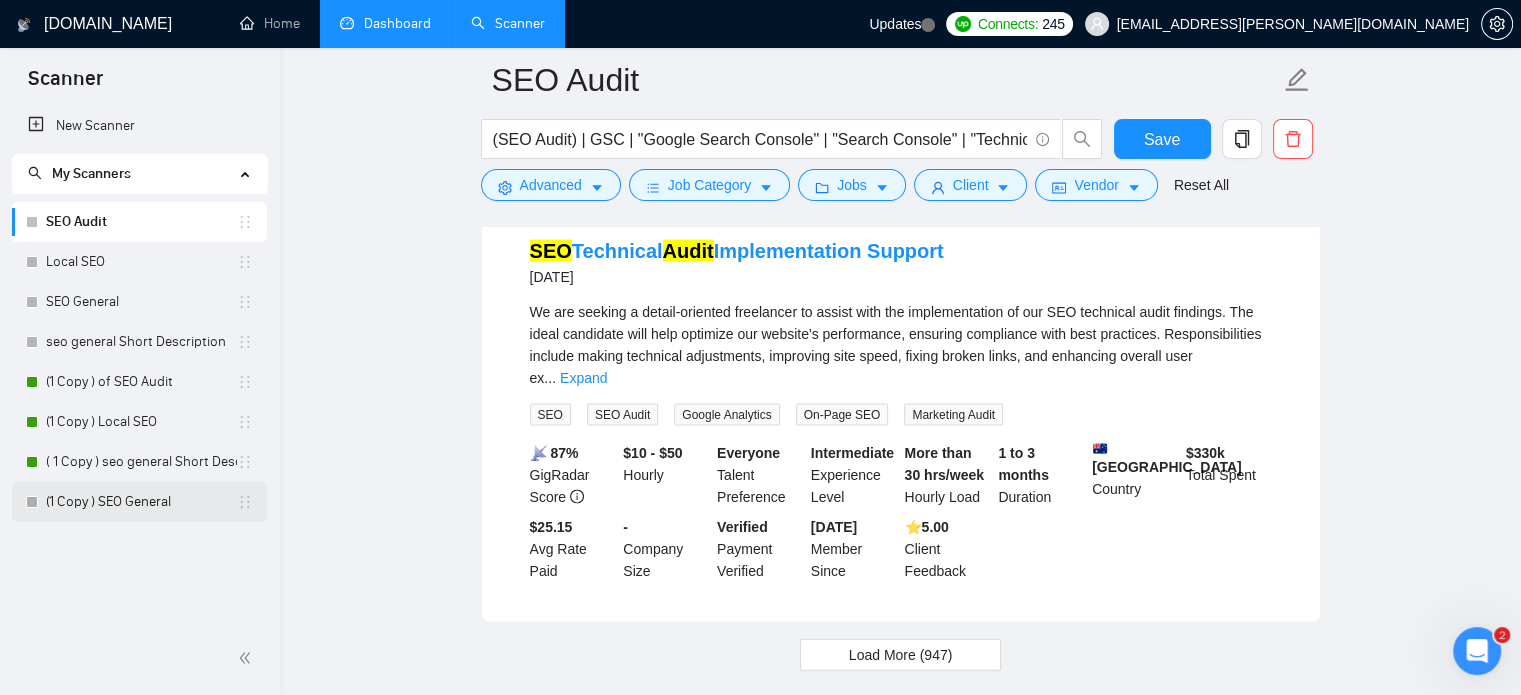 click on "(1 Copy ) SEO General" at bounding box center (141, 502) 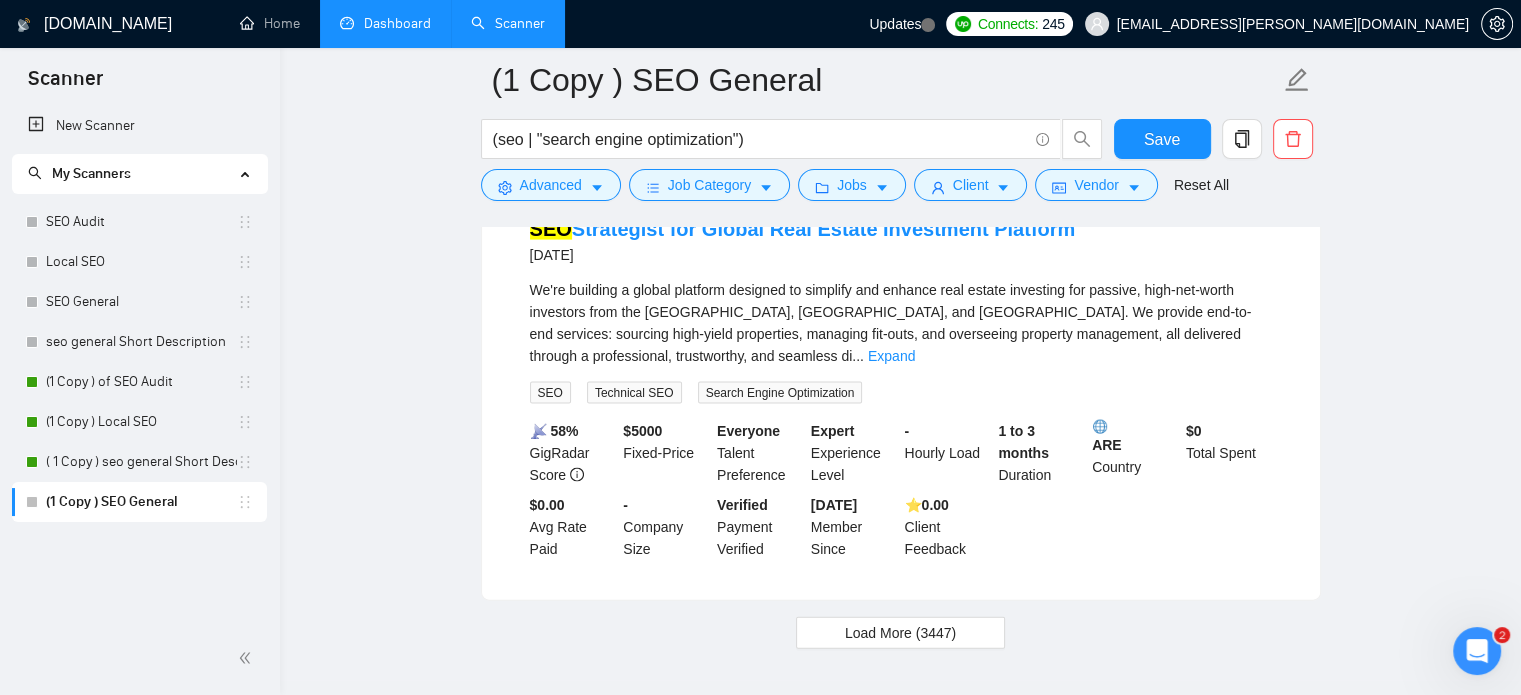 scroll, scrollTop: 4214, scrollLeft: 0, axis: vertical 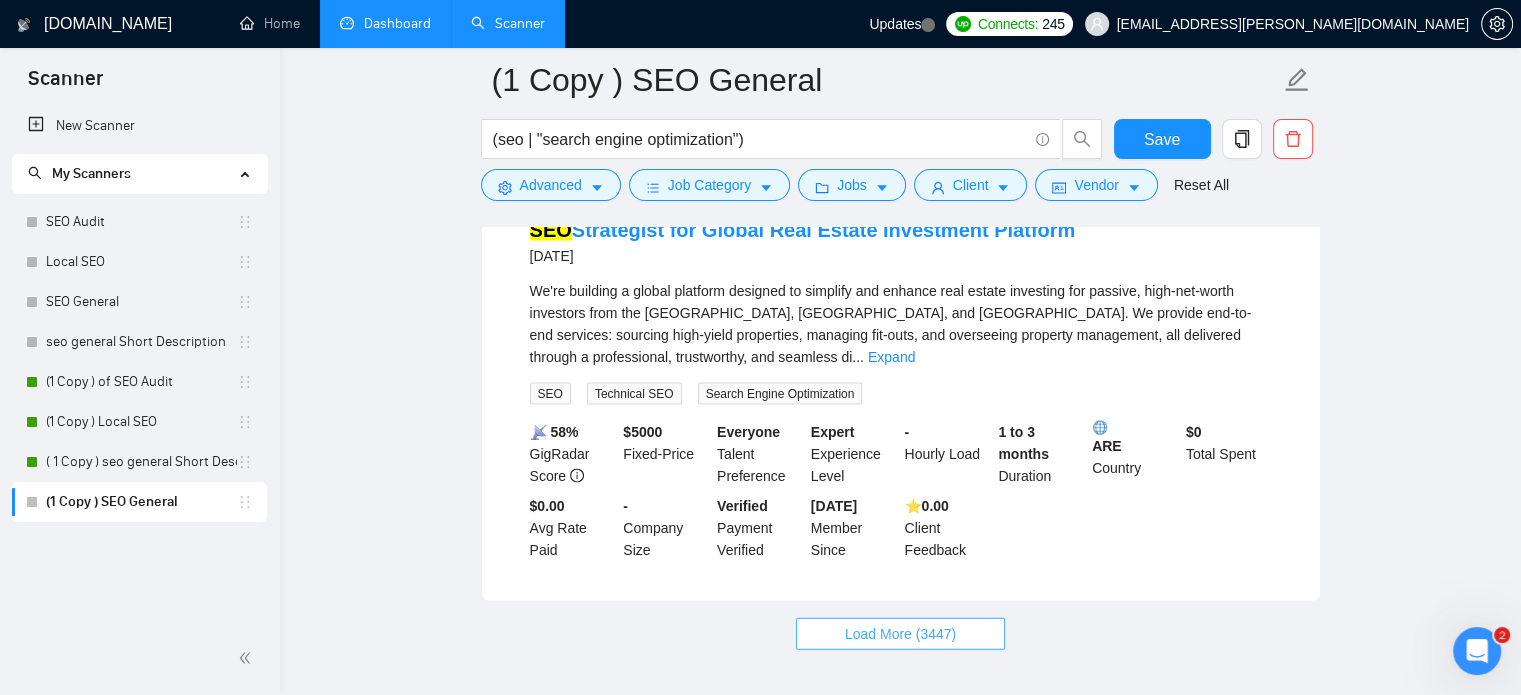 click on "Load More (3447)" at bounding box center [900, 634] 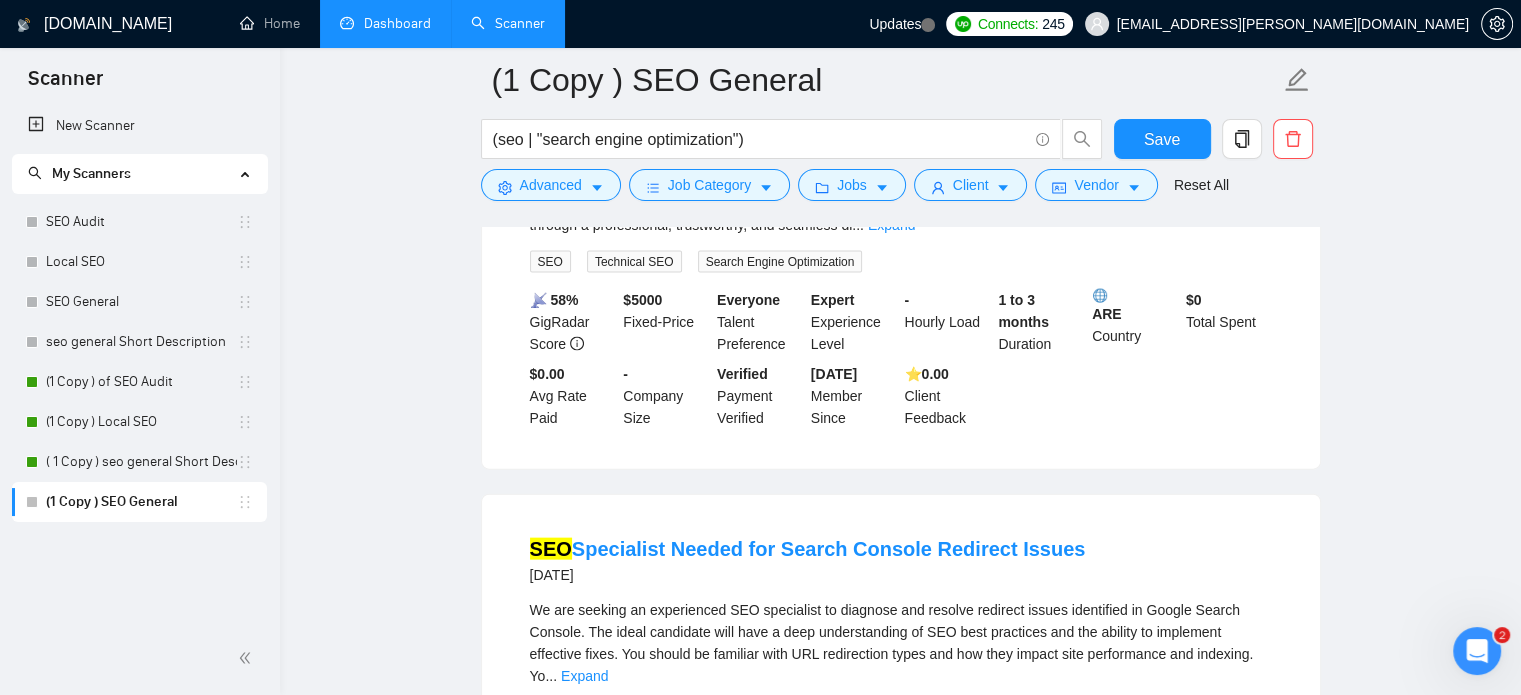 scroll, scrollTop: 4396, scrollLeft: 0, axis: vertical 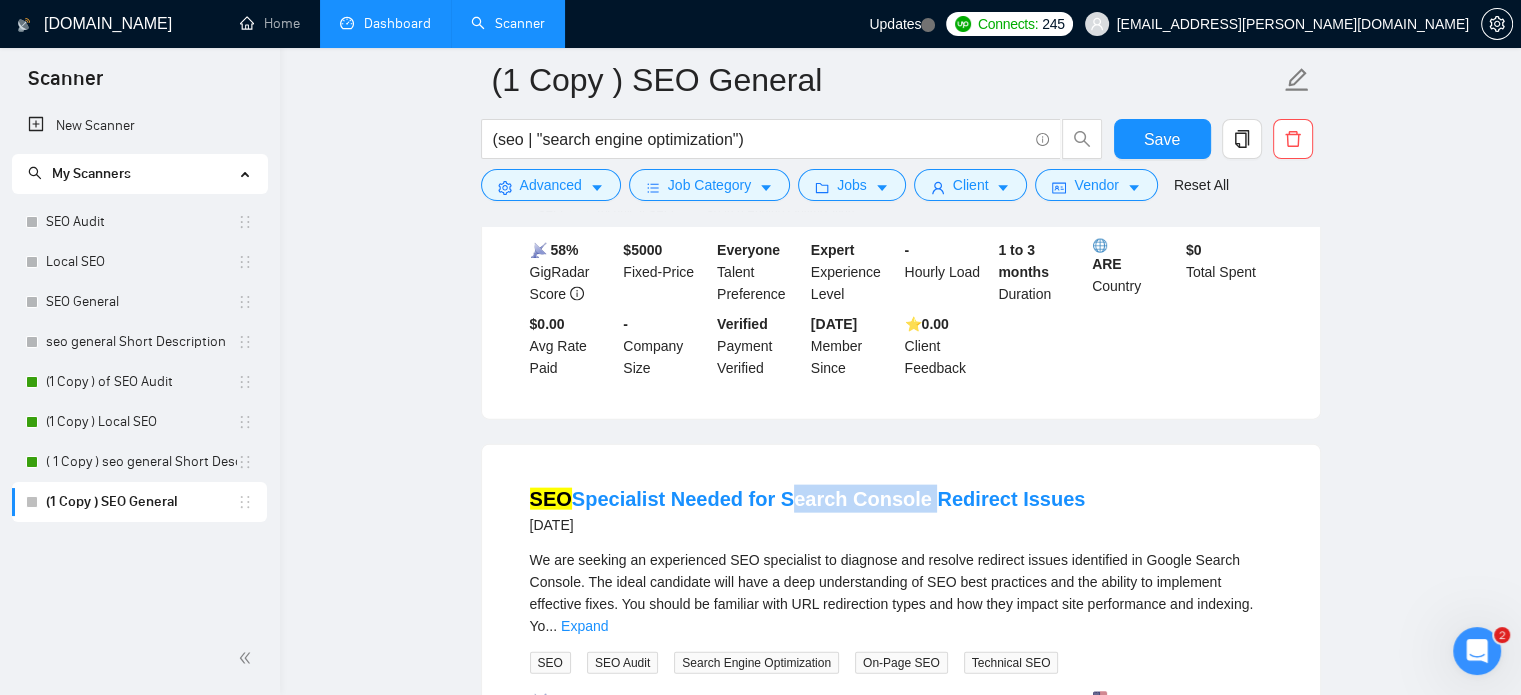 drag, startPoint x: 768, startPoint y: 375, endPoint x: 906, endPoint y: 374, distance: 138.00362 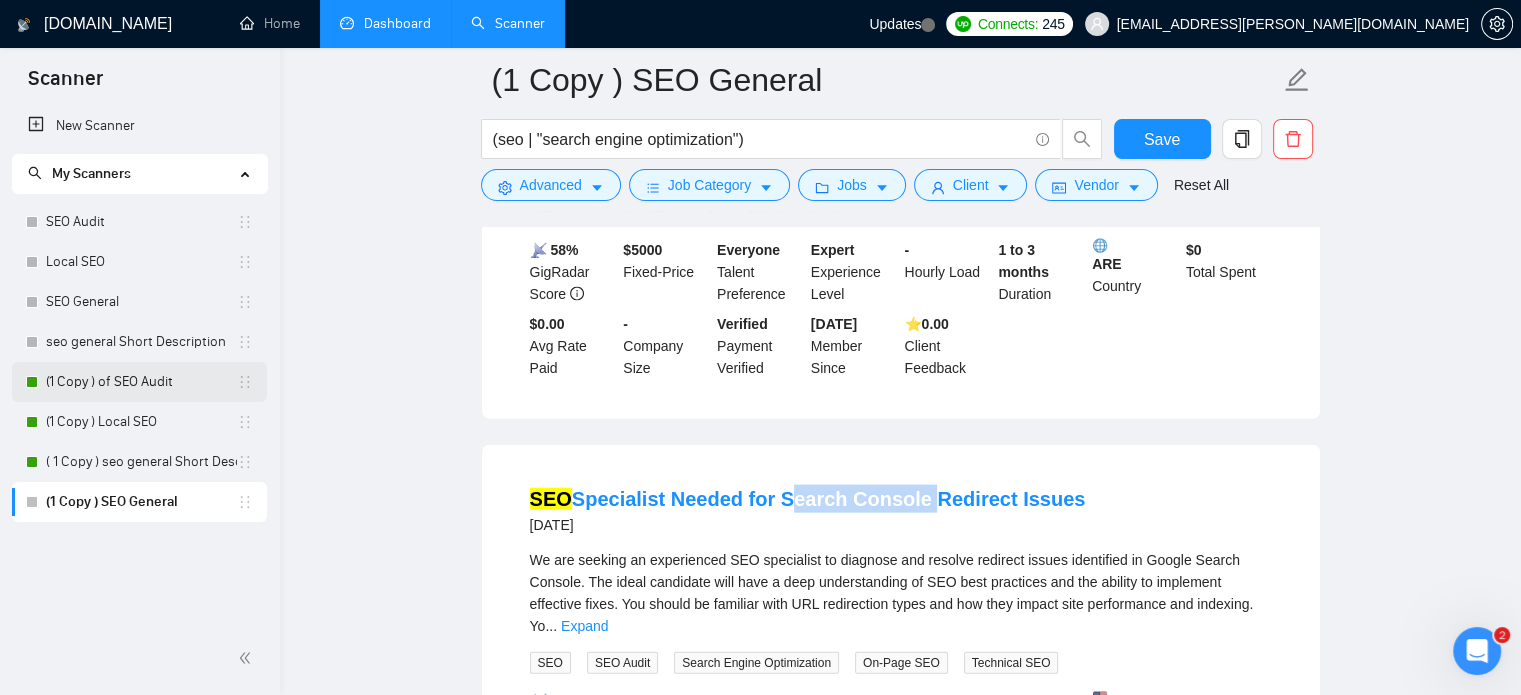 click on "(1 Copy ) of SEO Audit" at bounding box center (141, 382) 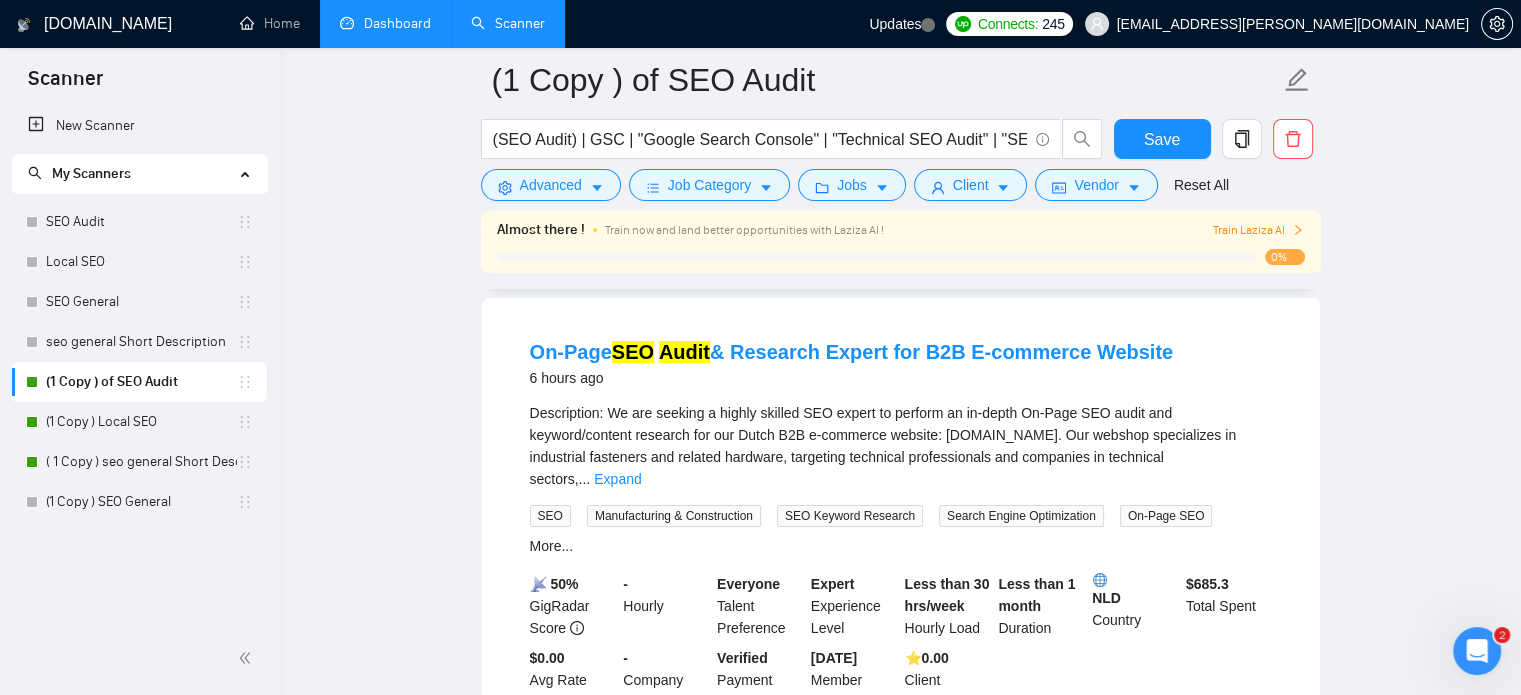 scroll, scrollTop: 42, scrollLeft: 0, axis: vertical 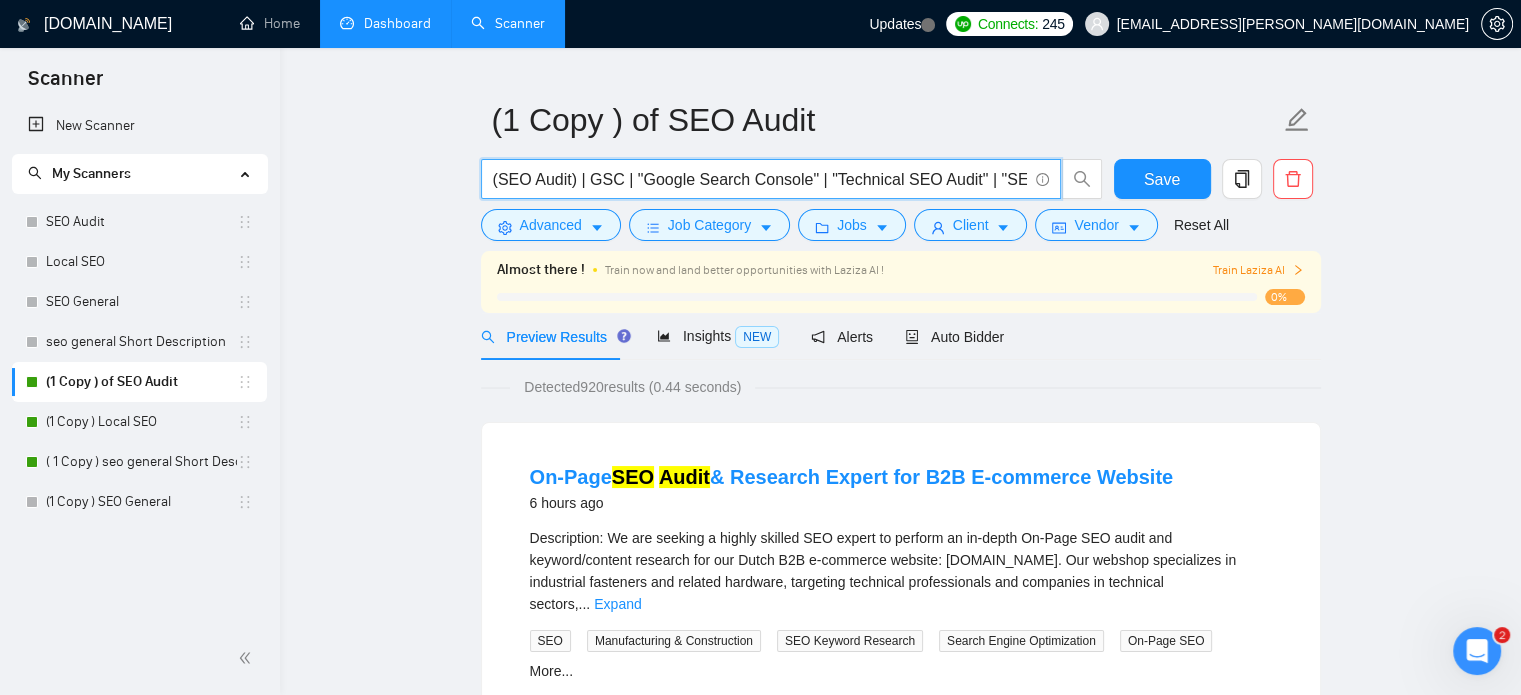 drag, startPoint x: 796, startPoint y: 183, endPoint x: 688, endPoint y: 184, distance: 108.00463 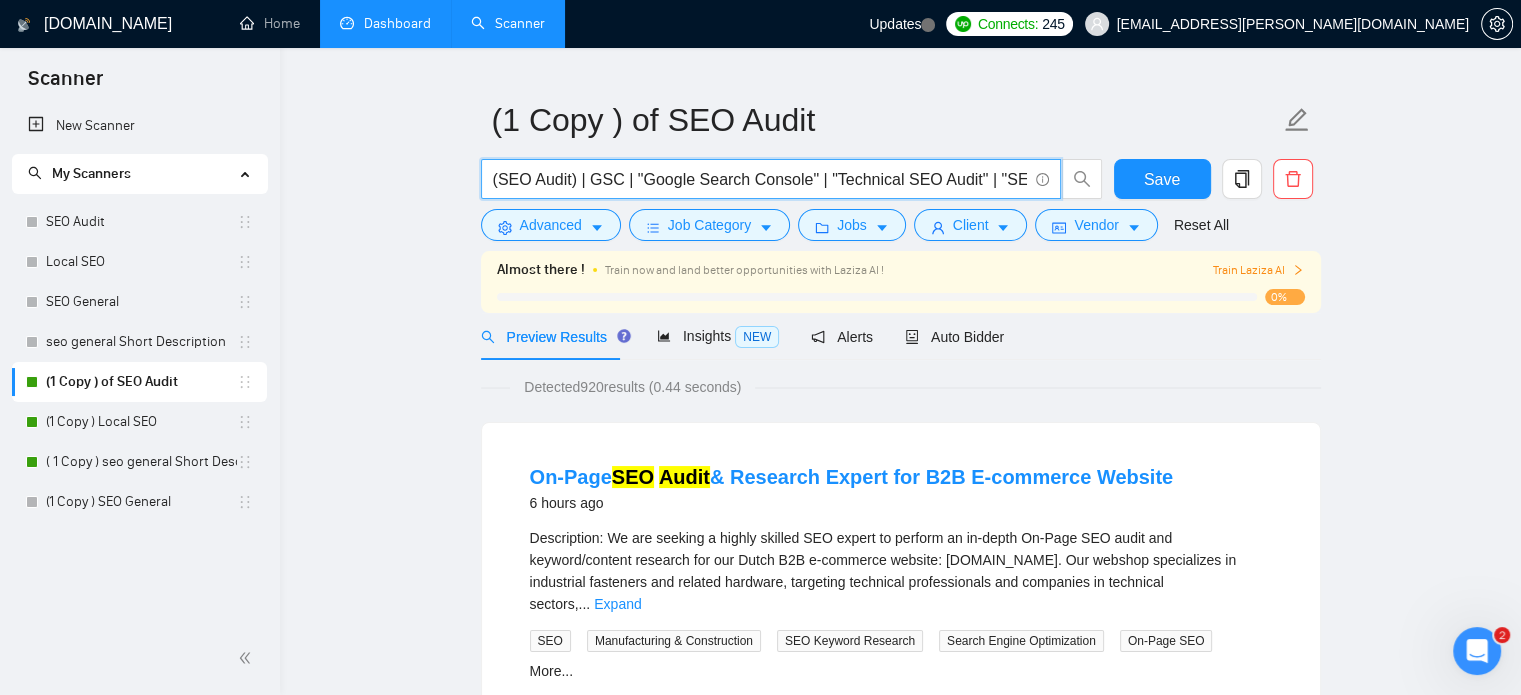 drag, startPoint x: 811, startPoint y: 179, endPoint x: 626, endPoint y: 182, distance: 185.02432 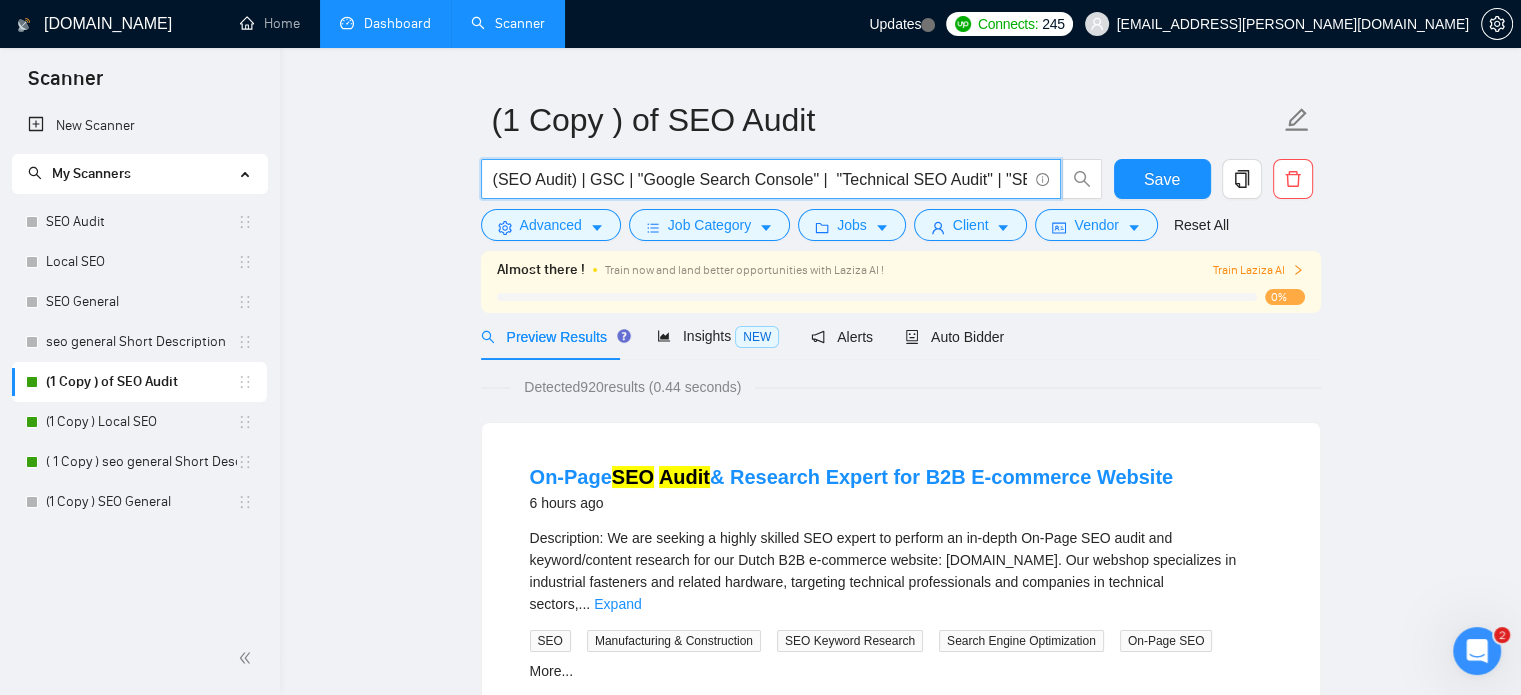 paste on ""Google Search Console" |" 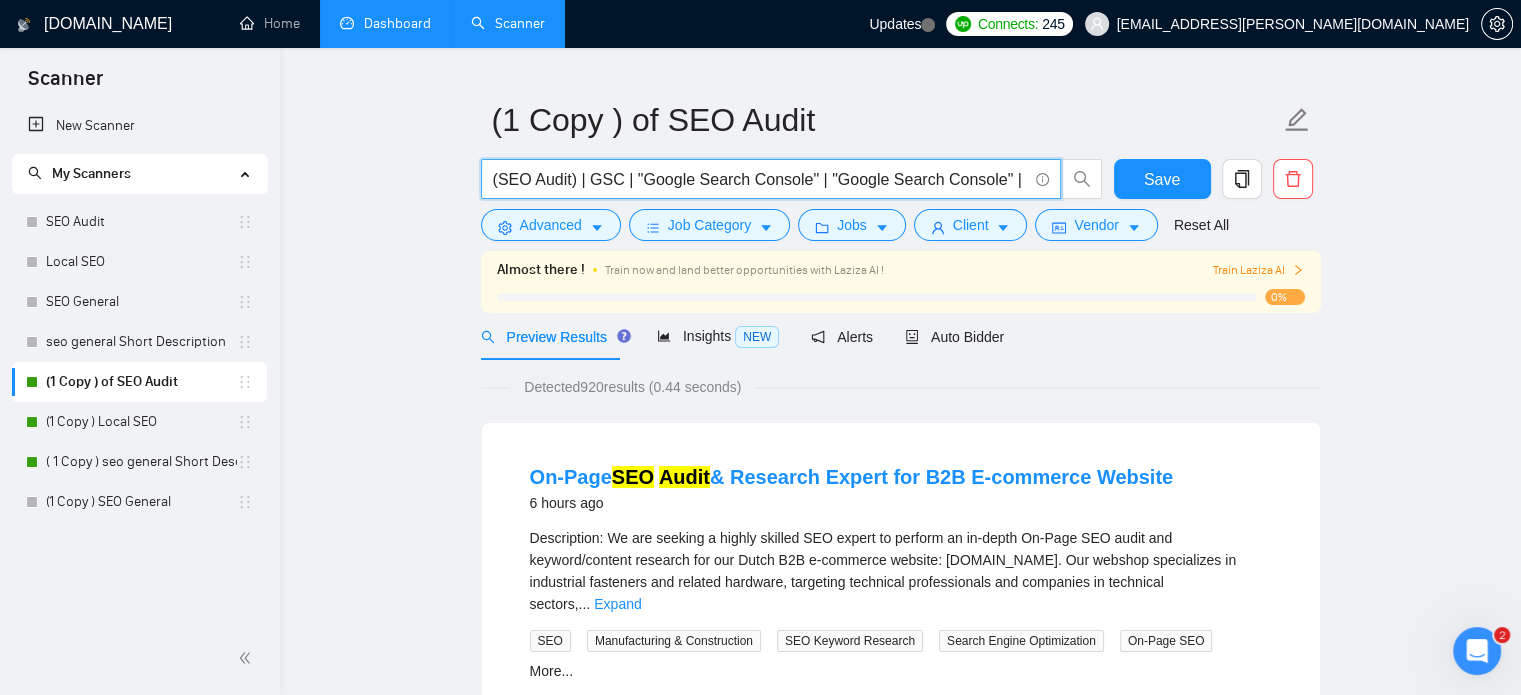 scroll, scrollTop: 0, scrollLeft: 20, axis: horizontal 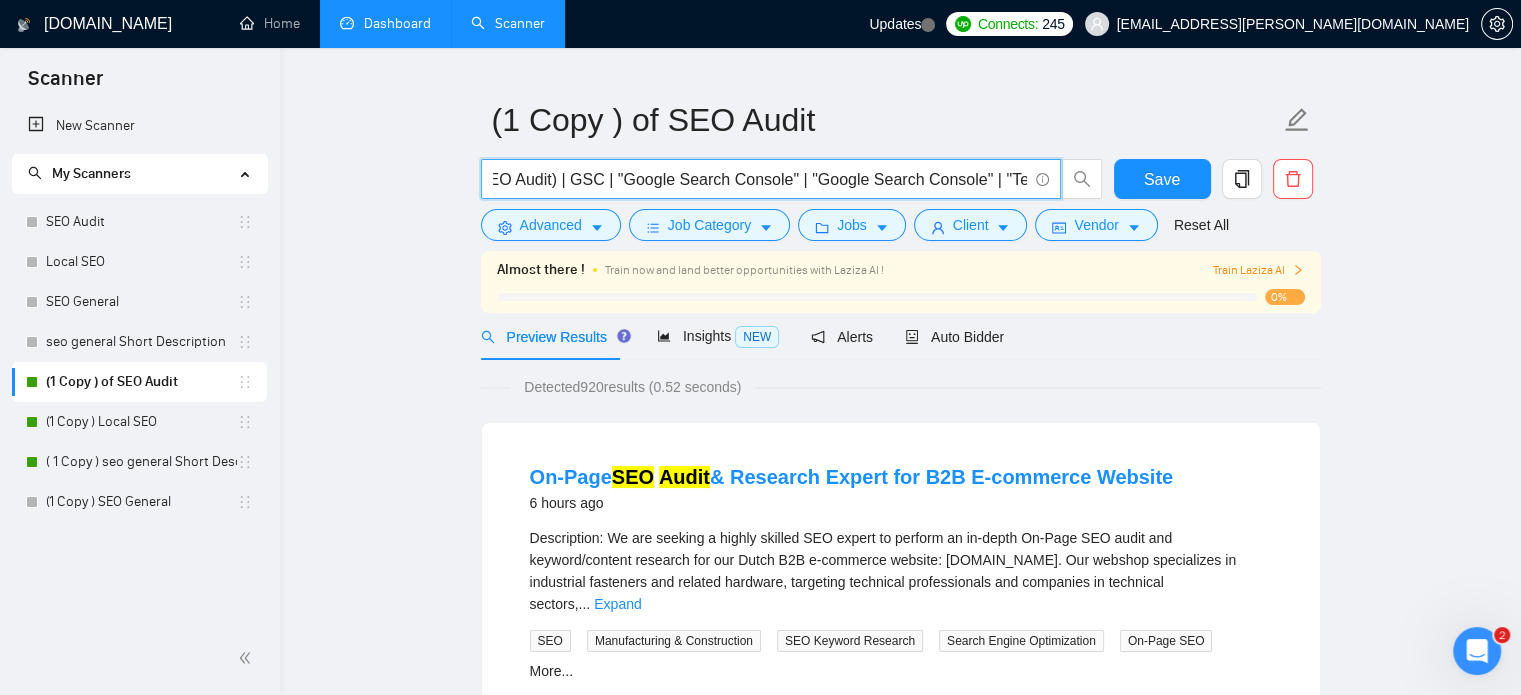 click on "(SEO Audit) | GSC | "Google Search Console" | "Google Search Console" | "Technical SEO Audit" | "SEO Report"" at bounding box center [760, 179] 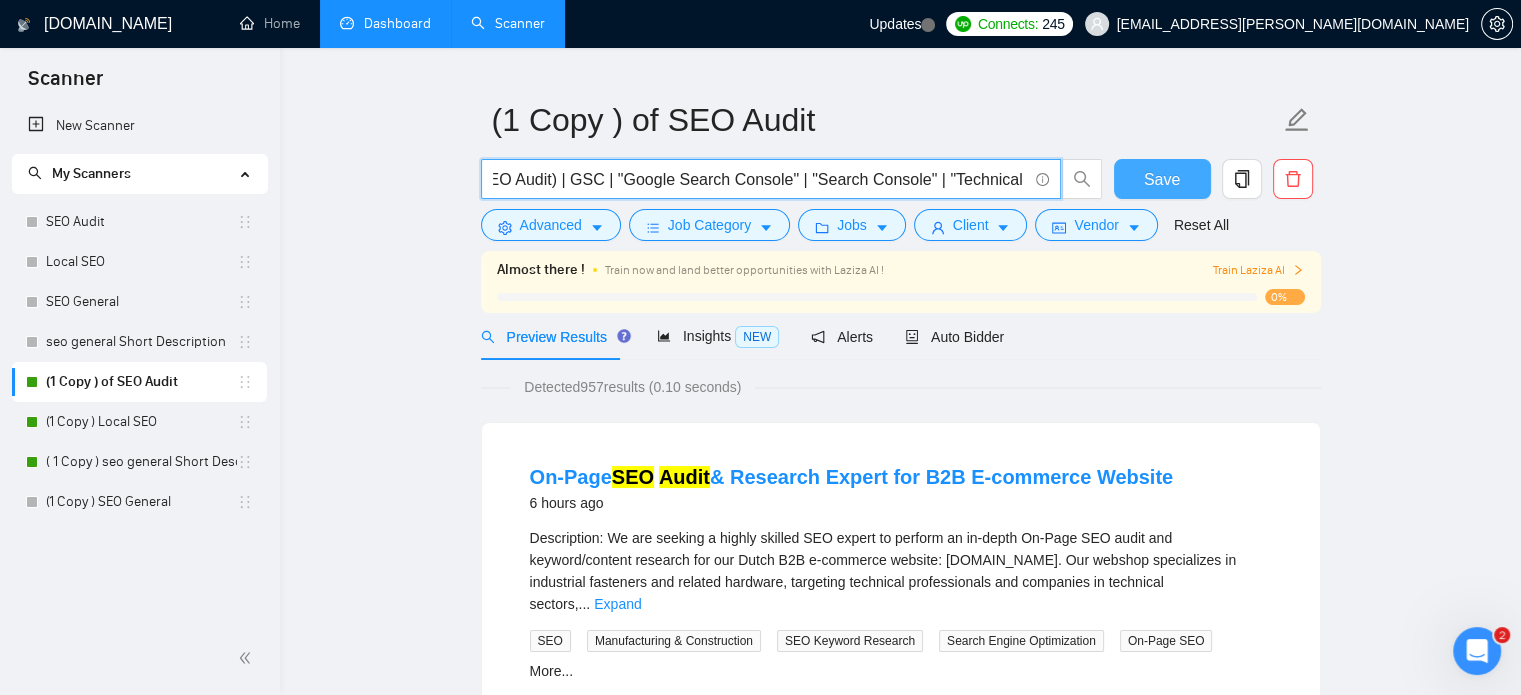 type on "(SEO Audit) | GSC | "Google Search Console" | "Search Console" | "Technical SEO Audit" | "SEO Report"" 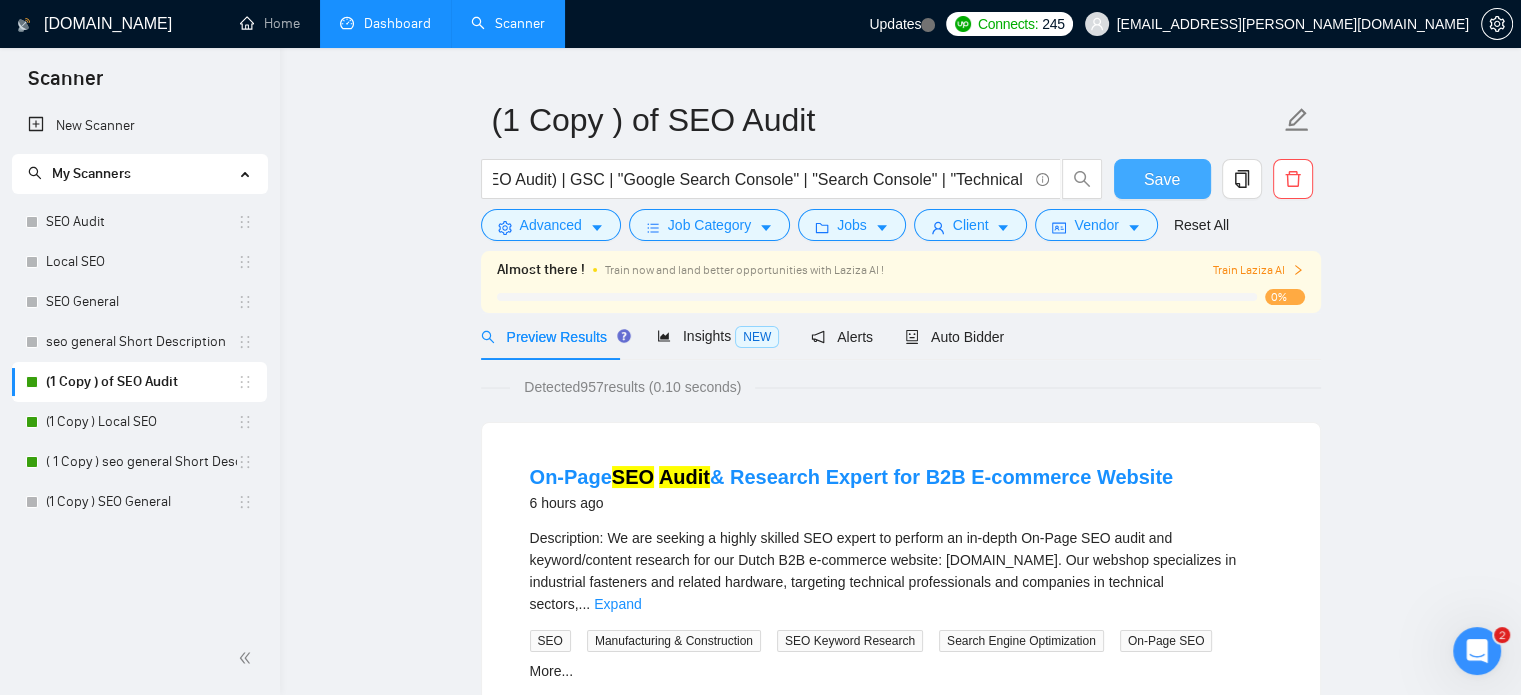 scroll, scrollTop: 0, scrollLeft: 0, axis: both 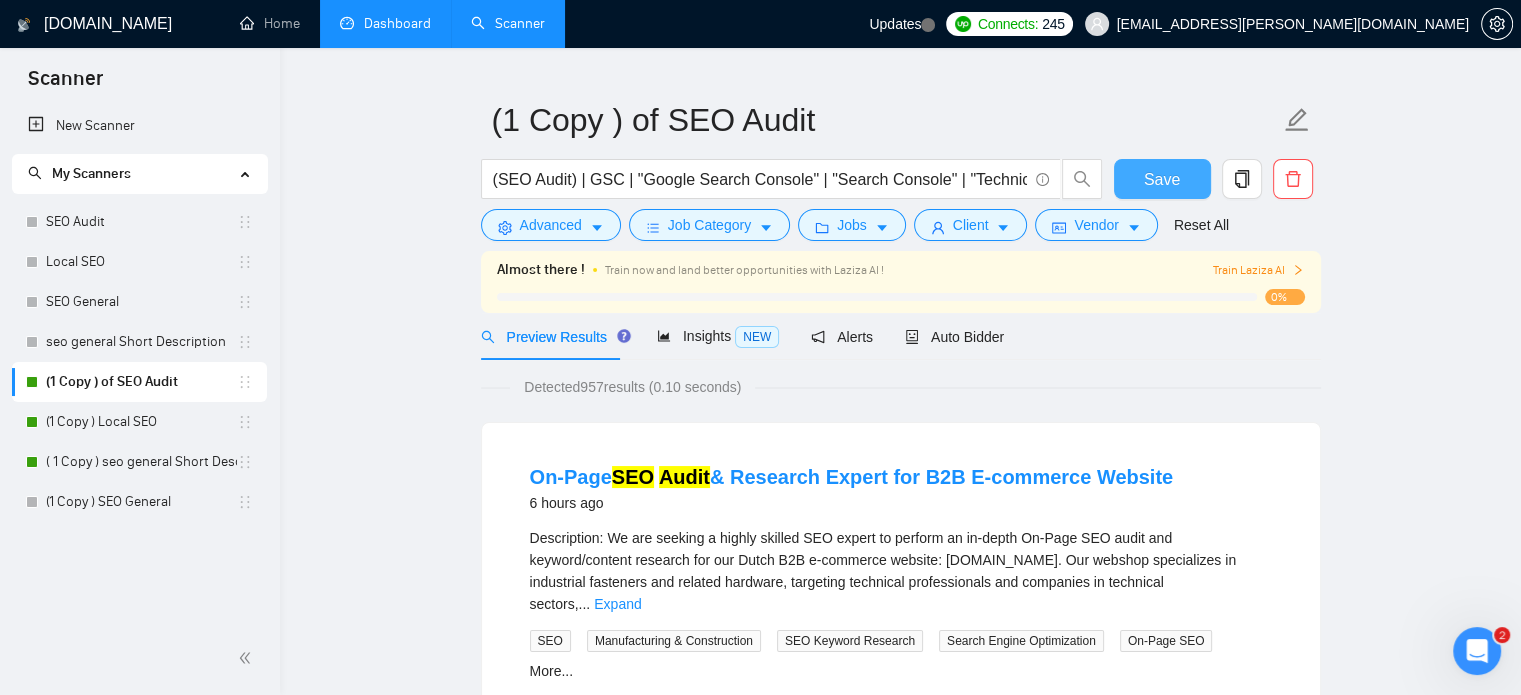 click on "Save" at bounding box center [1162, 179] 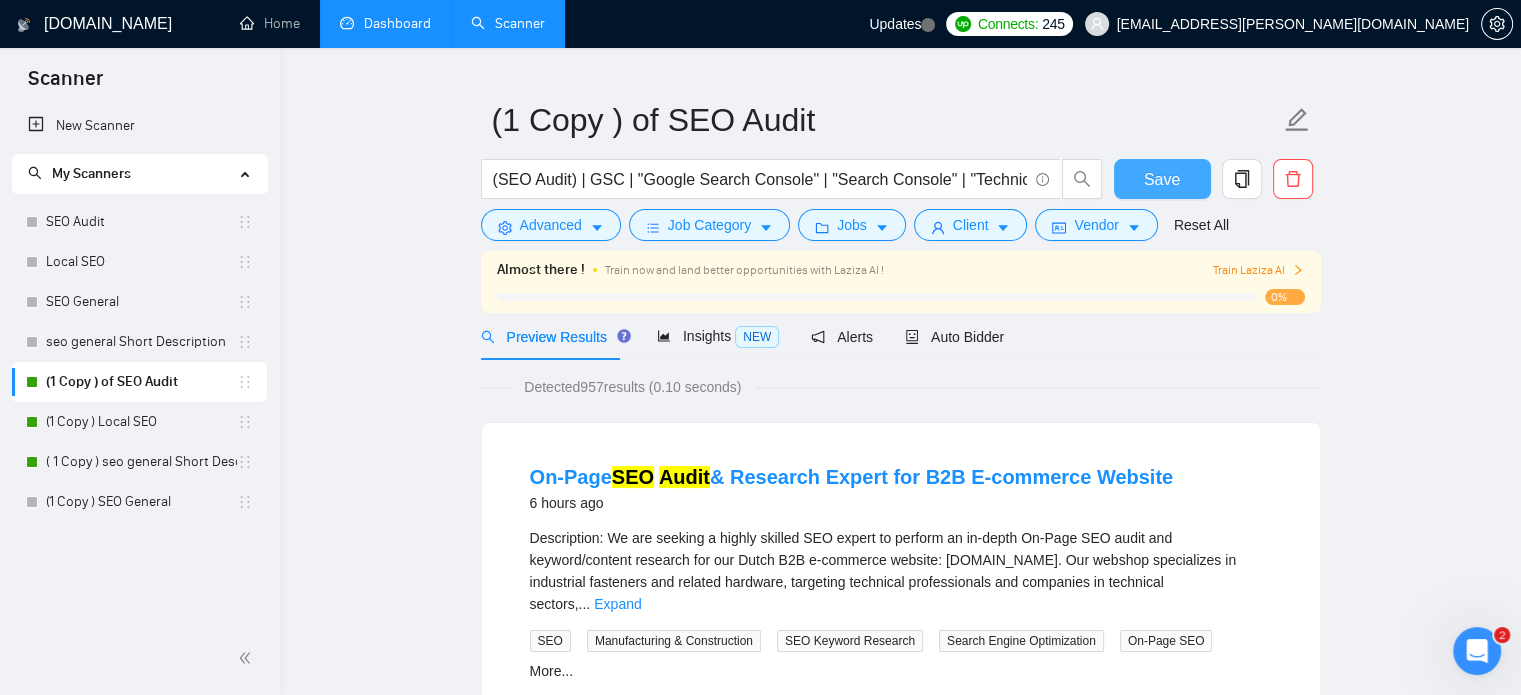 click on "Save" at bounding box center [1162, 179] 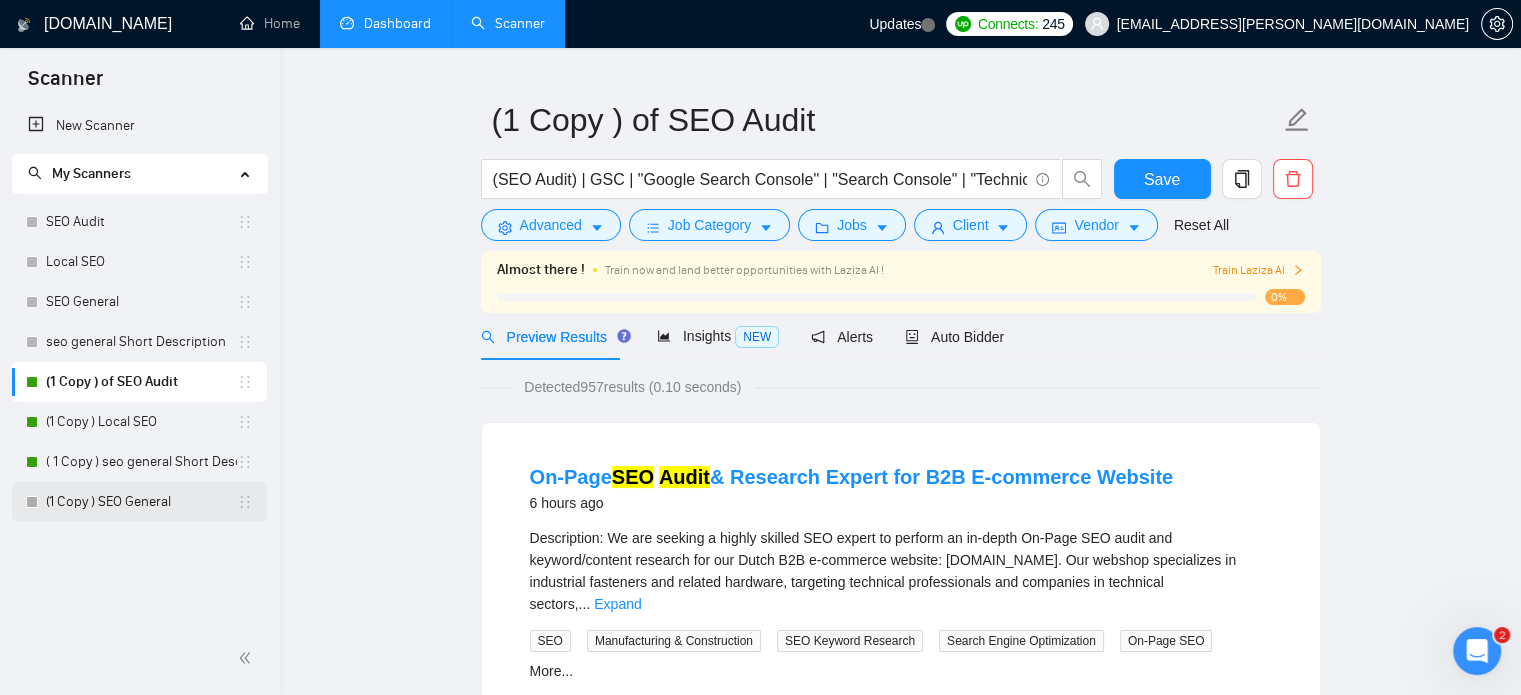 click on "(1 Copy ) SEO General" at bounding box center (141, 502) 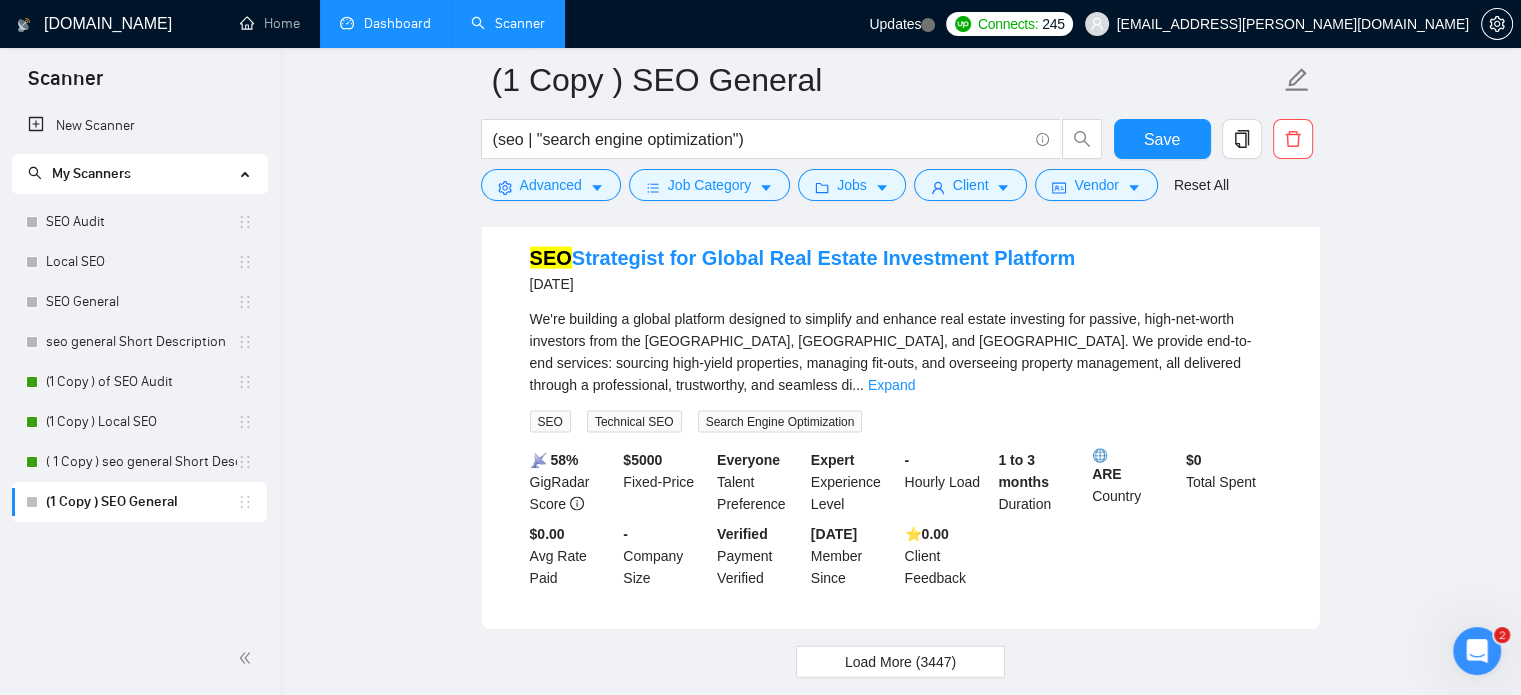 scroll, scrollTop: 4194, scrollLeft: 0, axis: vertical 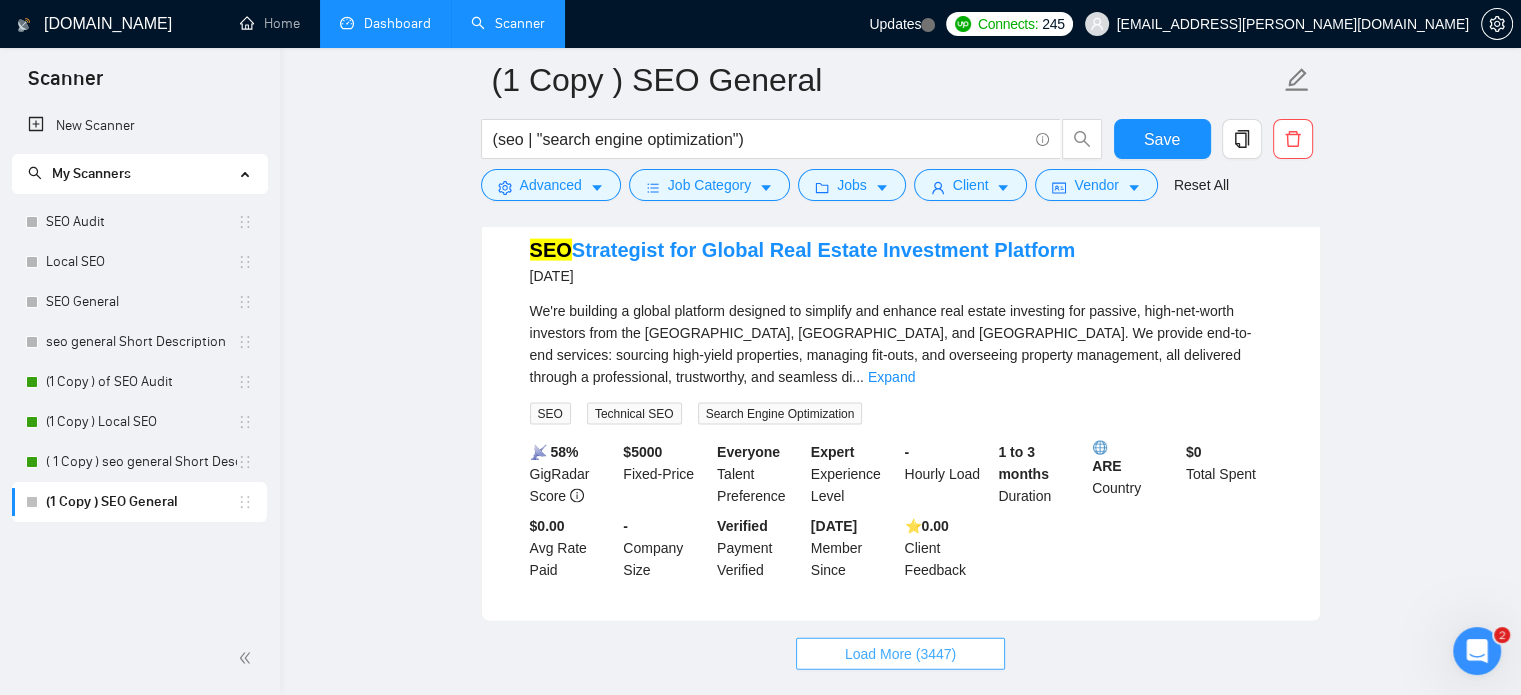 click on "Load More (3447)" at bounding box center (900, 654) 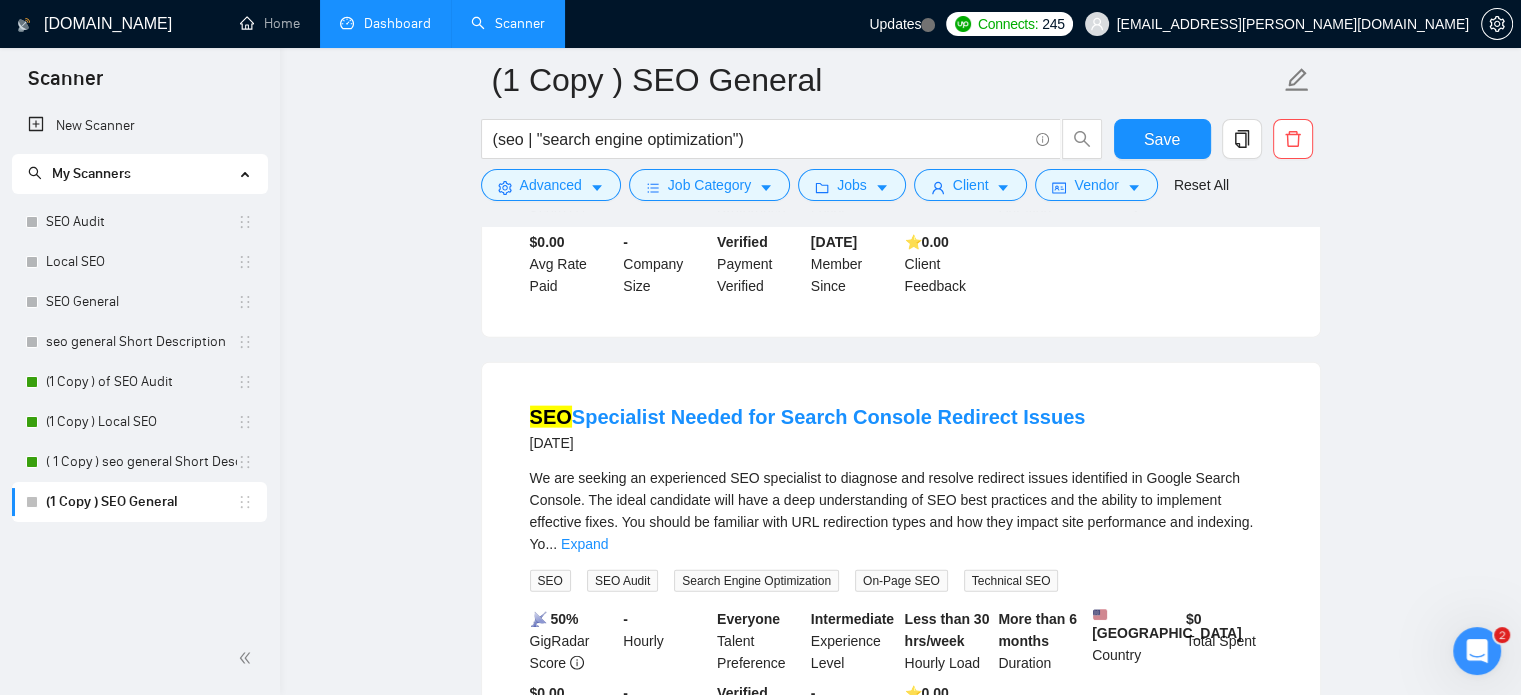 scroll, scrollTop: 4475, scrollLeft: 0, axis: vertical 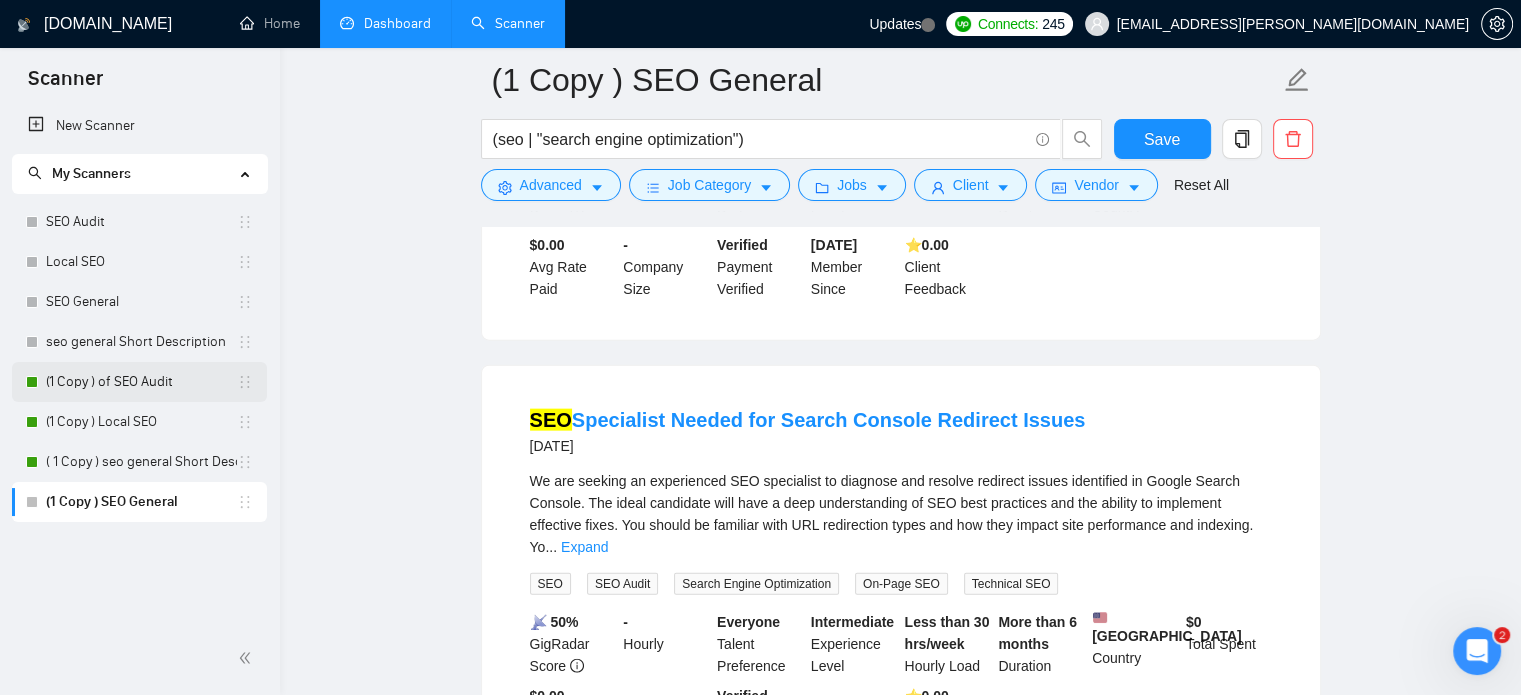 click on "(1 Copy ) of SEO Audit" at bounding box center (141, 382) 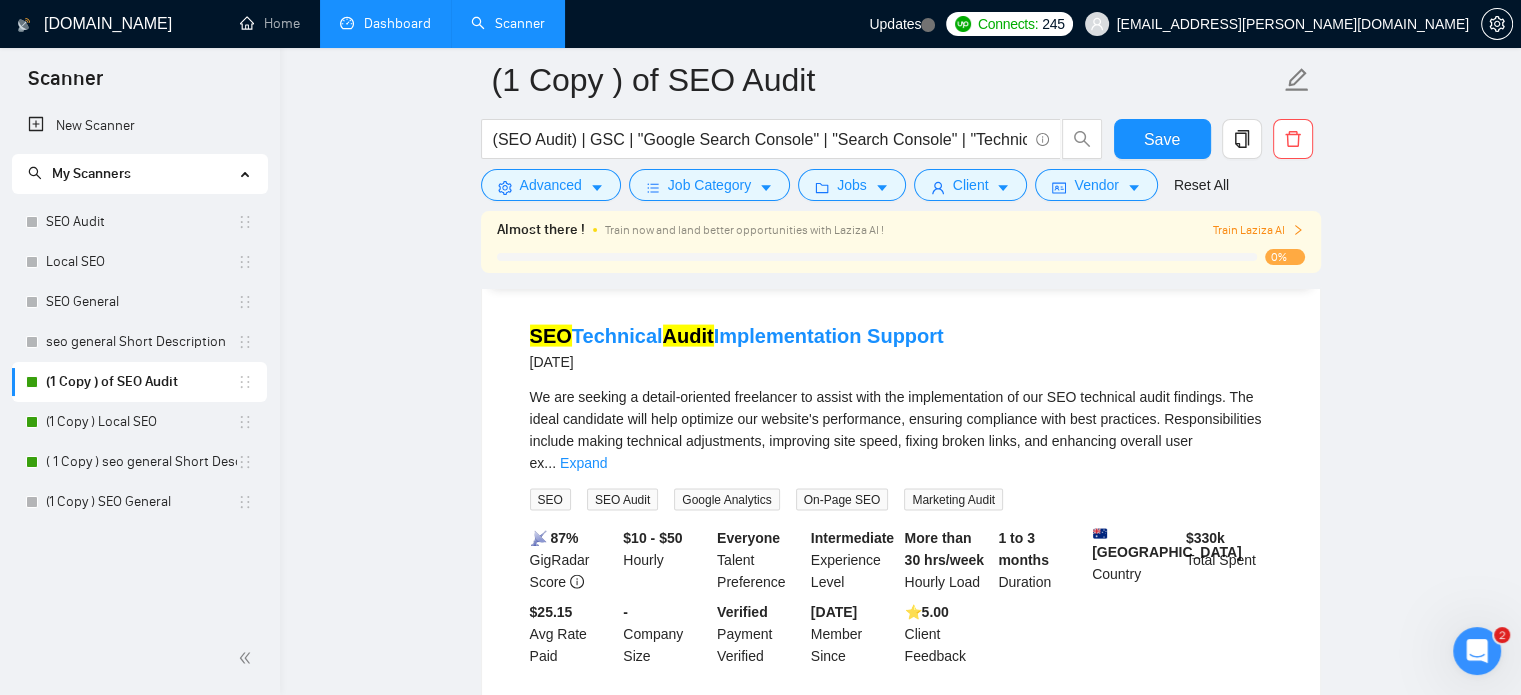 scroll, scrollTop: 4285, scrollLeft: 0, axis: vertical 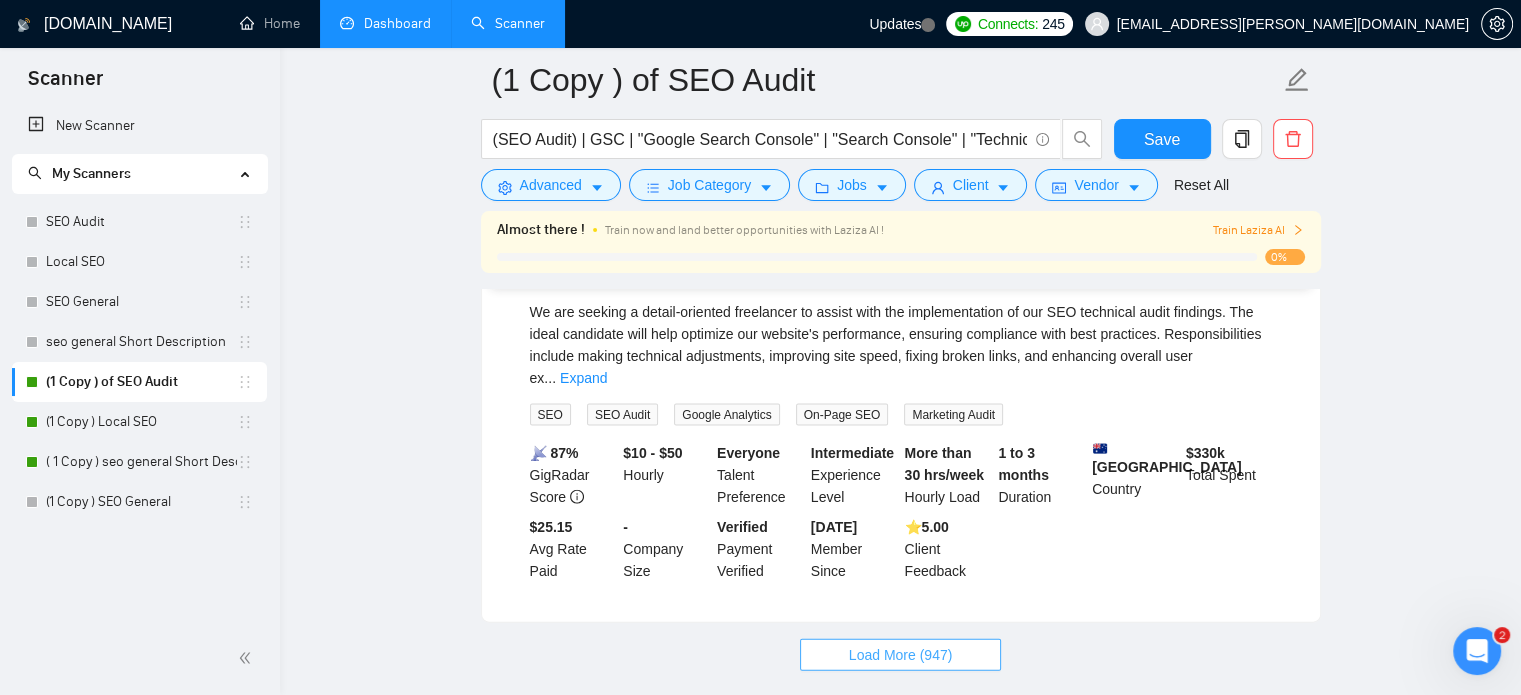 click on "Load More (947)" at bounding box center [901, 655] 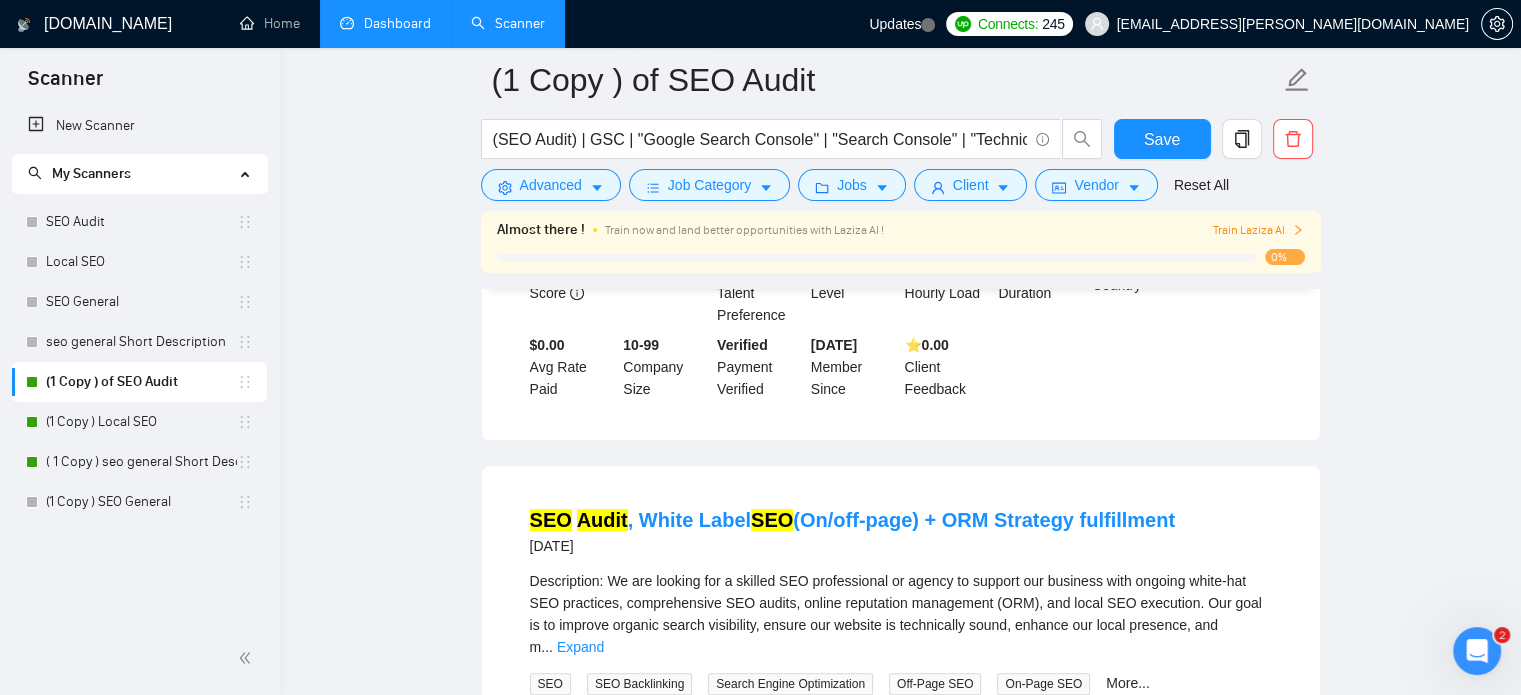 scroll, scrollTop: 8651, scrollLeft: 0, axis: vertical 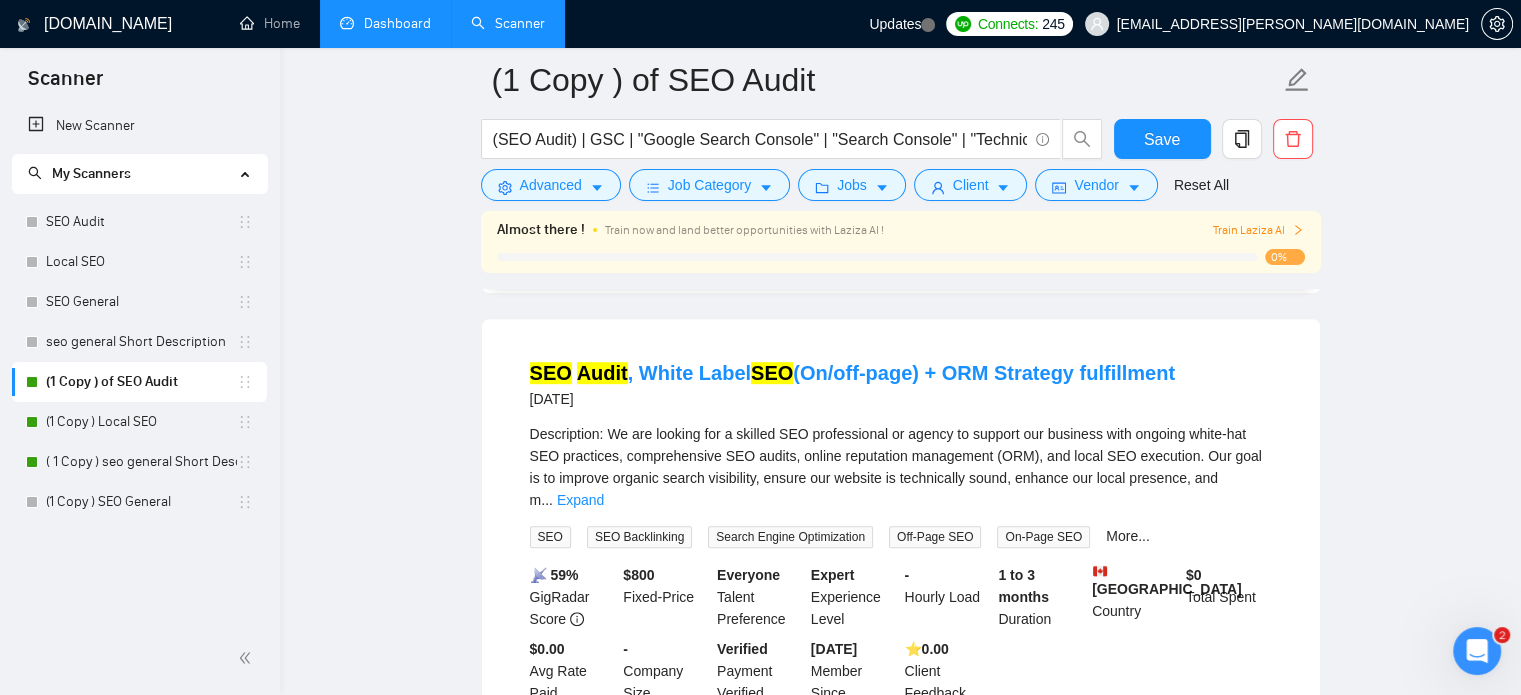 drag, startPoint x: 954, startPoint y: 505, endPoint x: 936, endPoint y: 524, distance: 26.172504 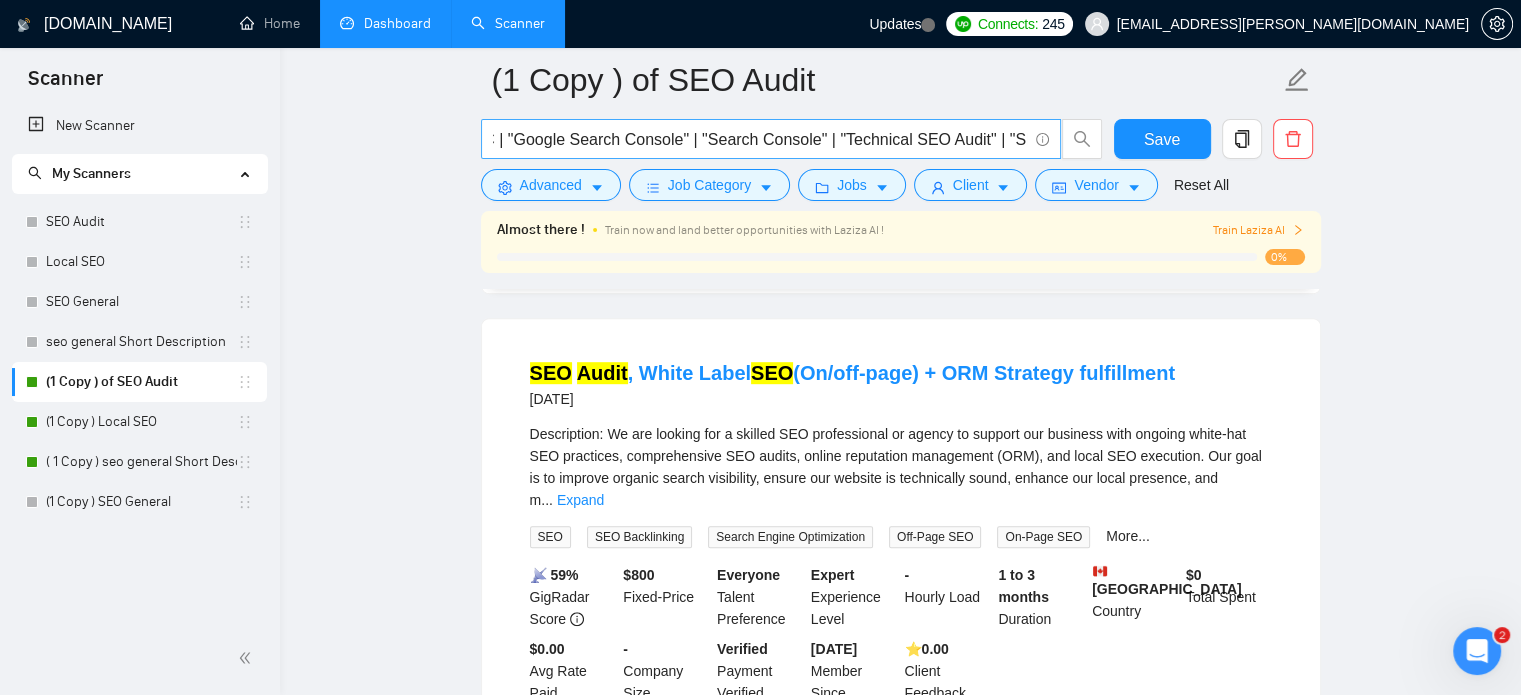 scroll, scrollTop: 0, scrollLeft: 131, axis: horizontal 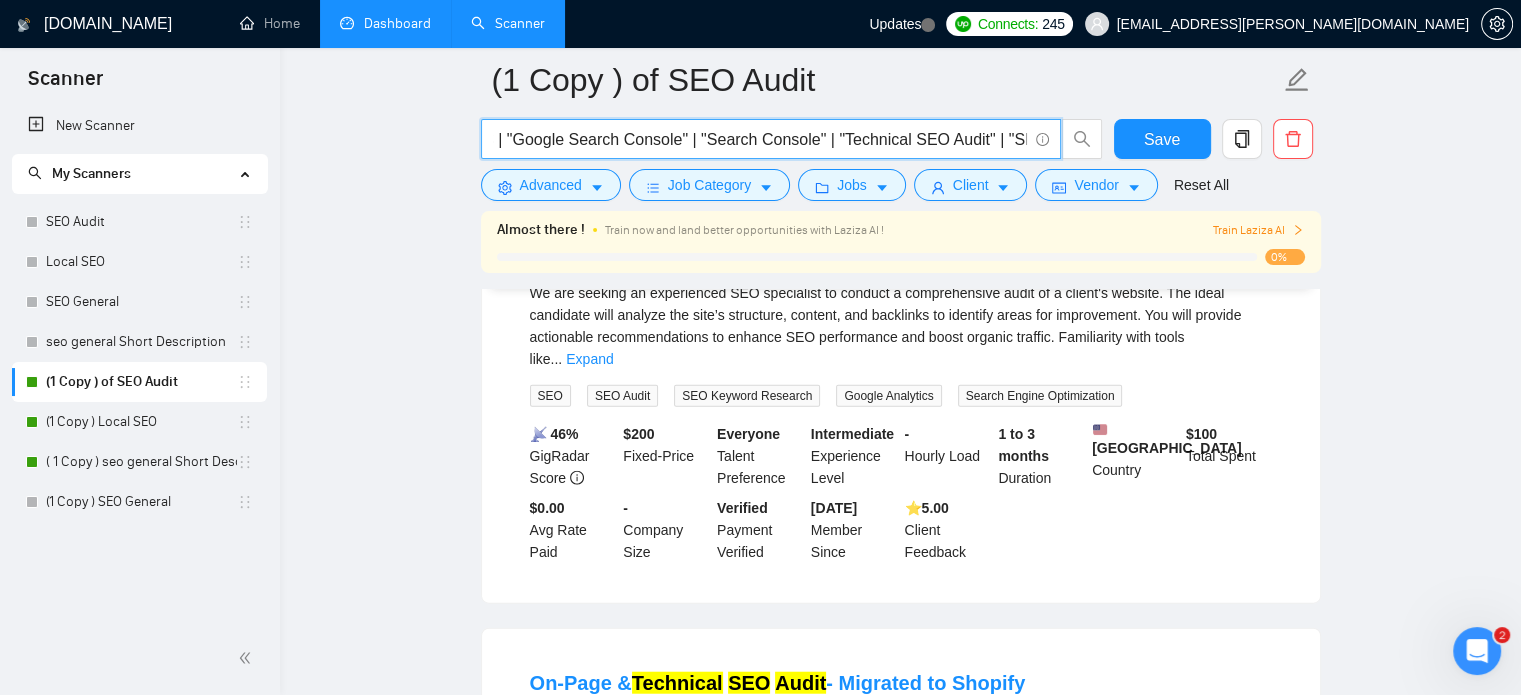 click on "(SEO Audit) | GSC | "Google Search Console" | "Search Console" | "Technical SEO Audit" | "SEO Report"" at bounding box center (760, 139) 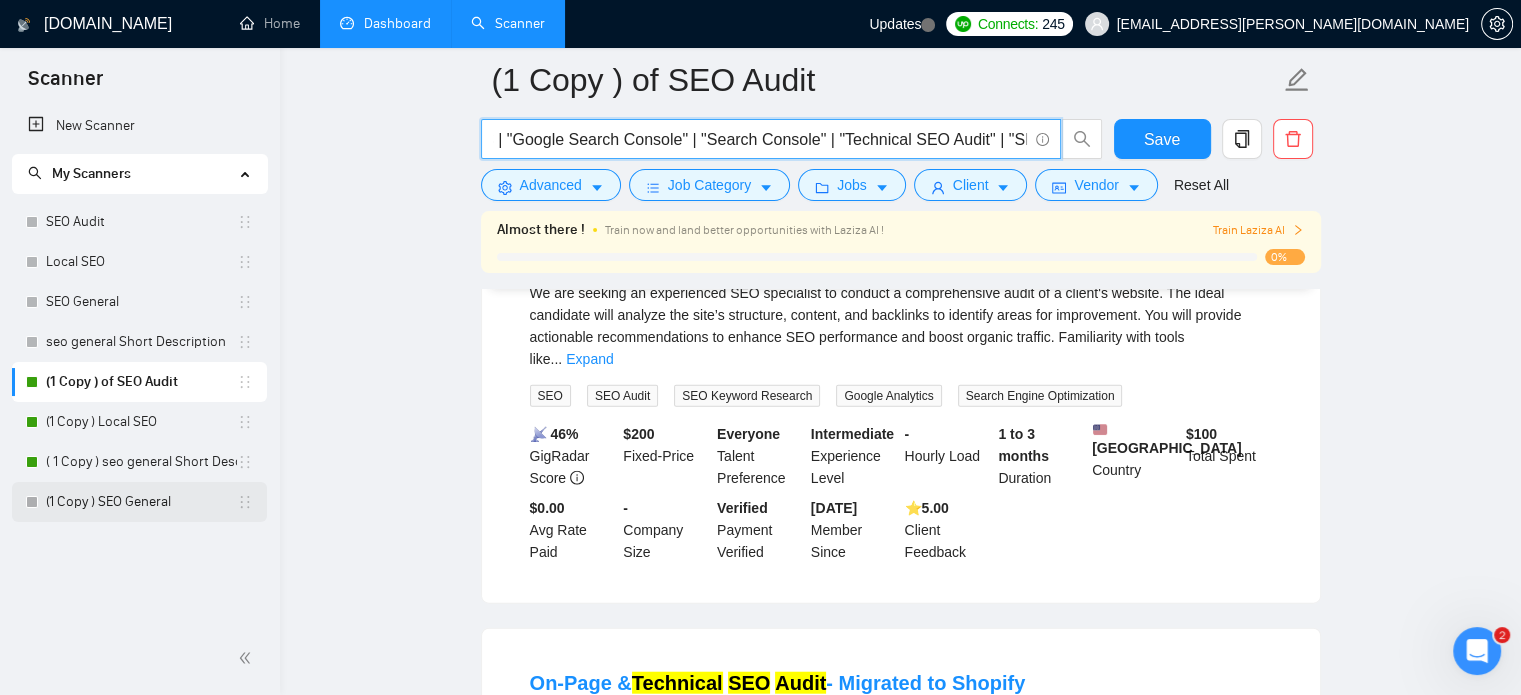 scroll, scrollTop: 0, scrollLeft: 0, axis: both 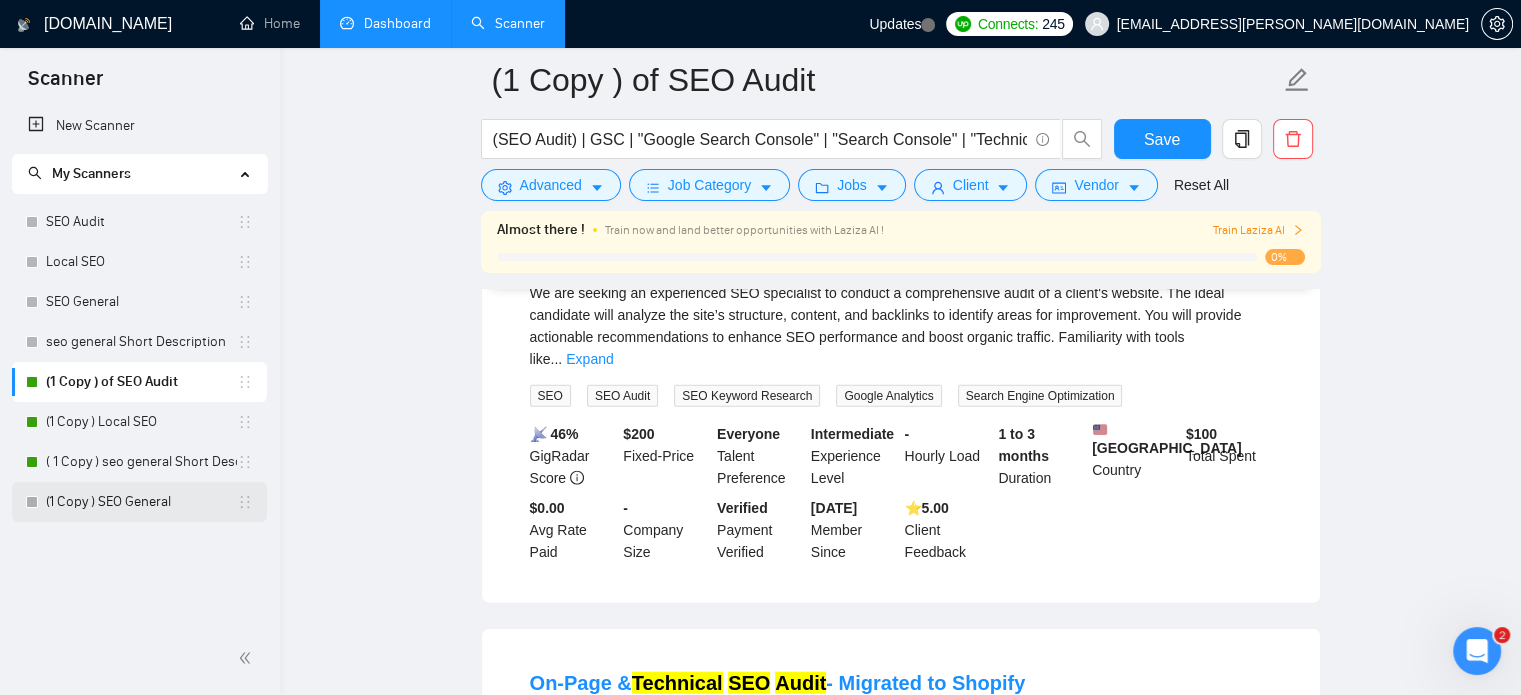 click on "(1 Copy ) SEO General" at bounding box center [141, 502] 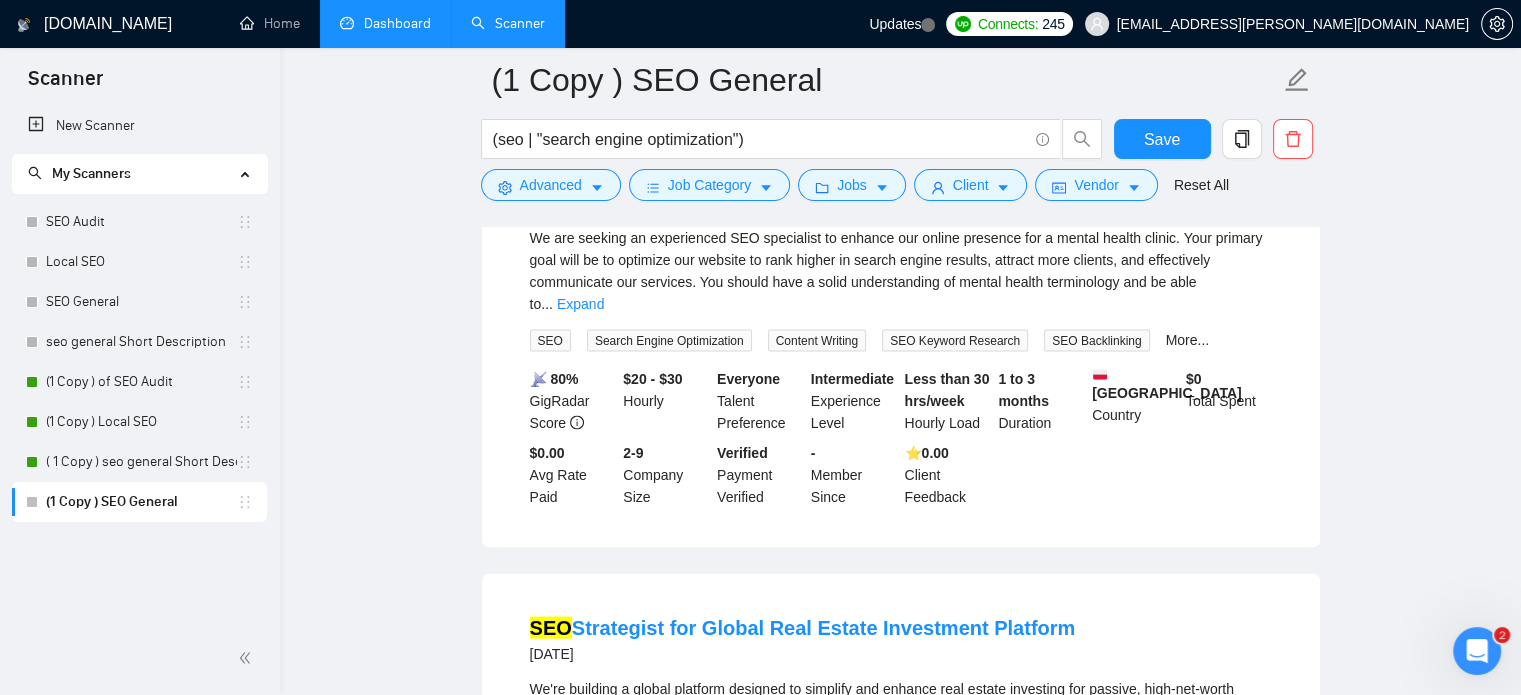 scroll, scrollTop: 4215, scrollLeft: 0, axis: vertical 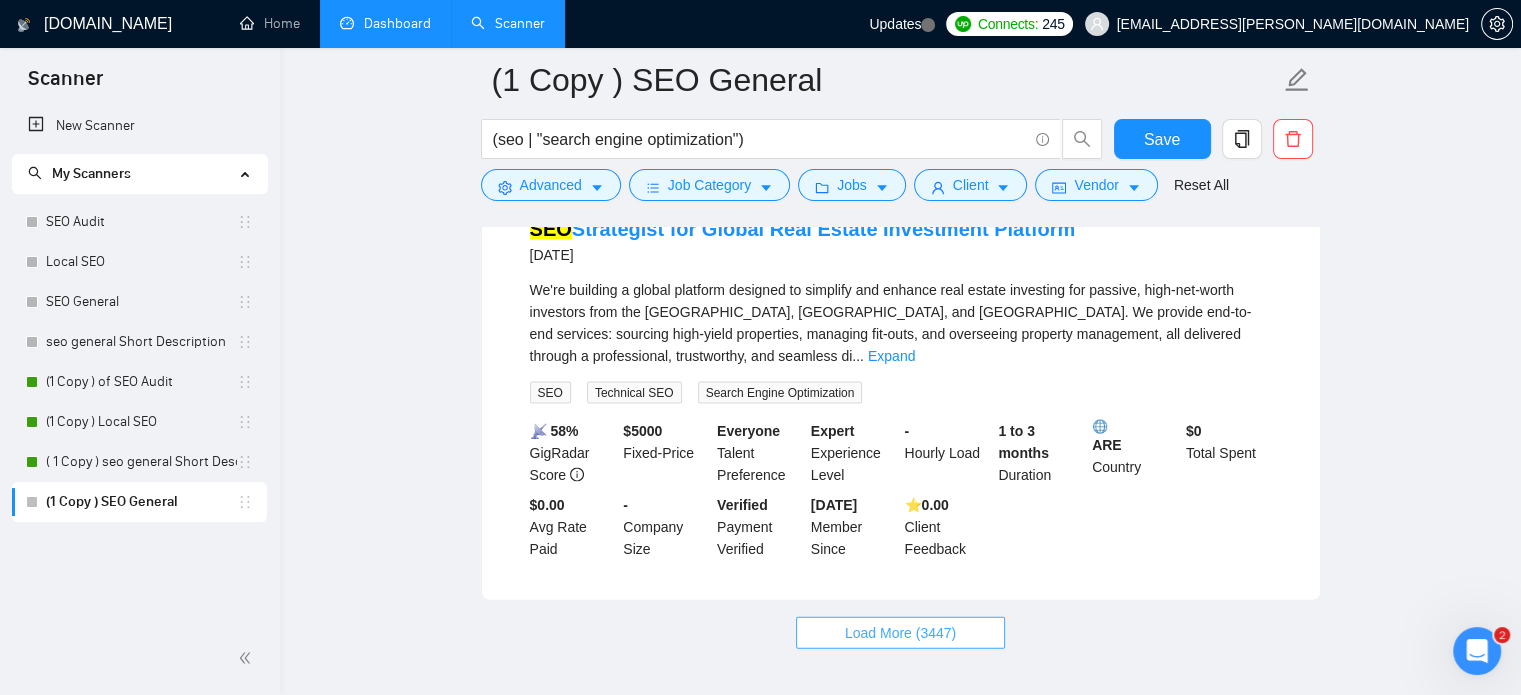 click on "Load More (3447)" at bounding box center (900, 633) 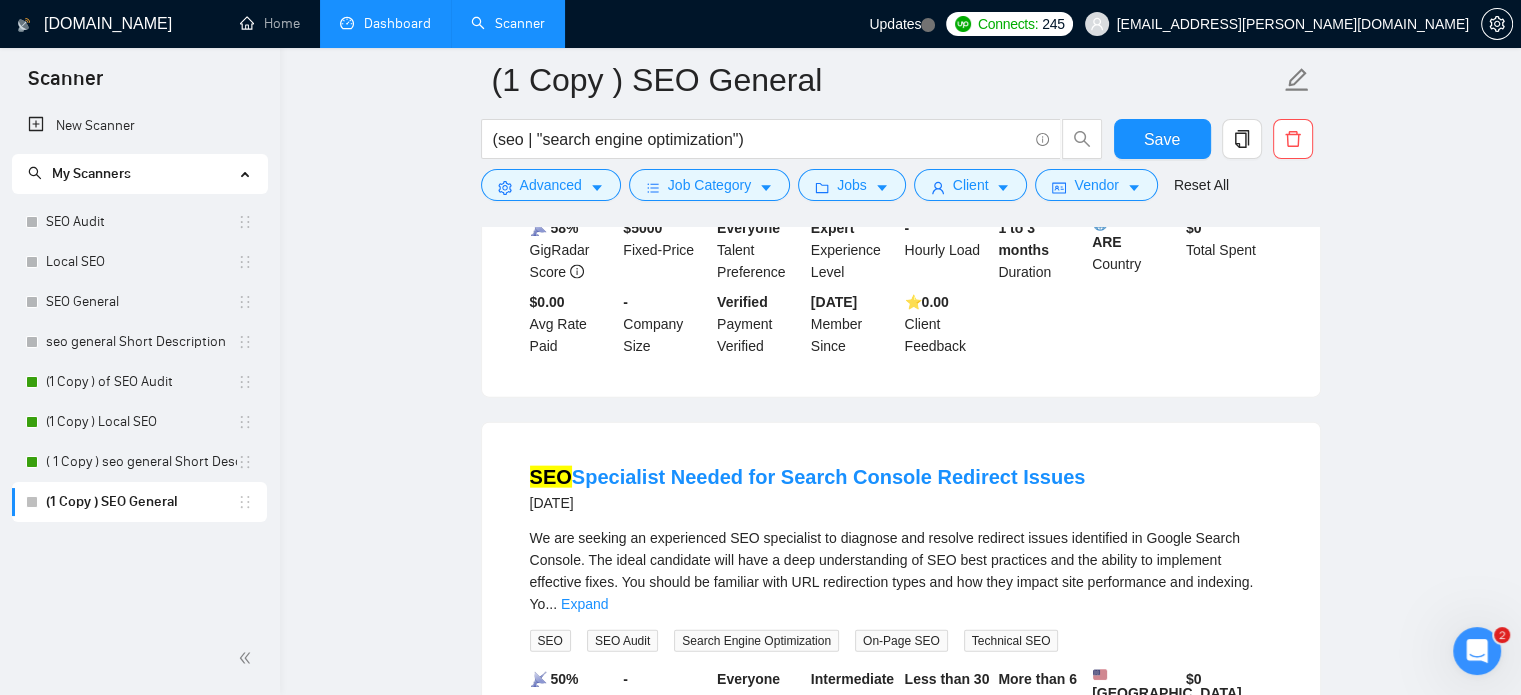 scroll, scrollTop: 4419, scrollLeft: 0, axis: vertical 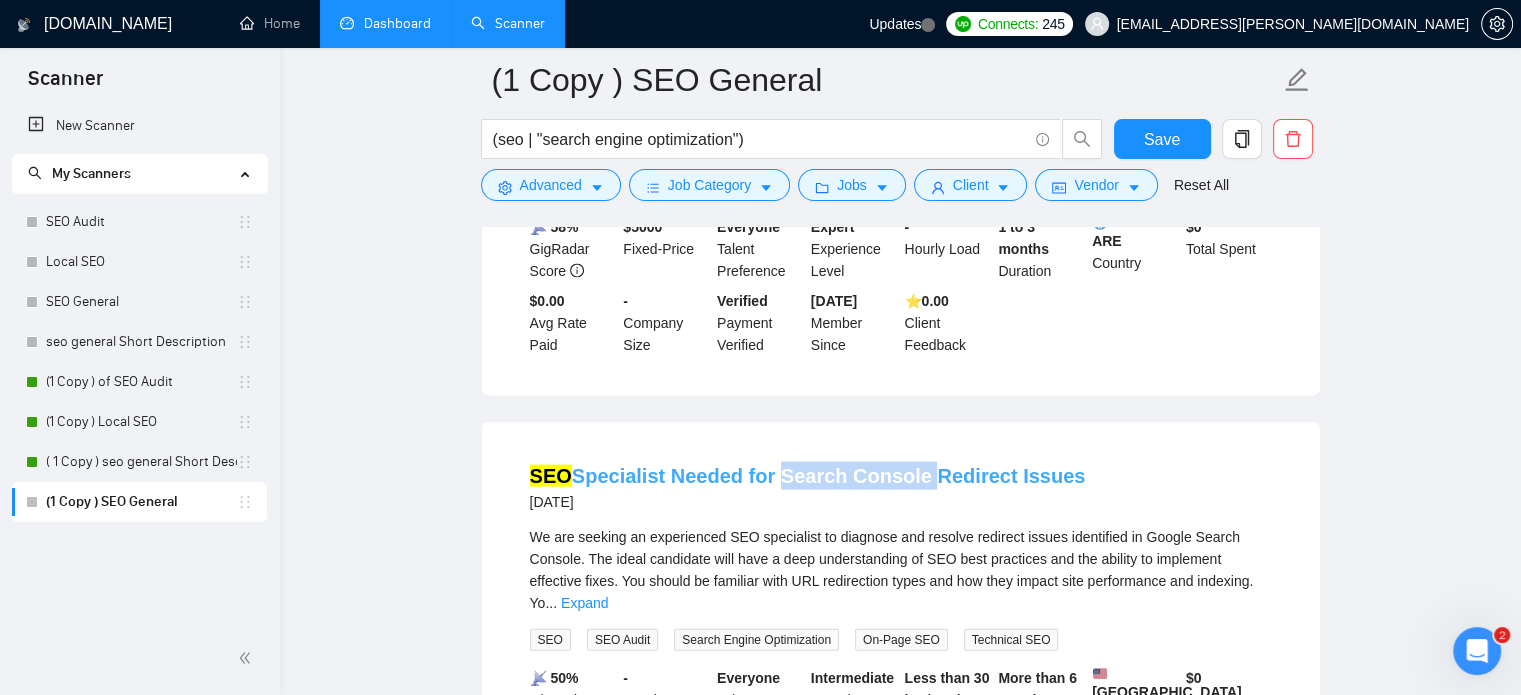 drag, startPoint x: 767, startPoint y: 347, endPoint x: 904, endPoint y: 354, distance: 137.17871 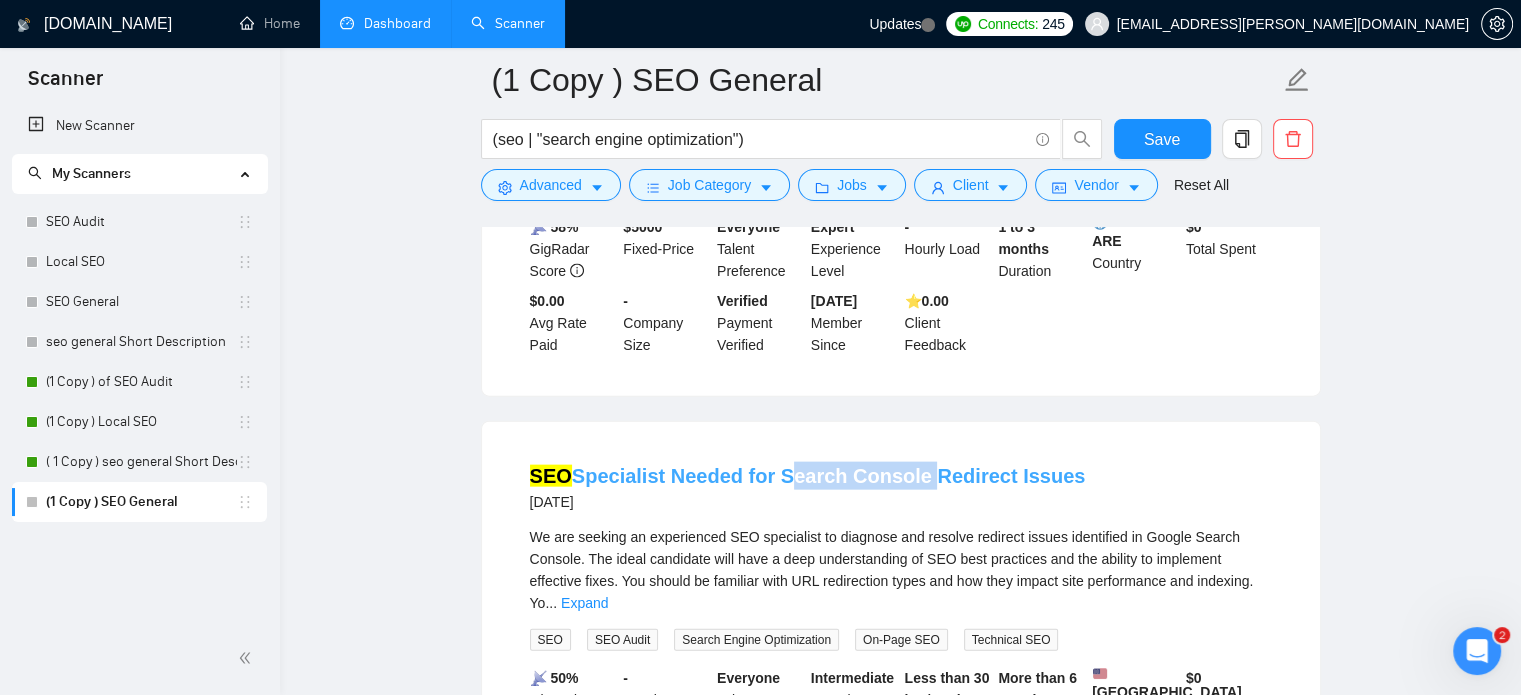 copy on "Search Console" 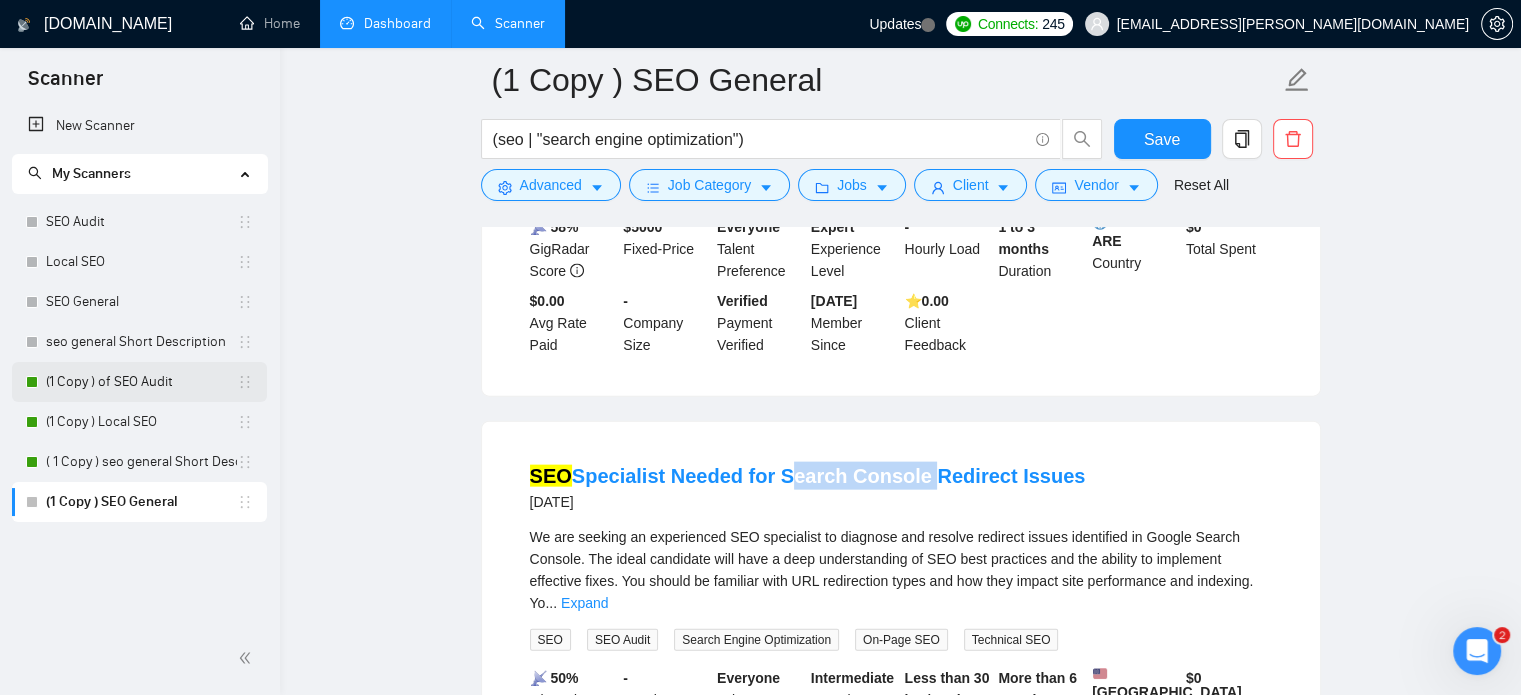 click on "(1 Copy ) of SEO Audit" at bounding box center [141, 382] 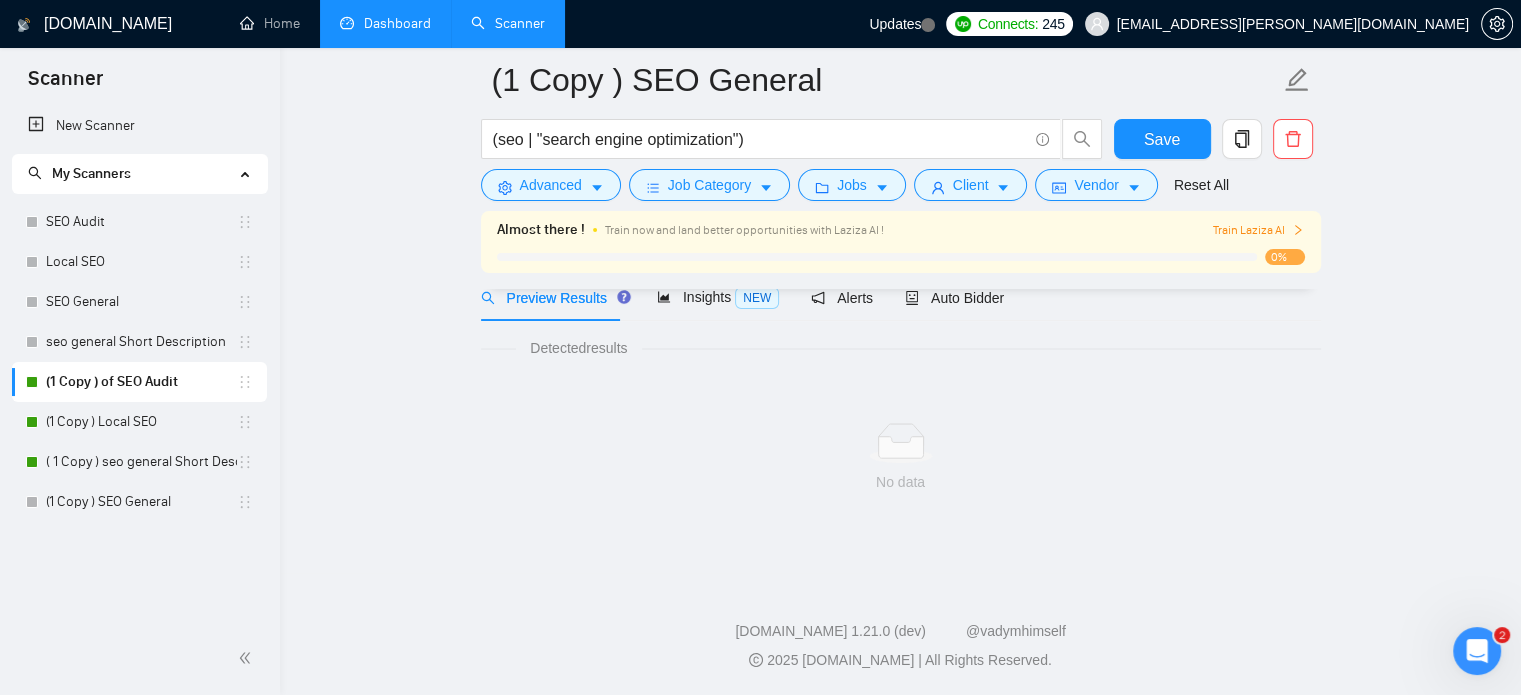 scroll, scrollTop: 35, scrollLeft: 0, axis: vertical 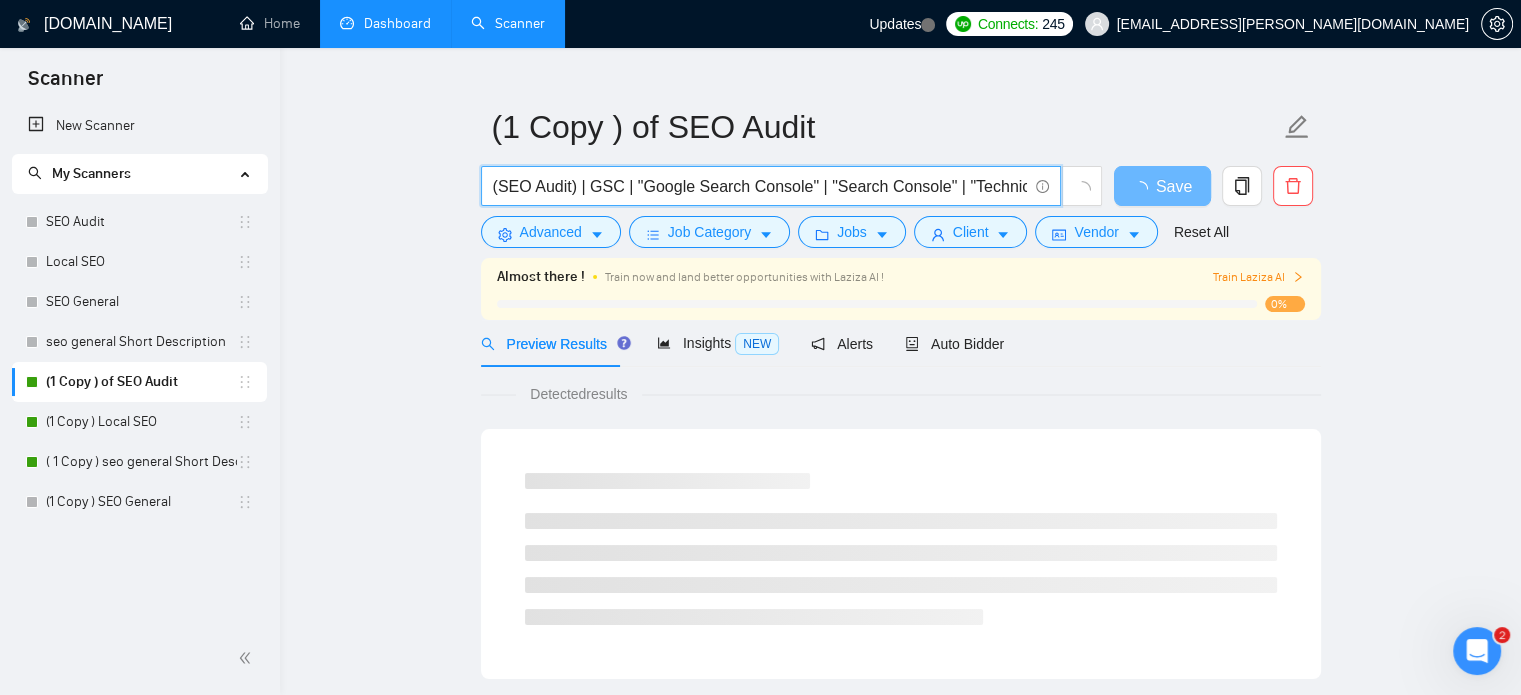 drag, startPoint x: 927, startPoint y: 181, endPoint x: 824, endPoint y: 188, distance: 103.23759 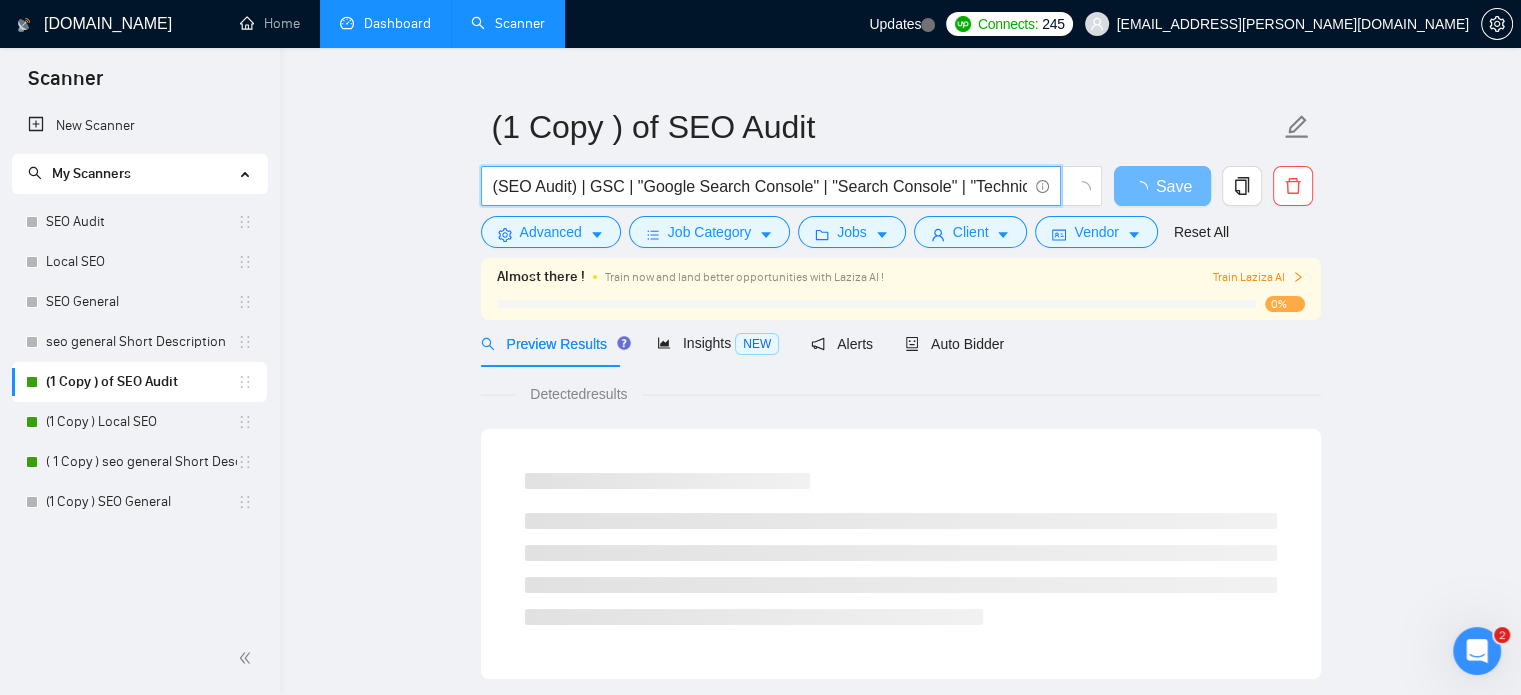 scroll, scrollTop: 0, scrollLeft: 180, axis: horizontal 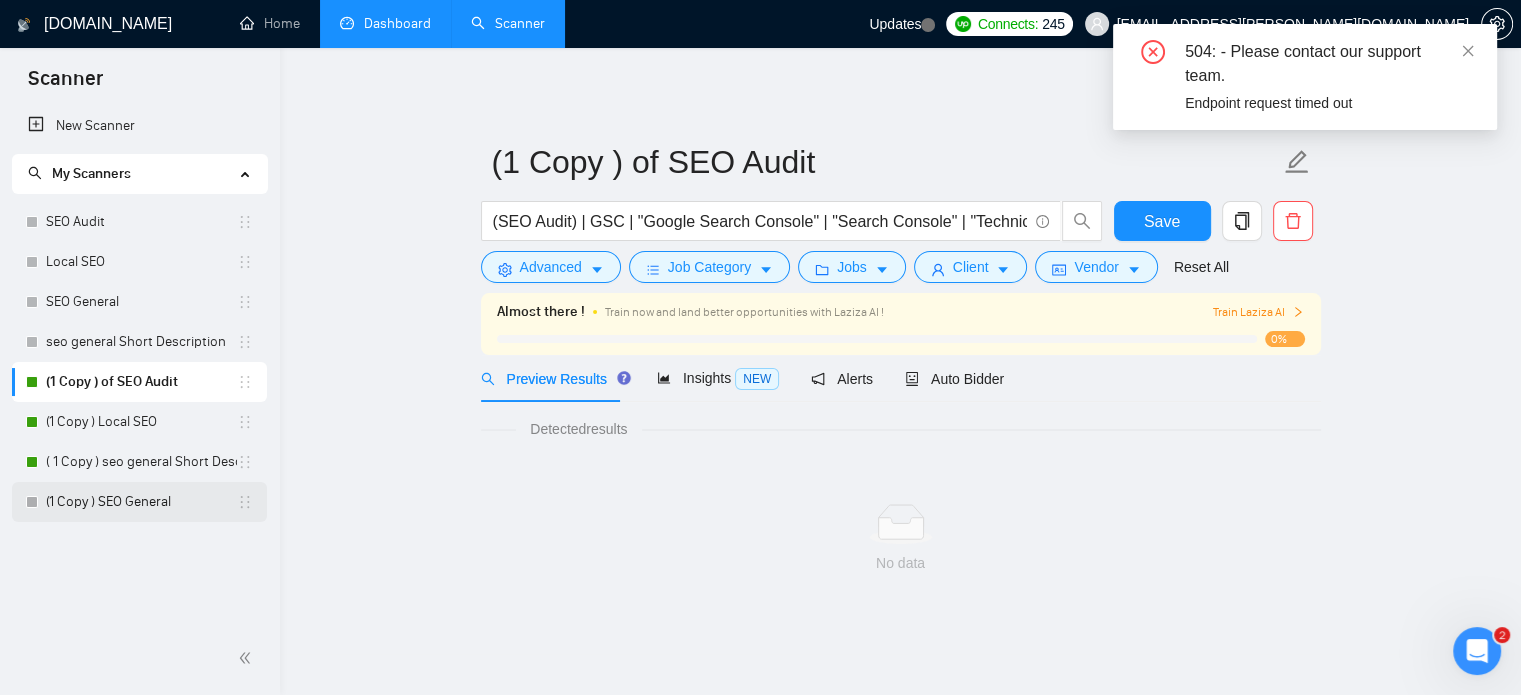 click on "(1 Copy ) SEO General" at bounding box center (141, 502) 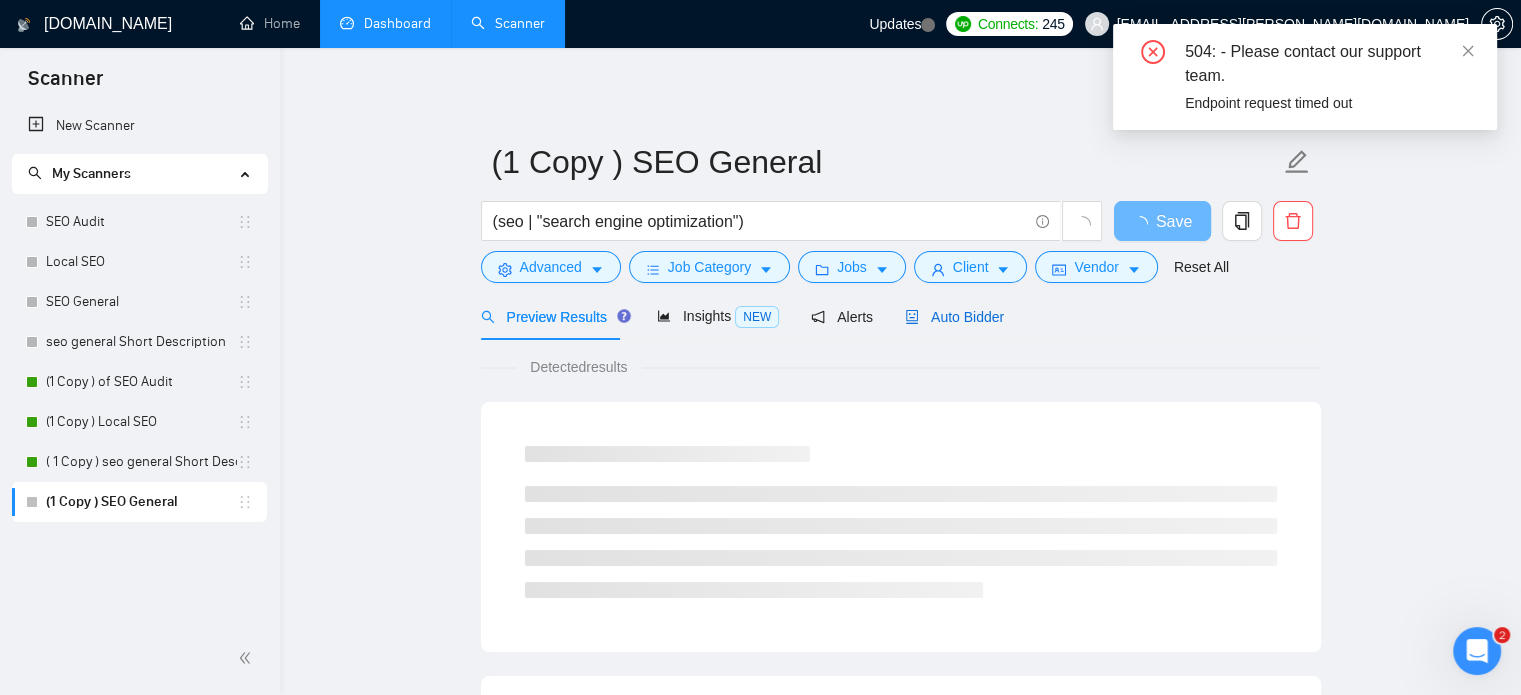 click on "Auto Bidder" at bounding box center (954, 317) 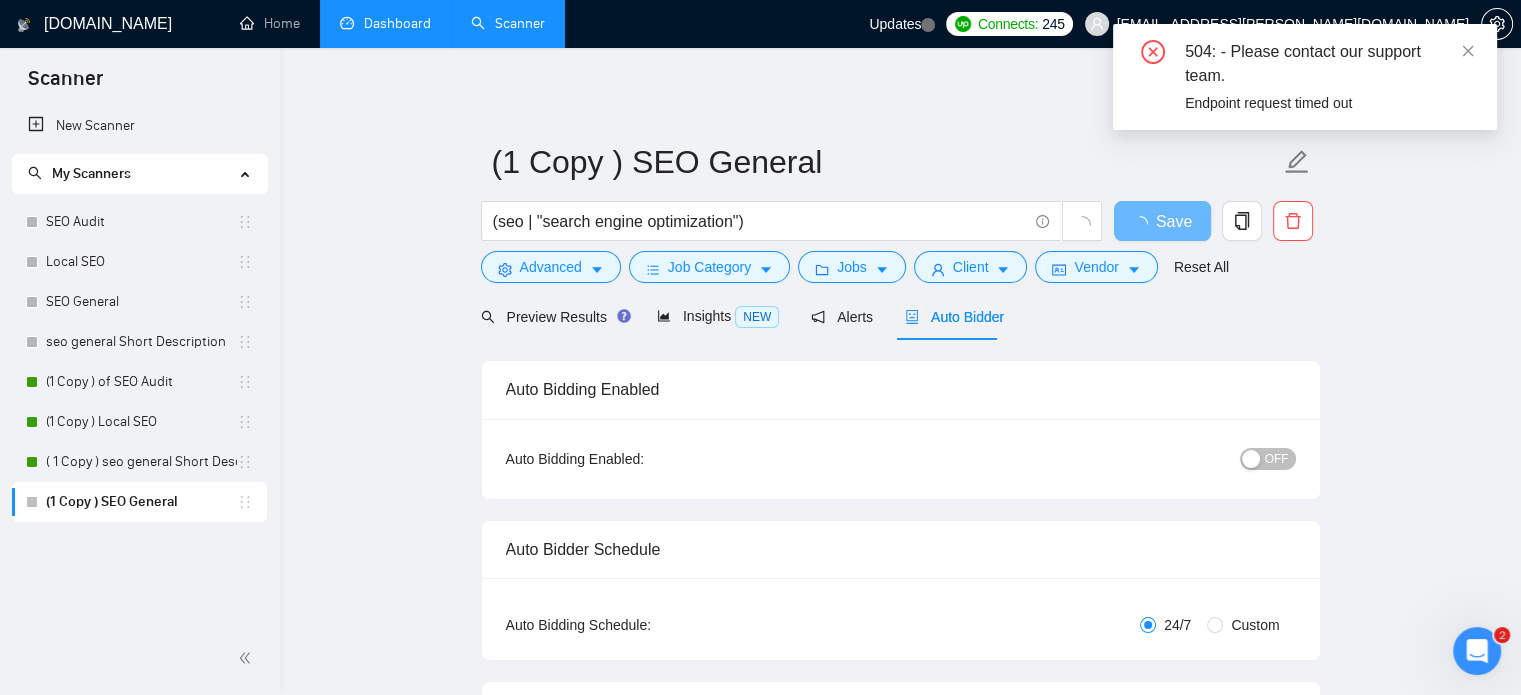 type 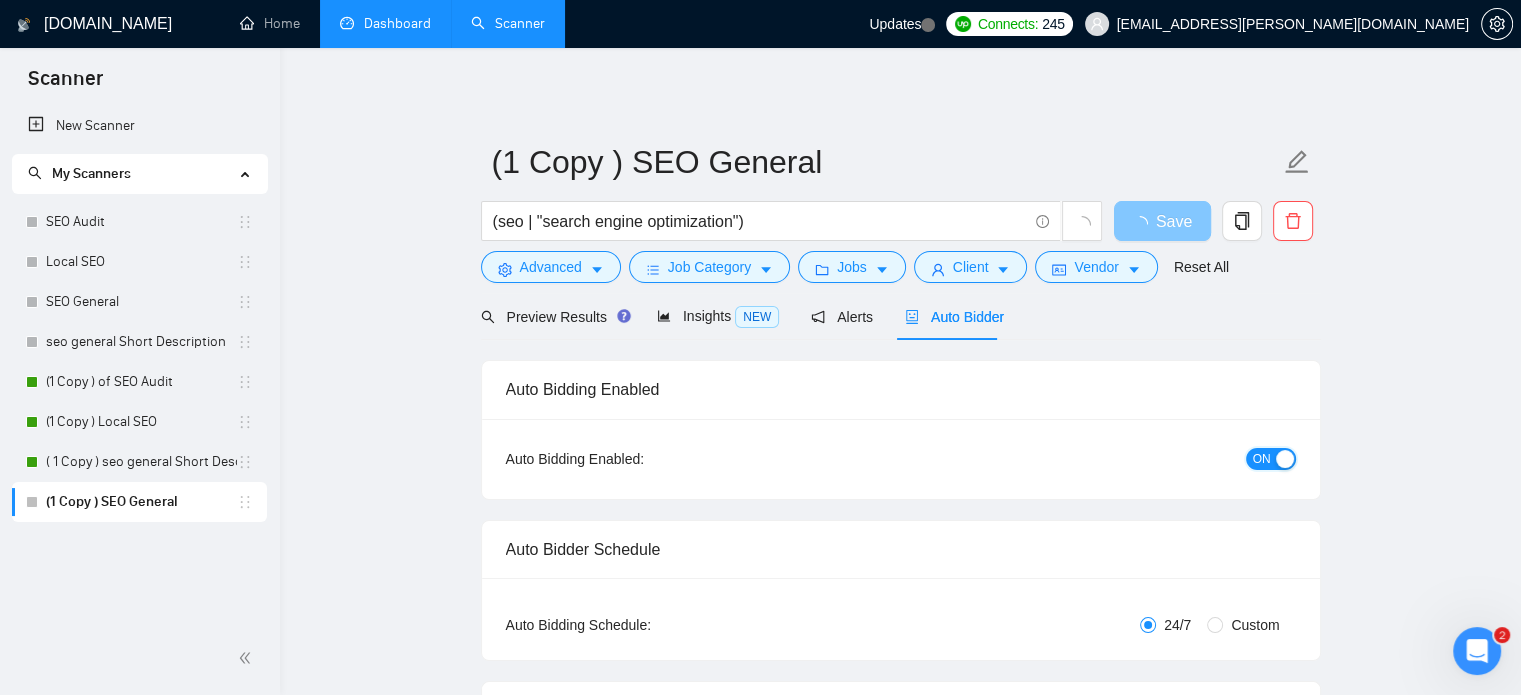 type 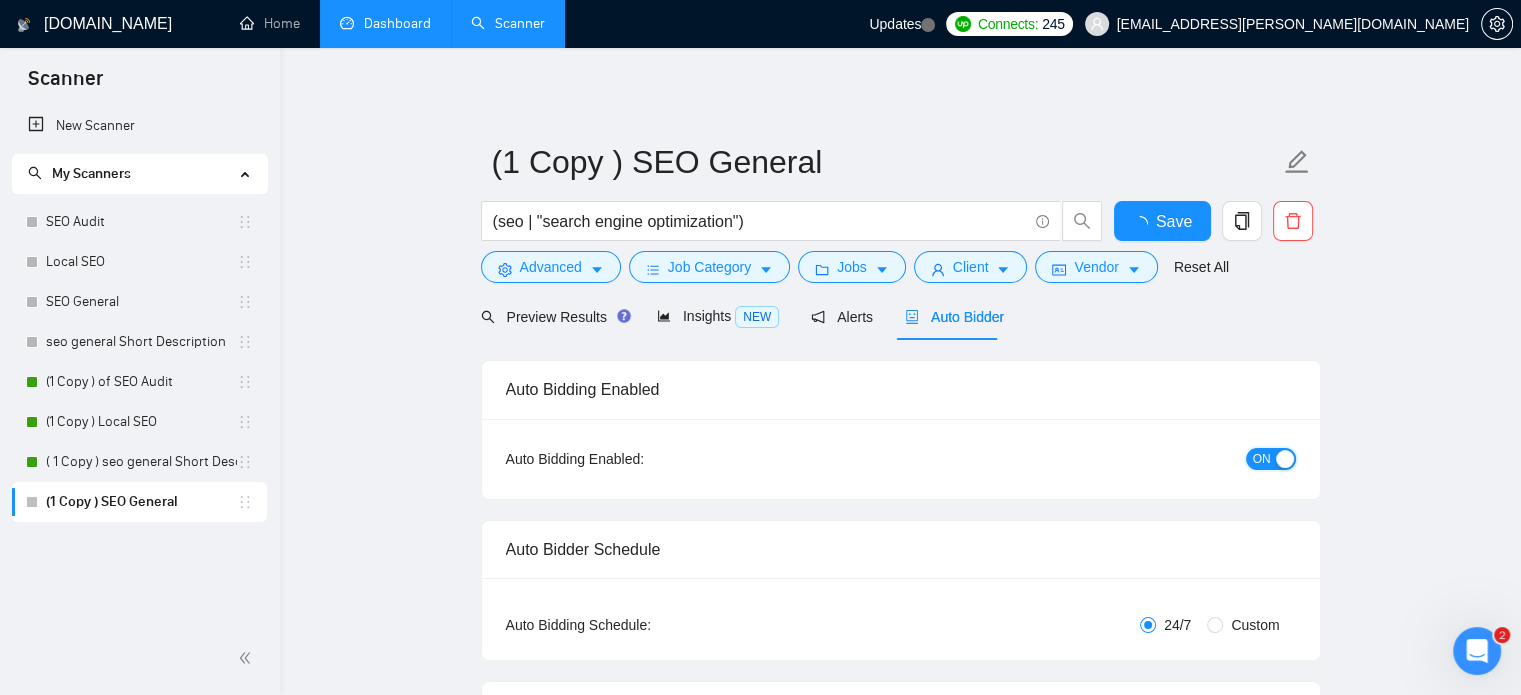 type 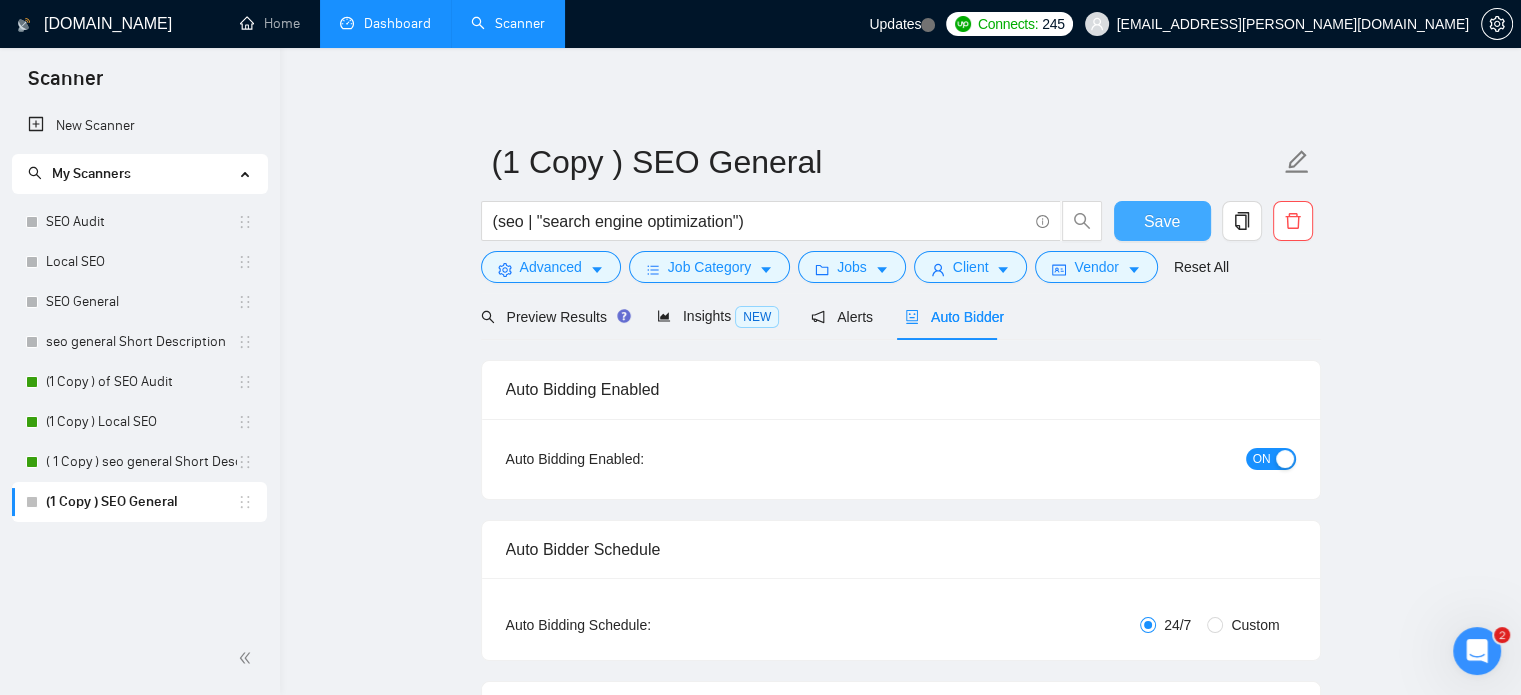 click on "Save" at bounding box center [1162, 221] 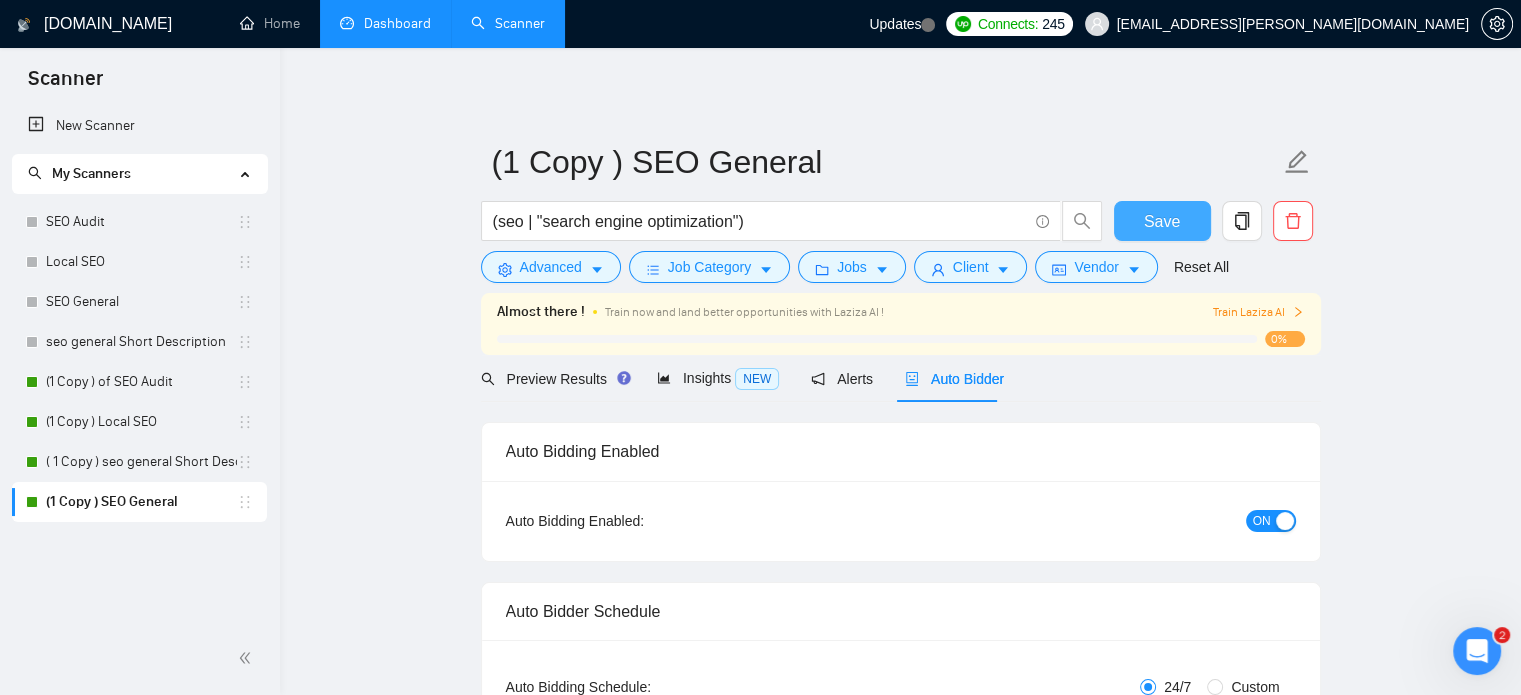 type 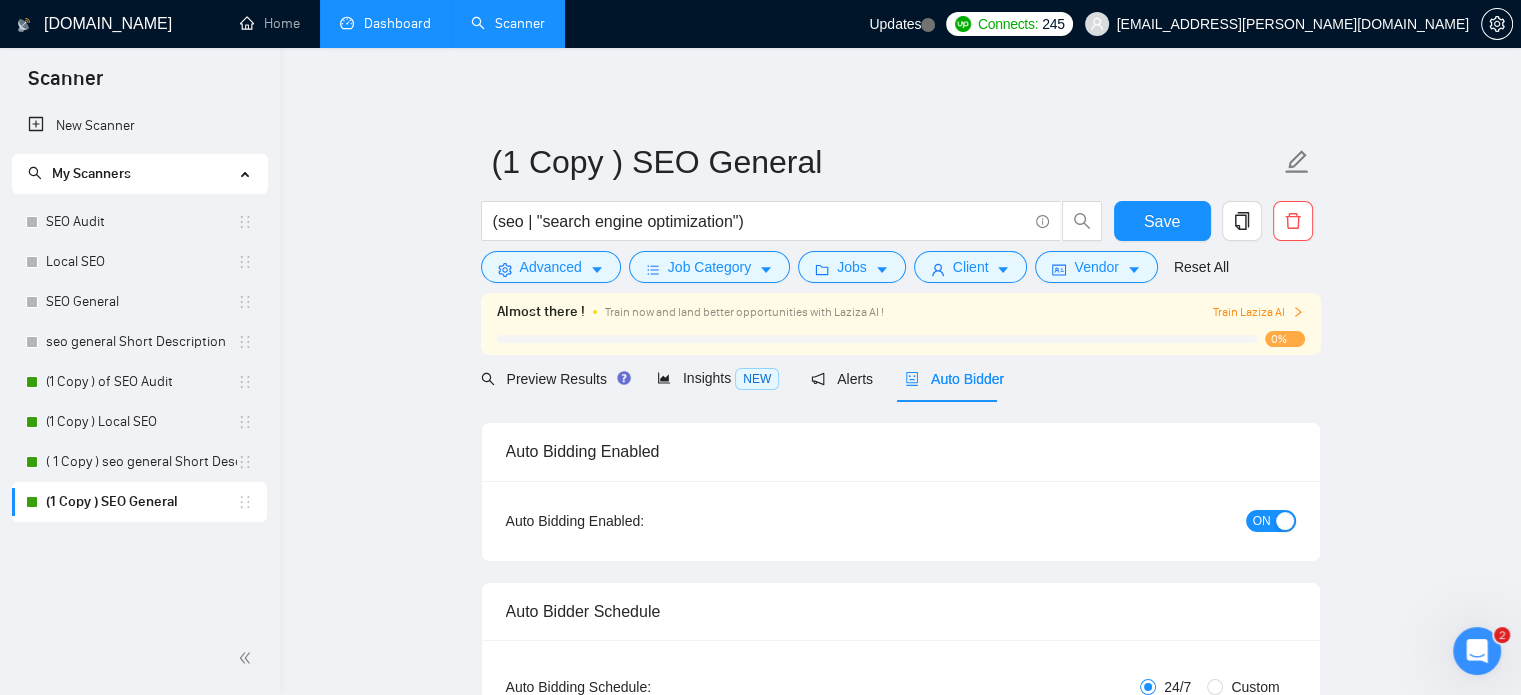click on "Dashboard" at bounding box center (385, 23) 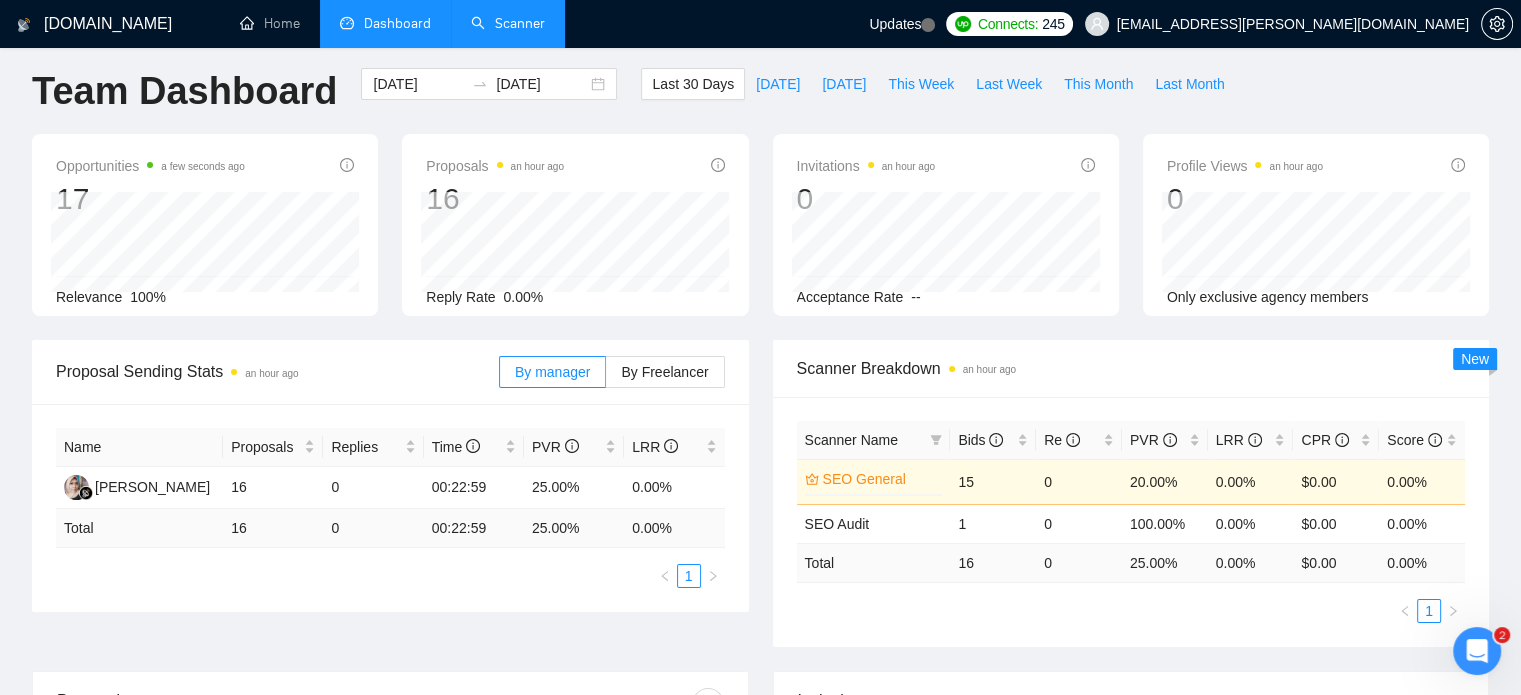 scroll, scrollTop: 0, scrollLeft: 0, axis: both 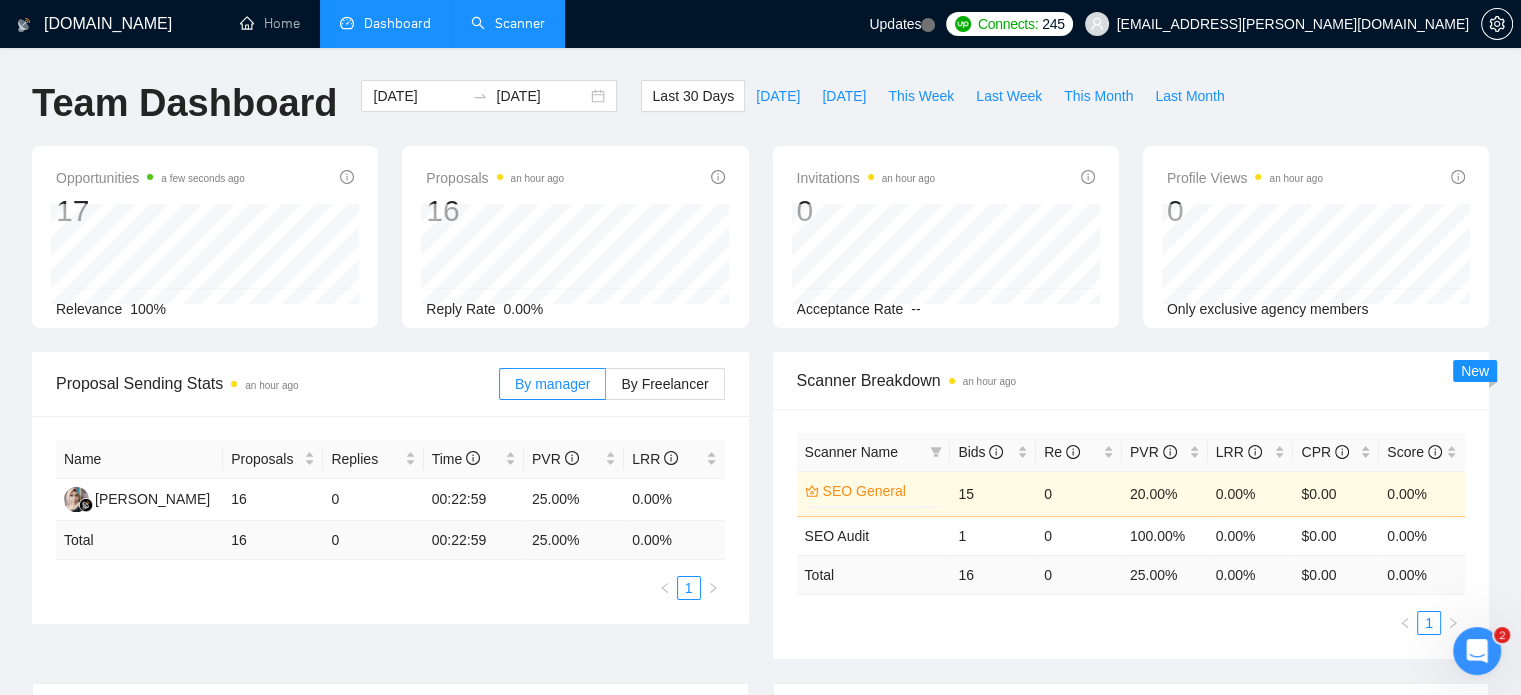 click on "Scanner" at bounding box center (508, 23) 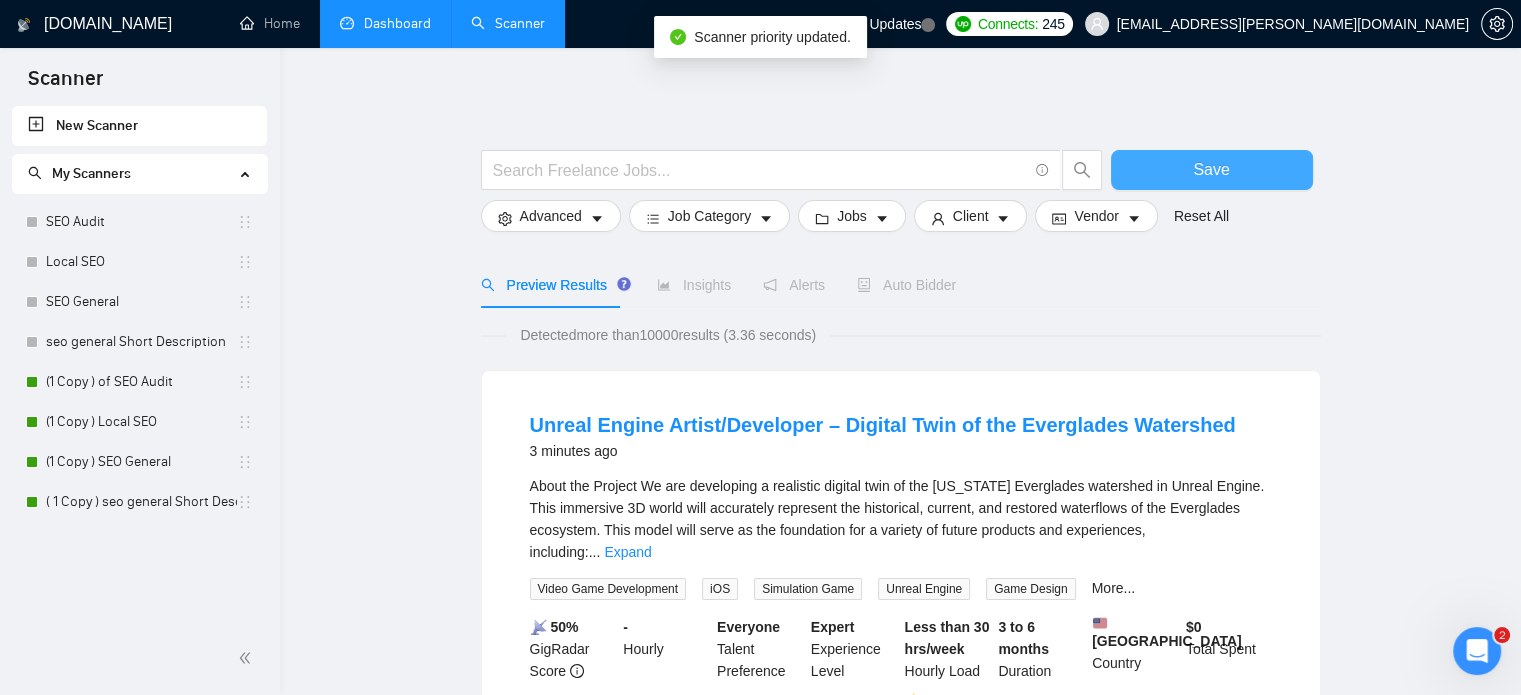 click on "Save" at bounding box center (1212, 170) 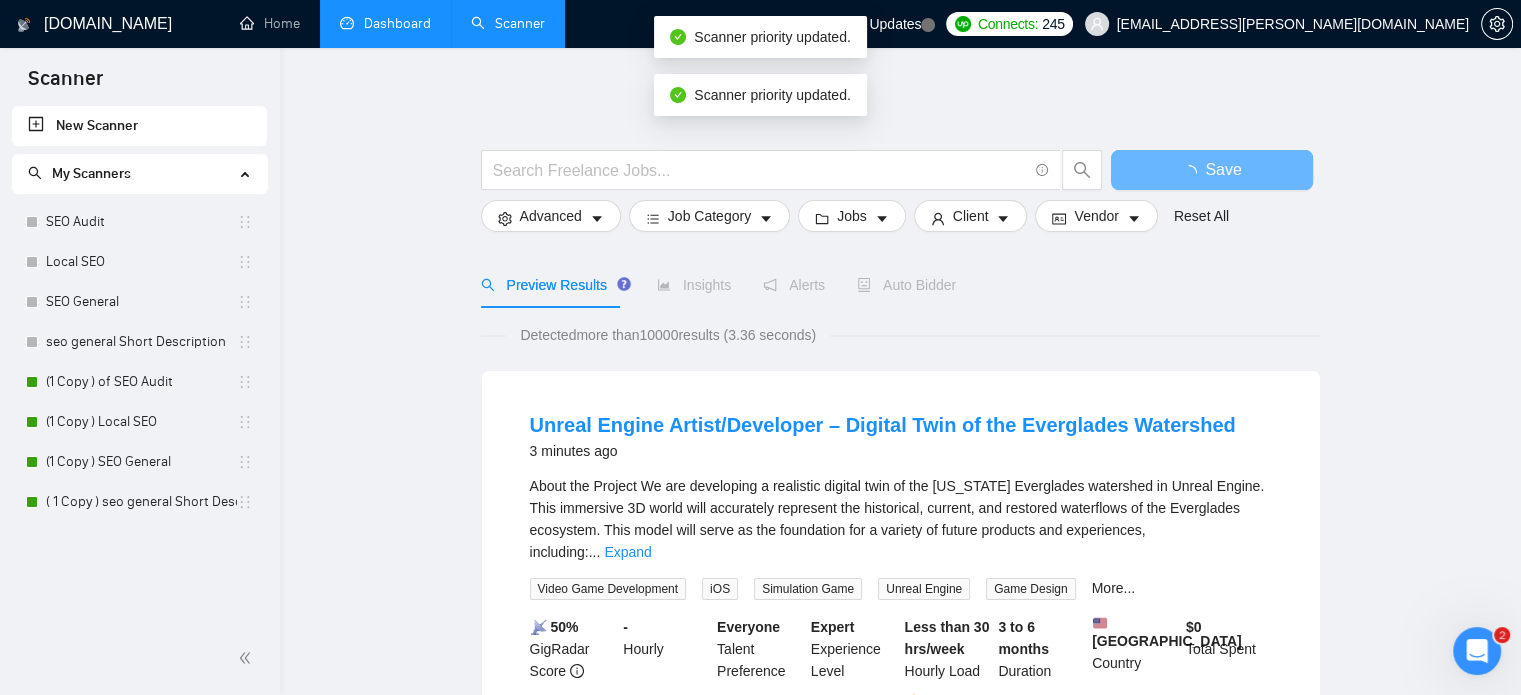click on "Dashboard" at bounding box center [385, 23] 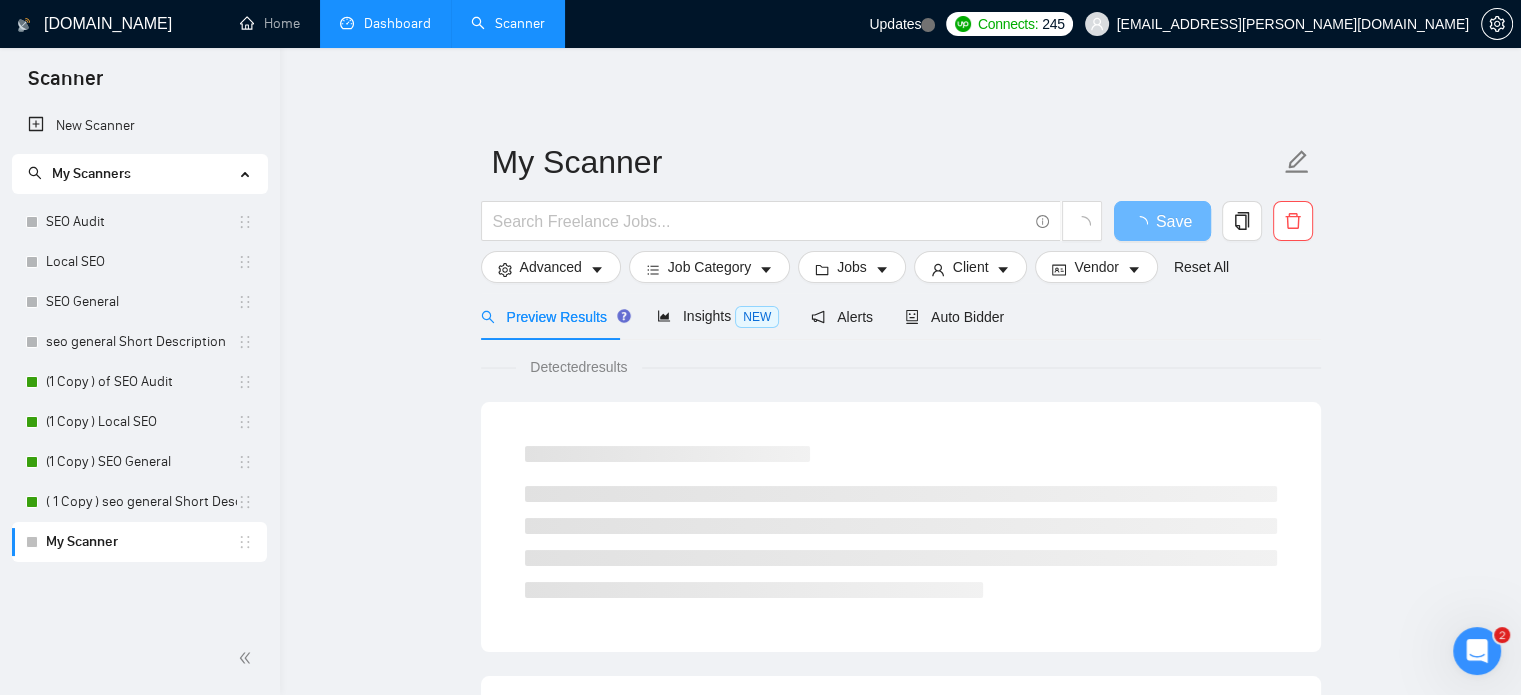click on "Dashboard" at bounding box center (385, 23) 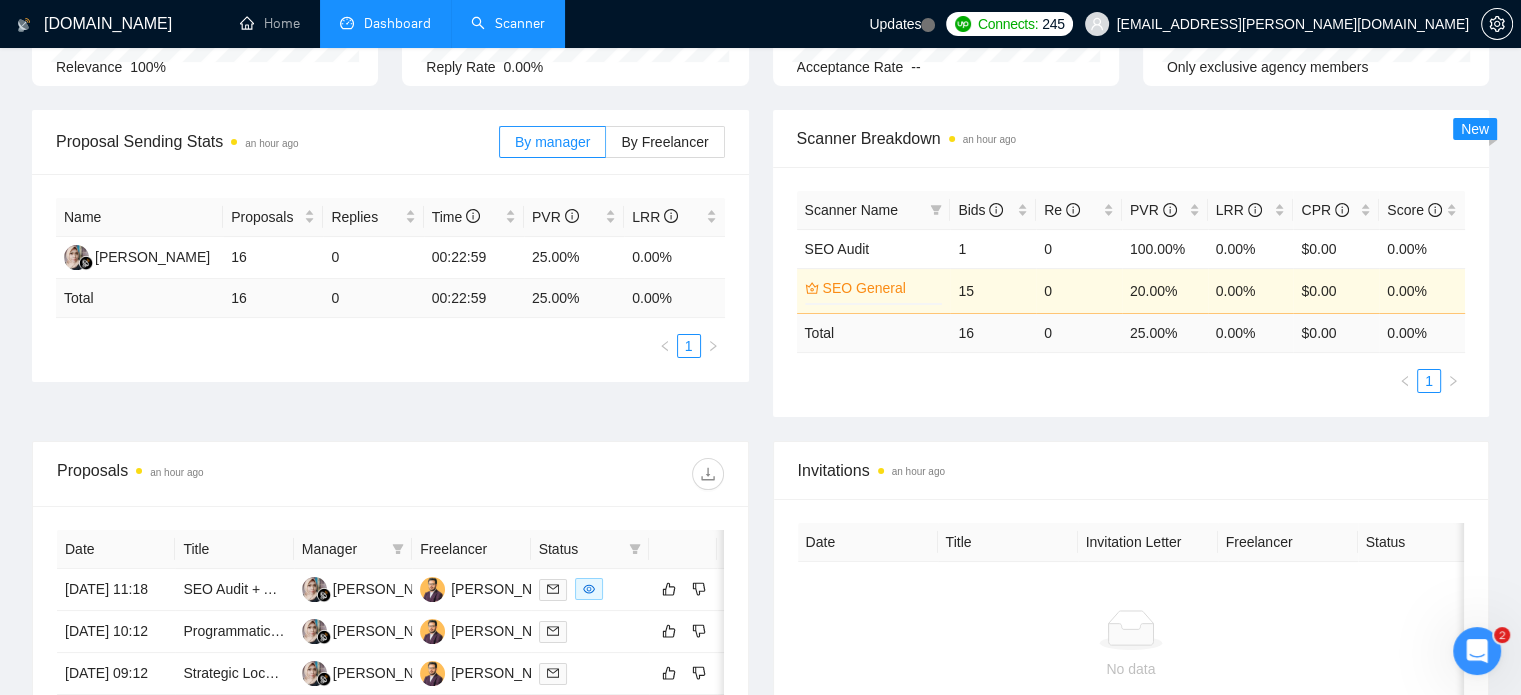 scroll, scrollTop: 0, scrollLeft: 0, axis: both 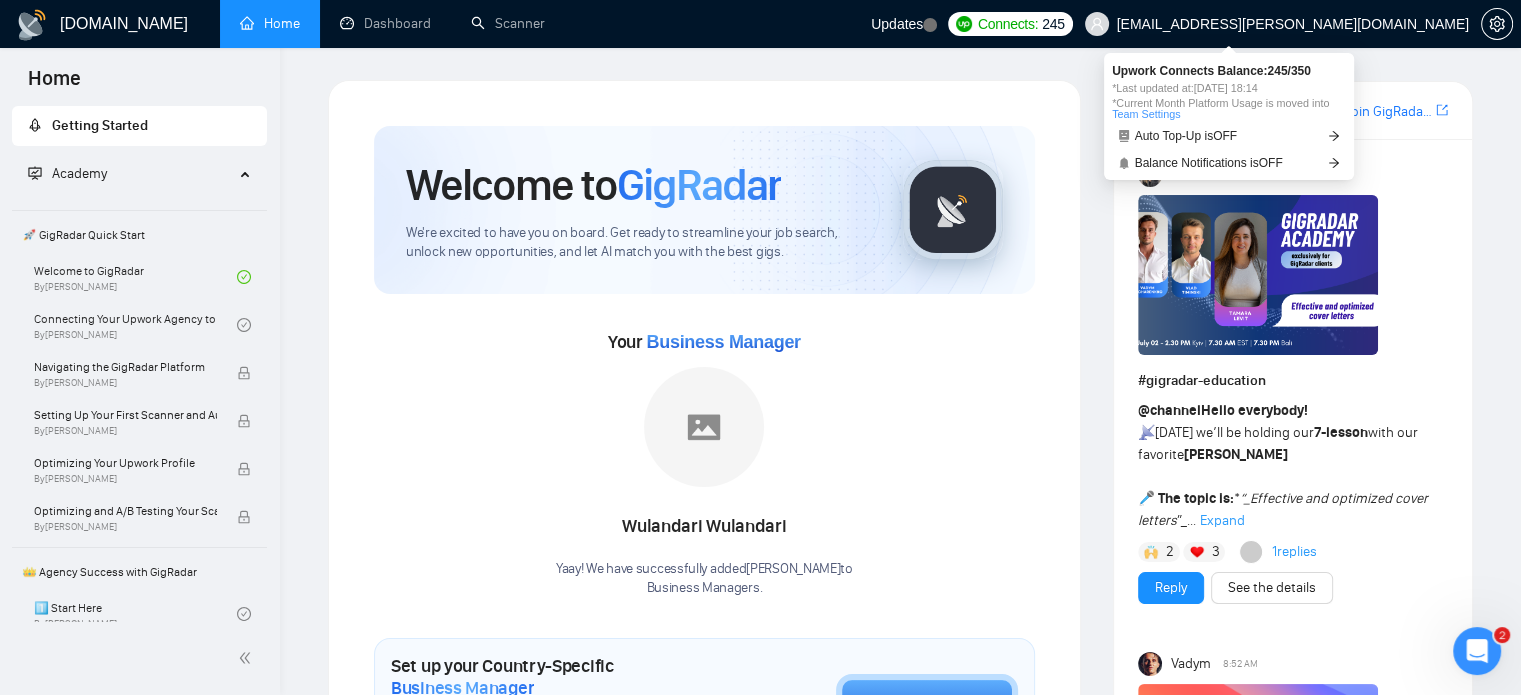 click on "245" at bounding box center (1053, 24) 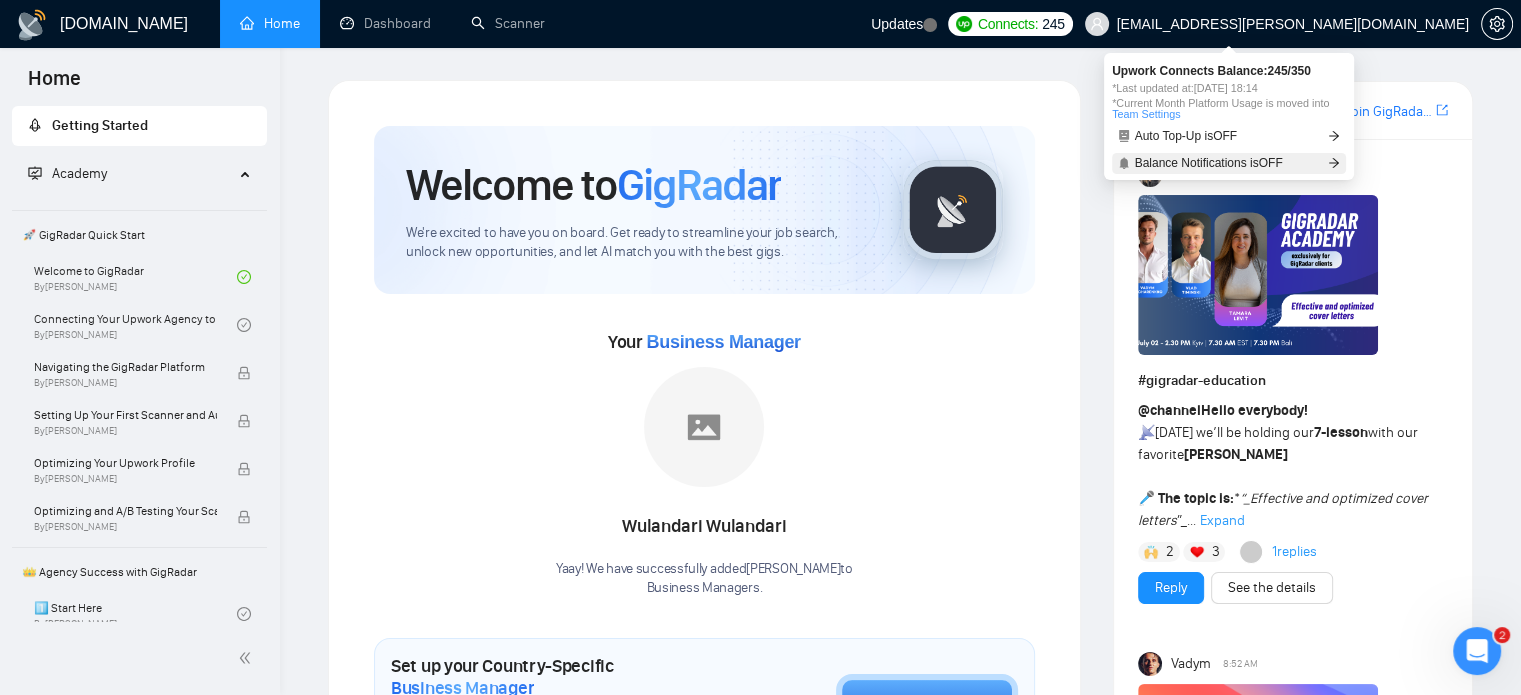 click on "Balance Notifications is  OFF" at bounding box center (1209, 163) 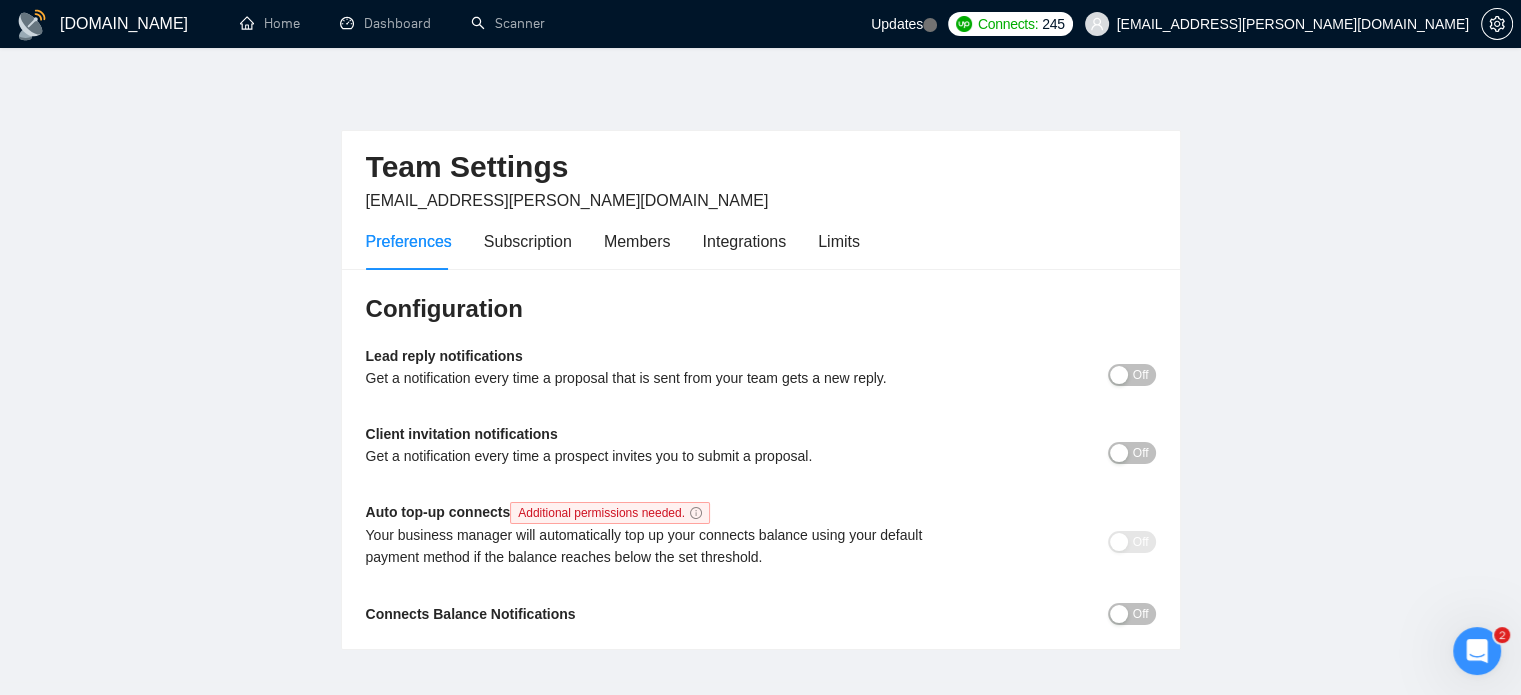 scroll, scrollTop: 70, scrollLeft: 0, axis: vertical 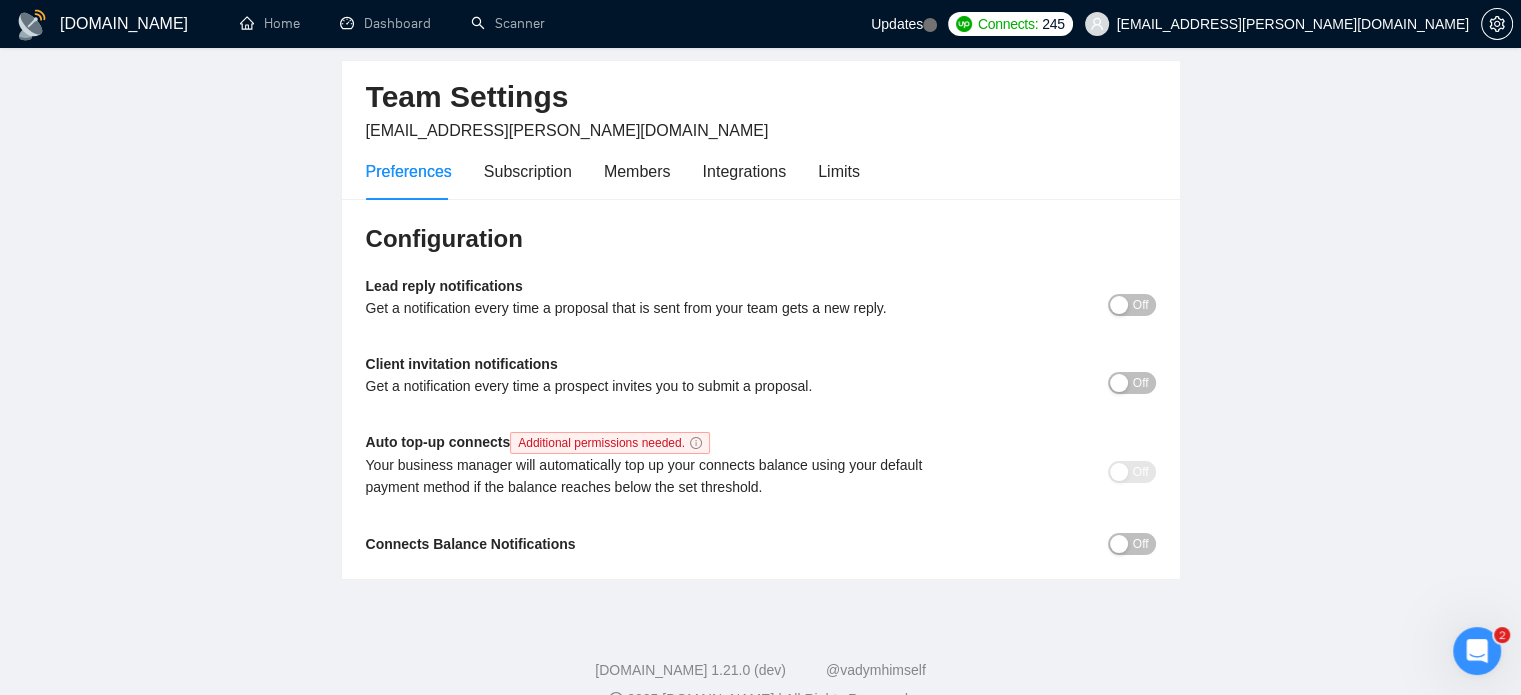 click at bounding box center (1119, 305) 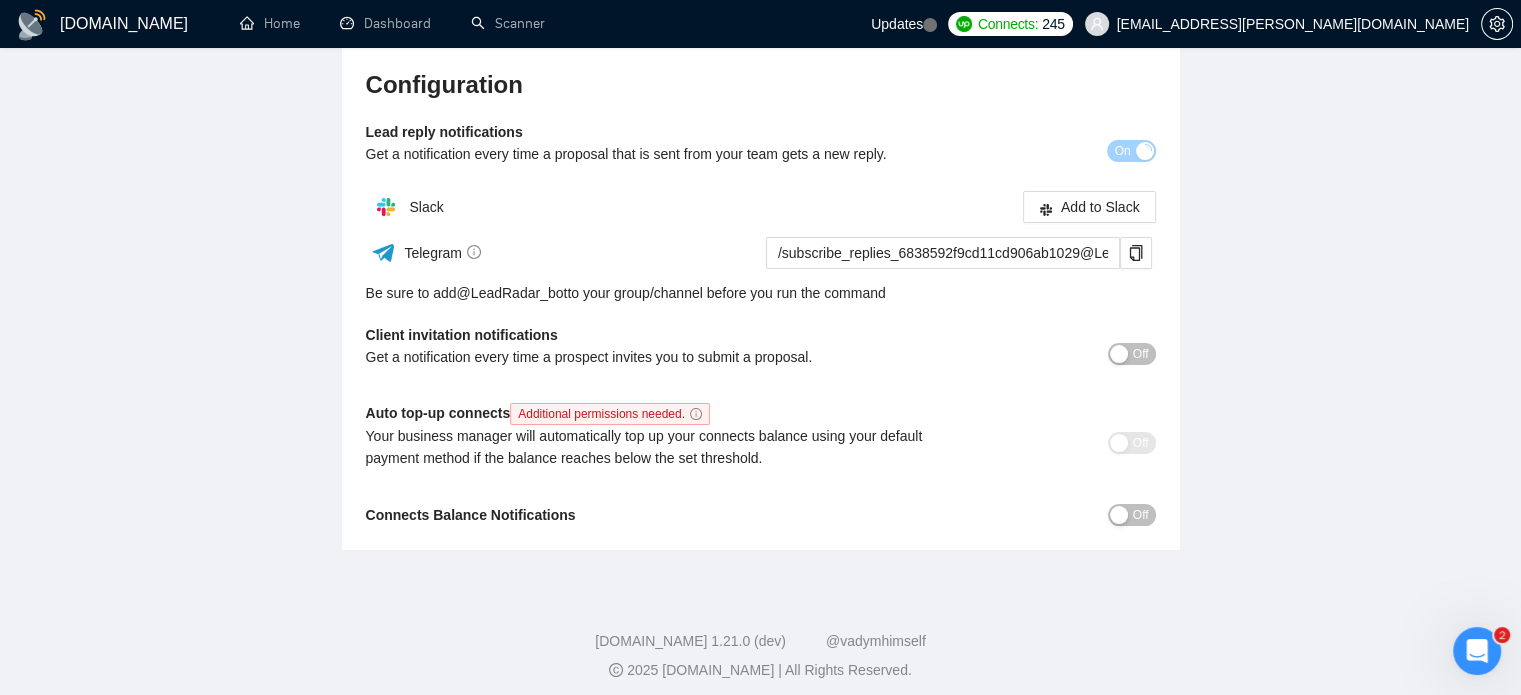 scroll, scrollTop: 234, scrollLeft: 0, axis: vertical 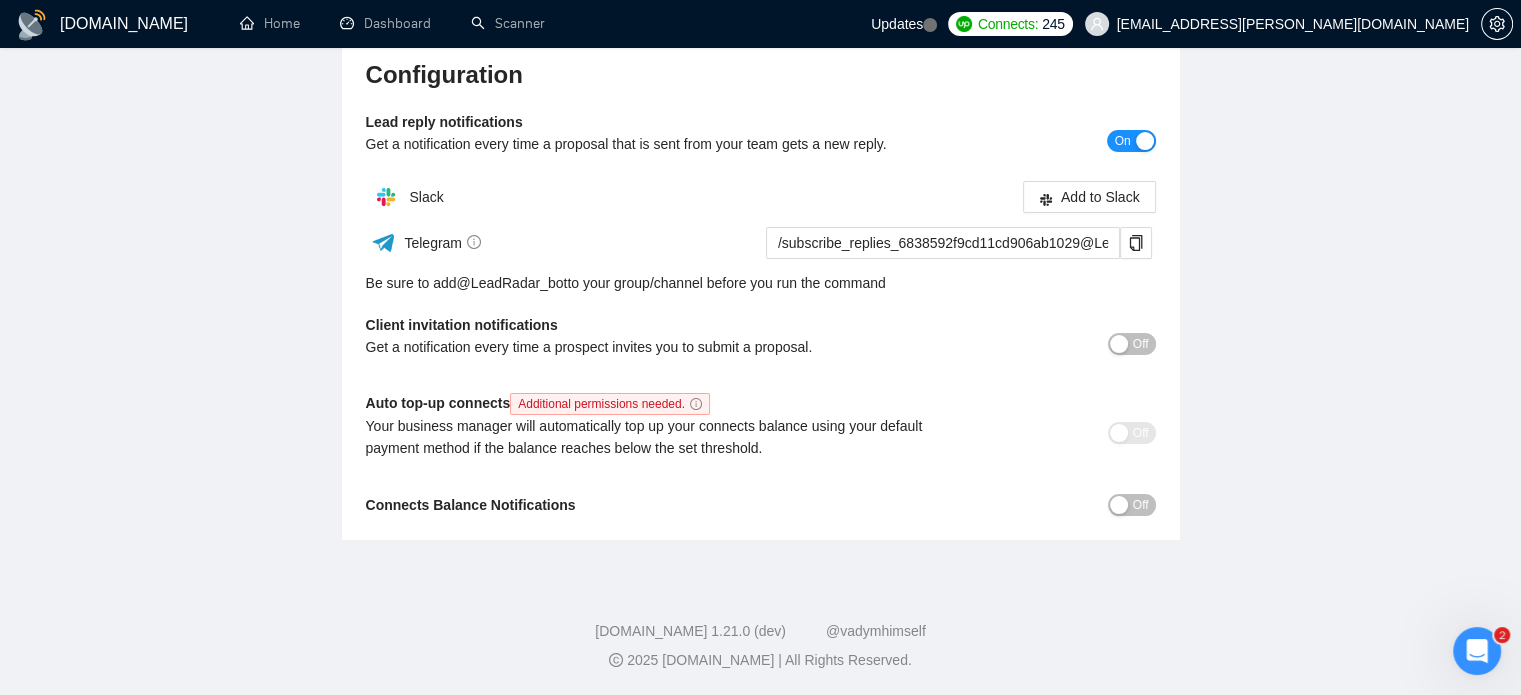 click on "Off" at bounding box center [1141, 344] 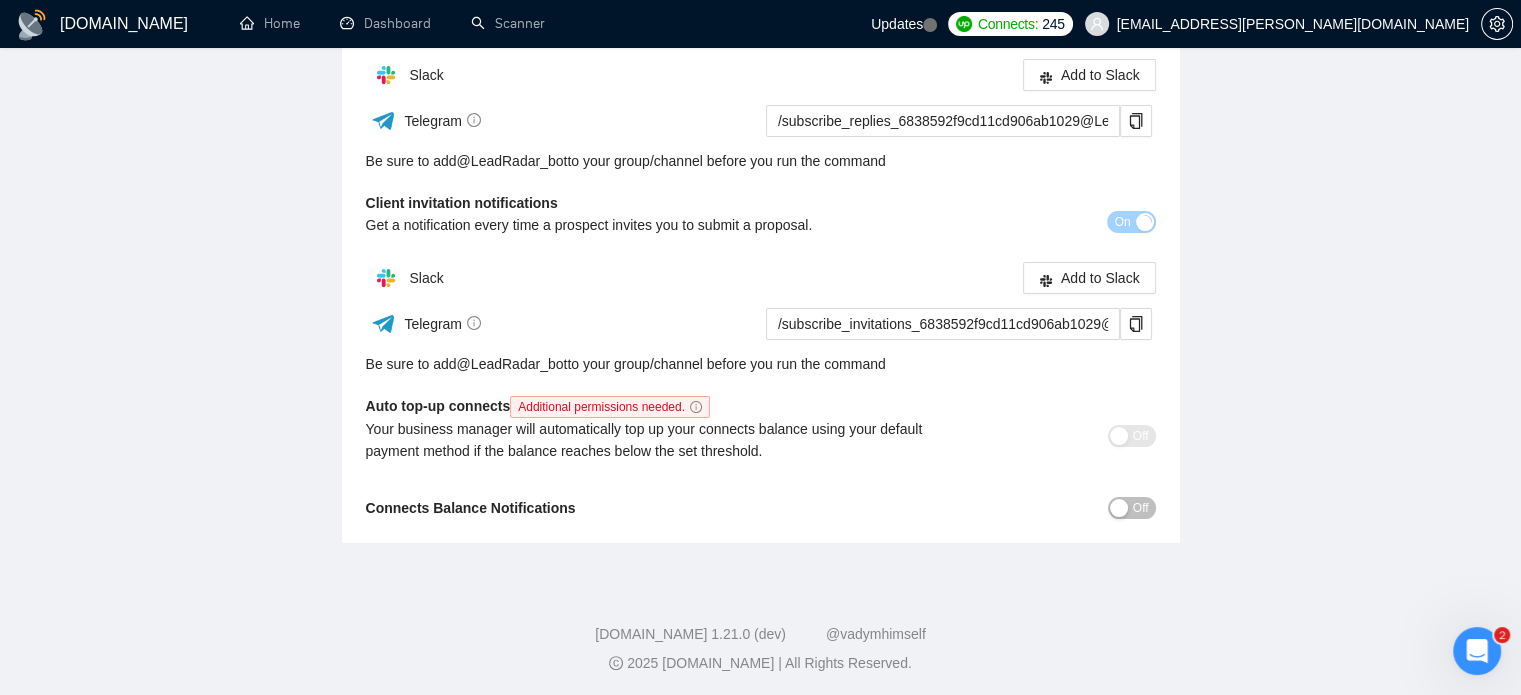 scroll, scrollTop: 360, scrollLeft: 0, axis: vertical 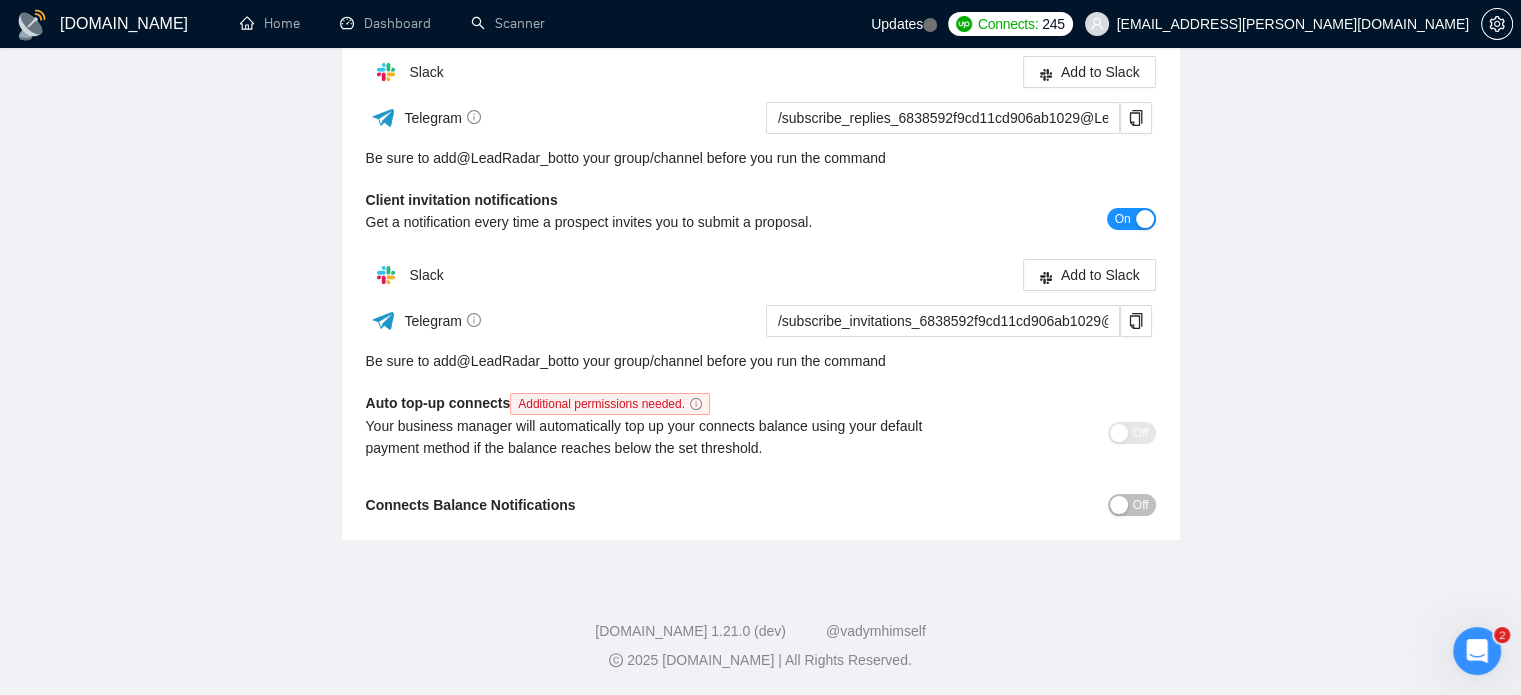 click on "Off" at bounding box center (1141, 505) 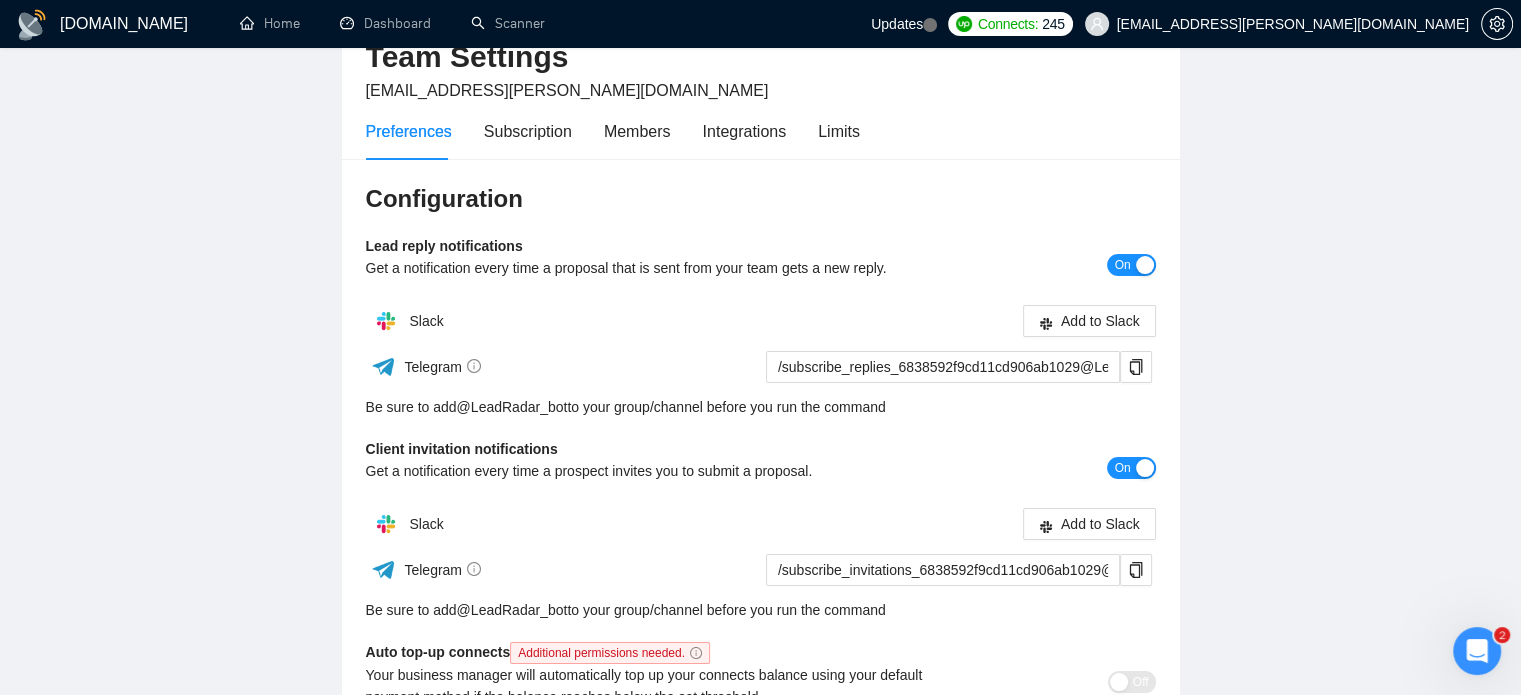 scroll, scrollTop: 0, scrollLeft: 0, axis: both 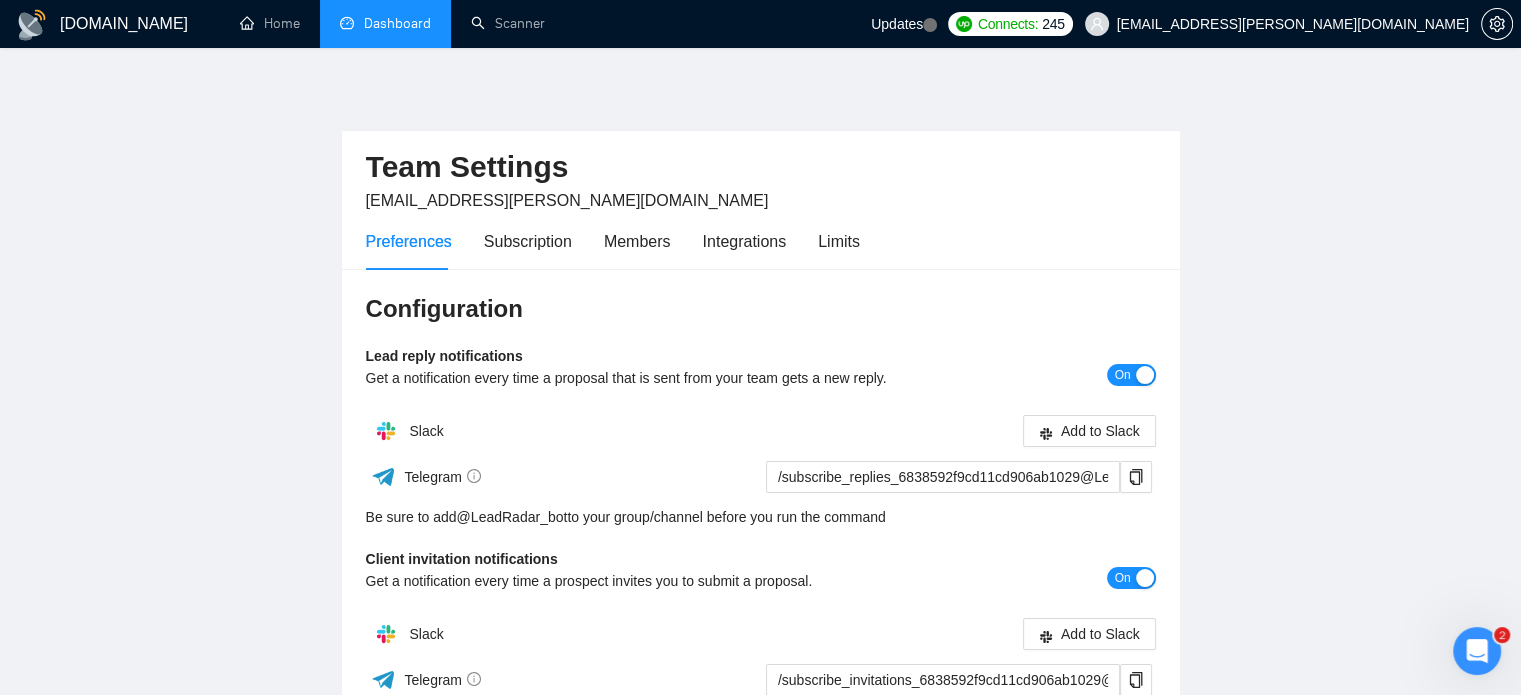 click on "Dashboard" at bounding box center (385, 23) 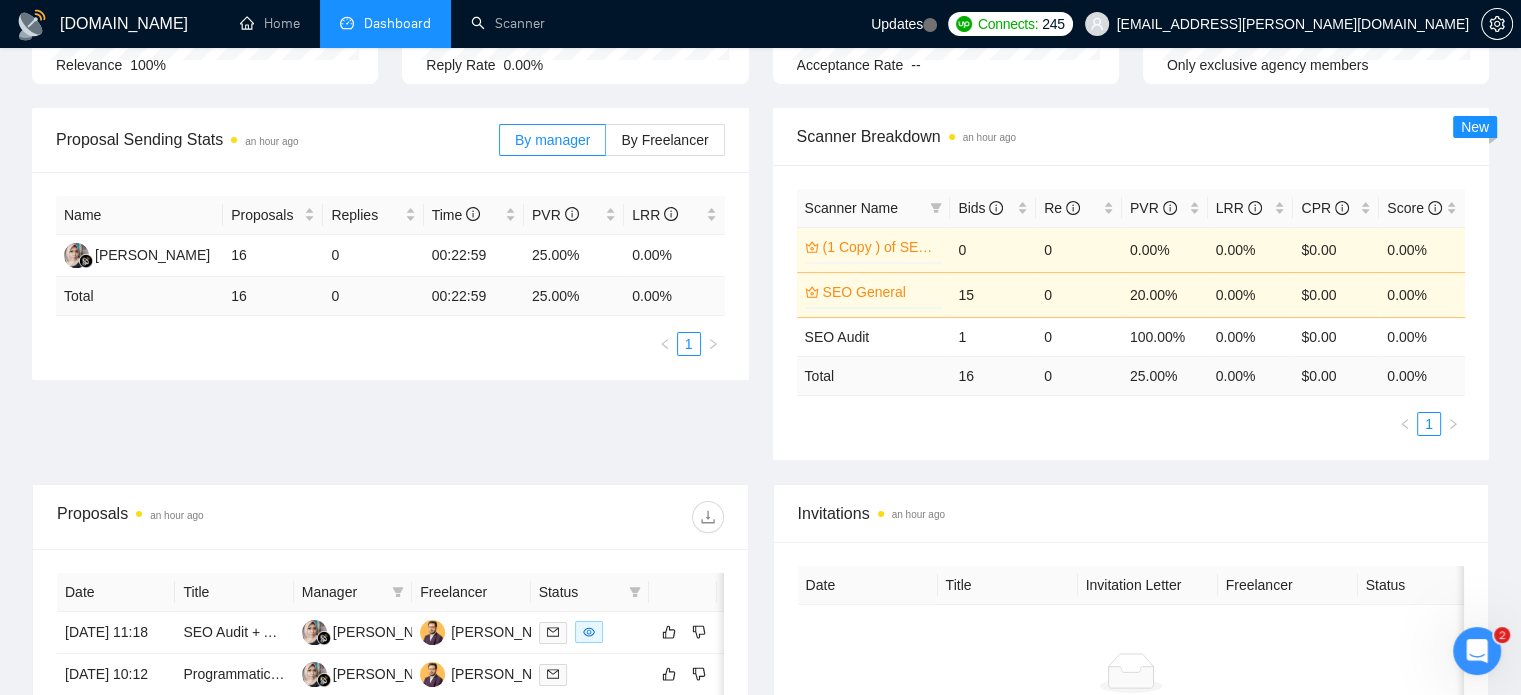 scroll, scrollTop: 244, scrollLeft: 0, axis: vertical 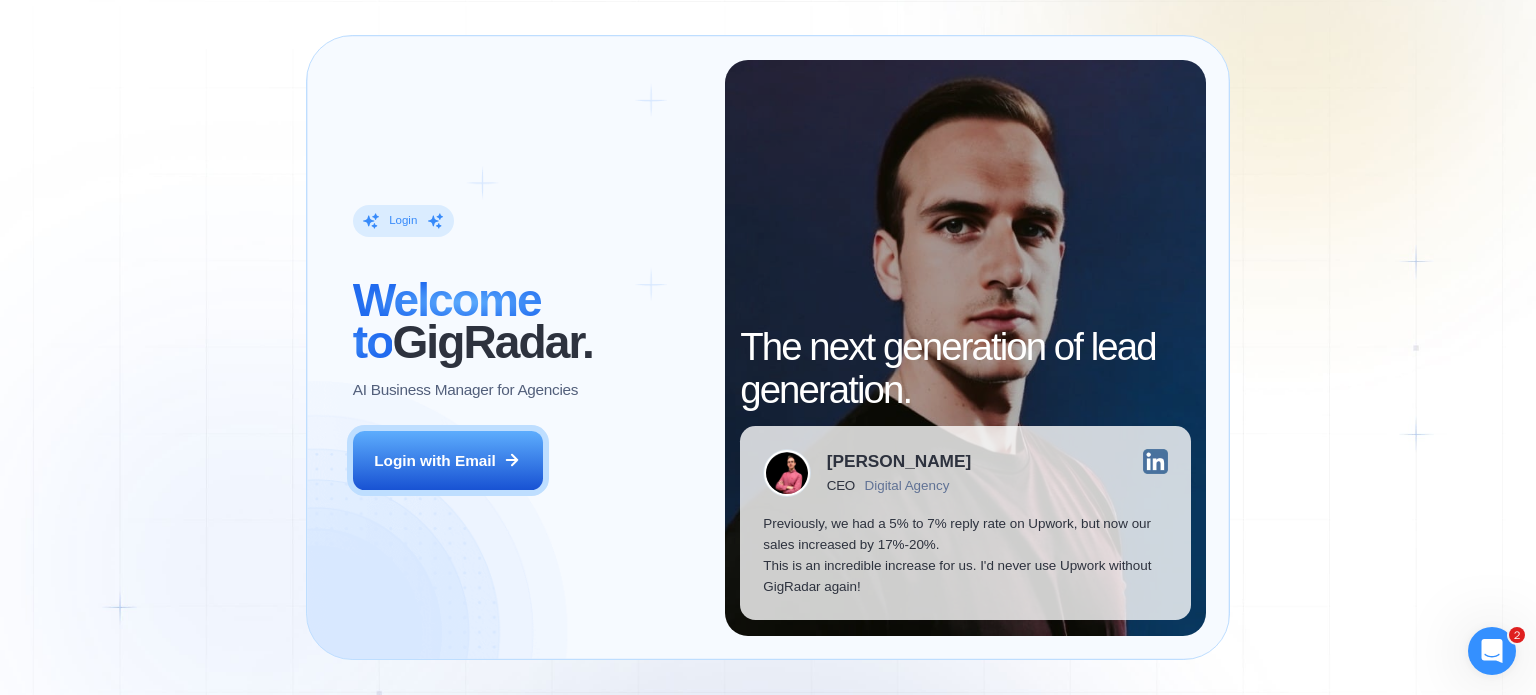 click on "Login ‍ Welcome to  GigRadar. AI Business Manager for Agencies Login with Email" at bounding box center (527, 348) 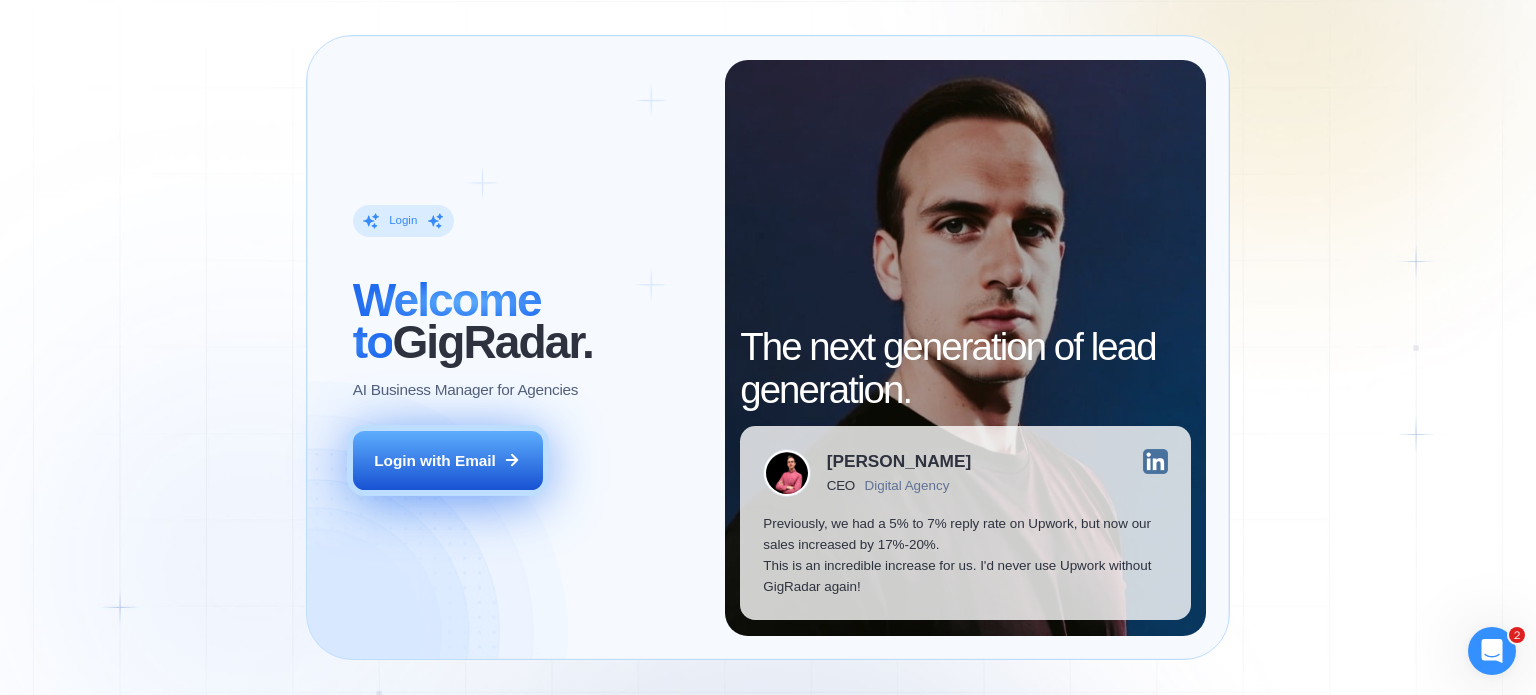 click on "Login with Email" at bounding box center (435, 460) 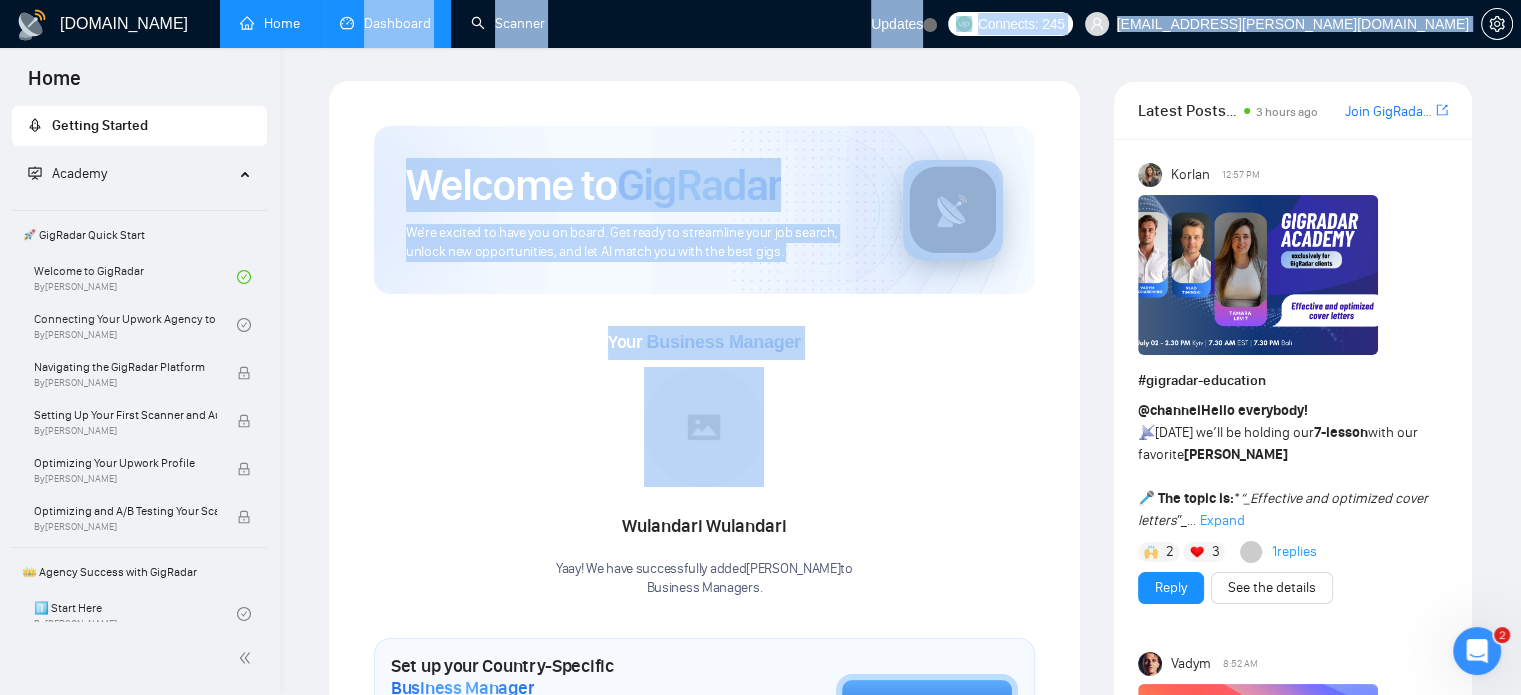 drag, startPoint x: 854, startPoint y: 405, endPoint x: 391, endPoint y: 15, distance: 605.3668 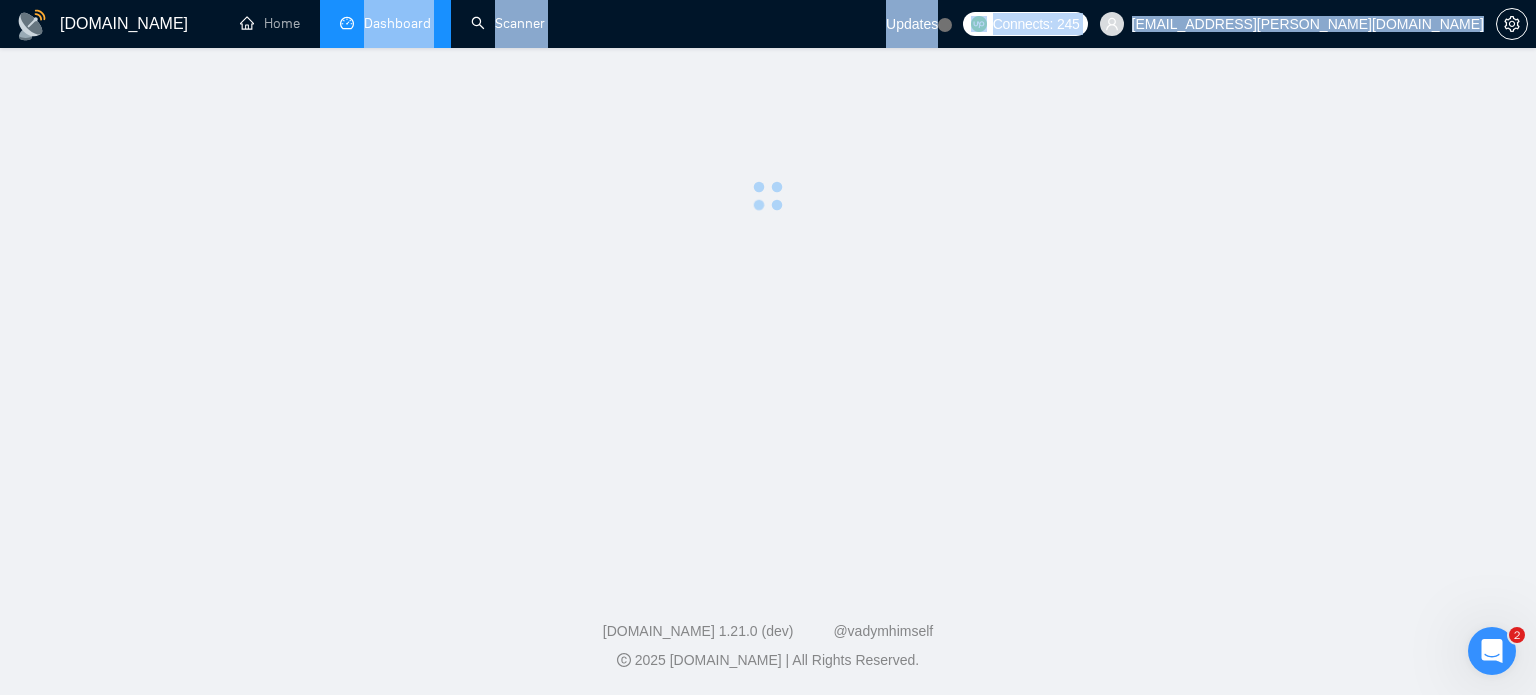 click on "Home Dashboard Scanner" at bounding box center [547, 24] 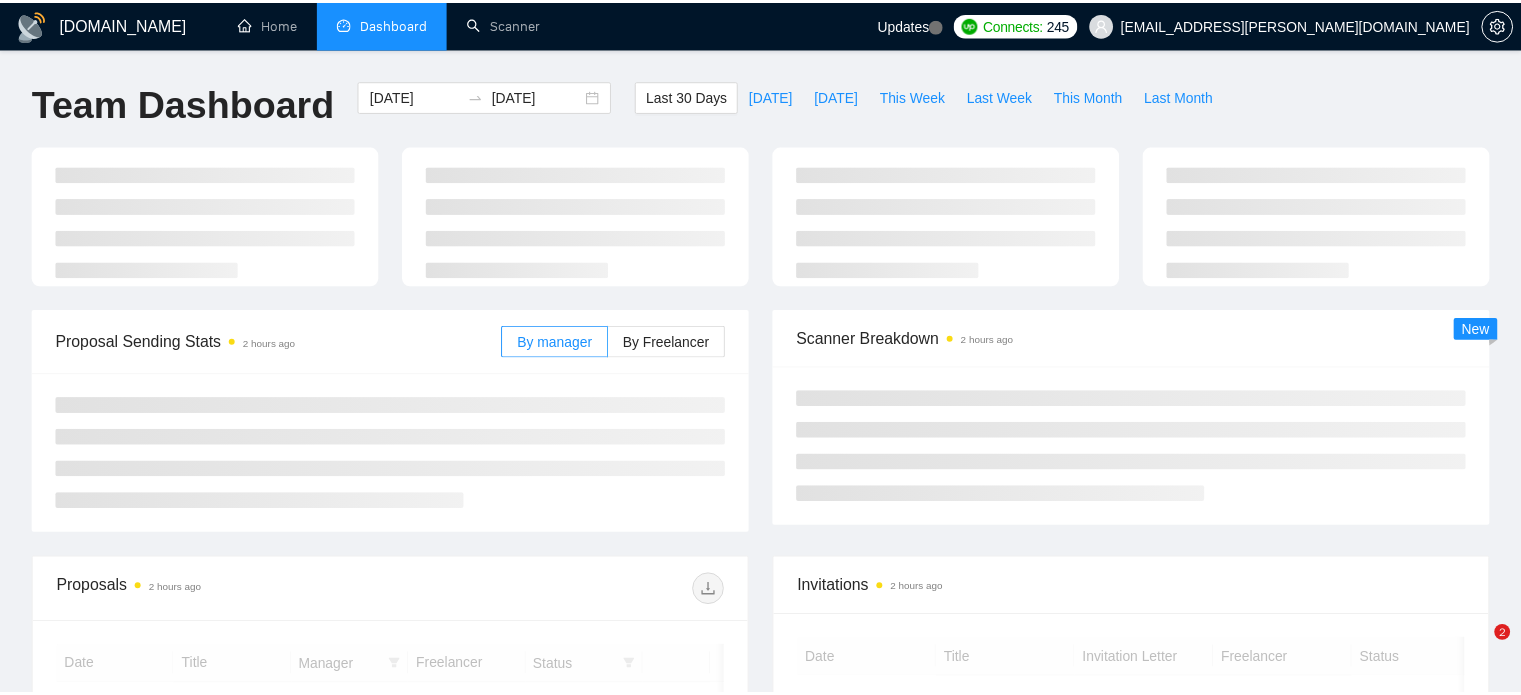 scroll, scrollTop: 0, scrollLeft: 0, axis: both 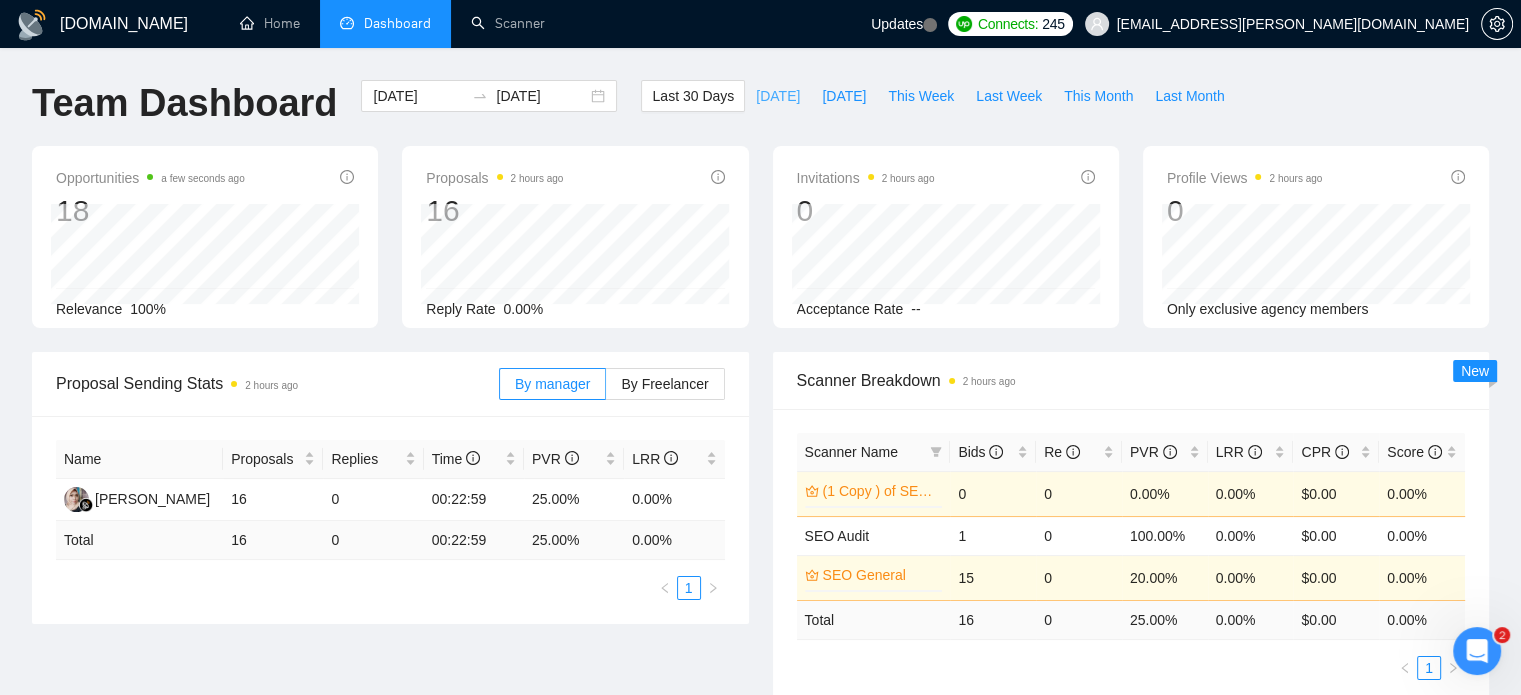 click on "[DATE]" at bounding box center [778, 96] 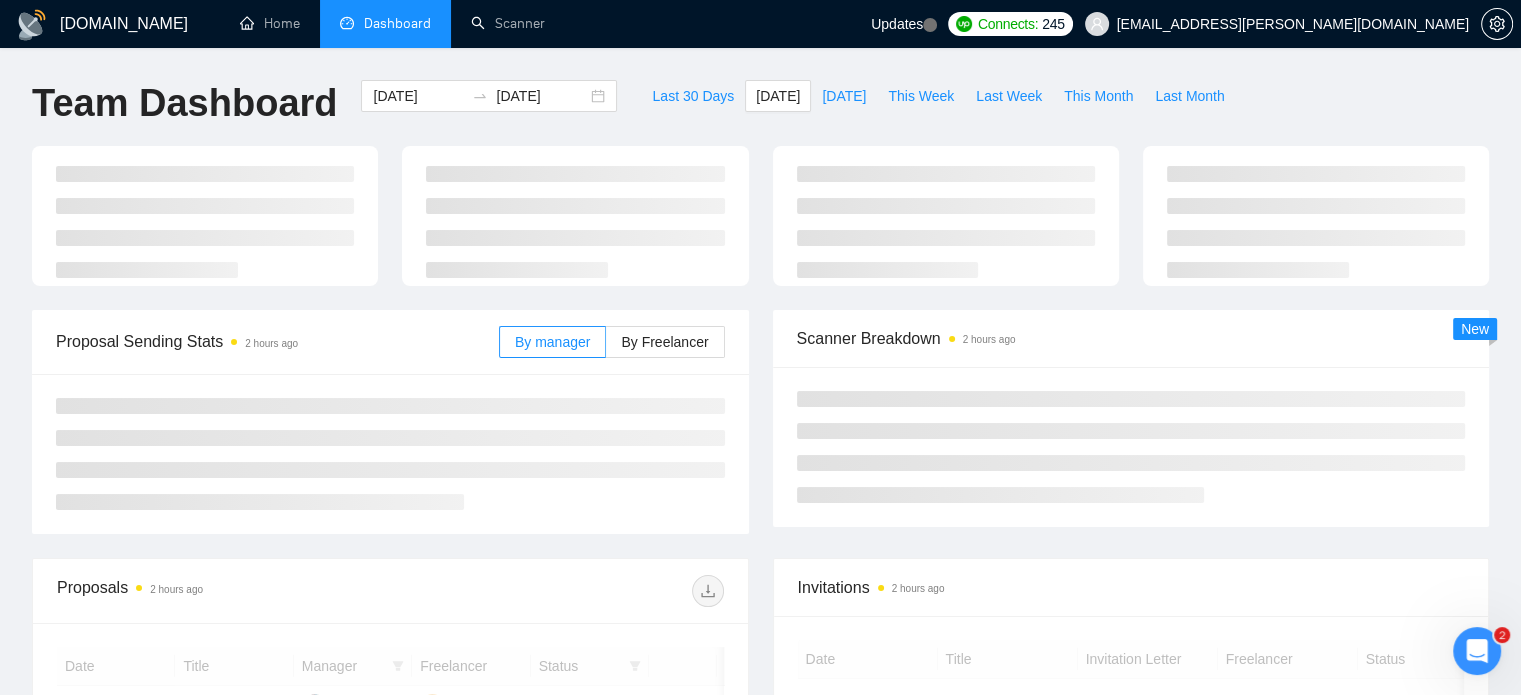 type on "[DATE]" 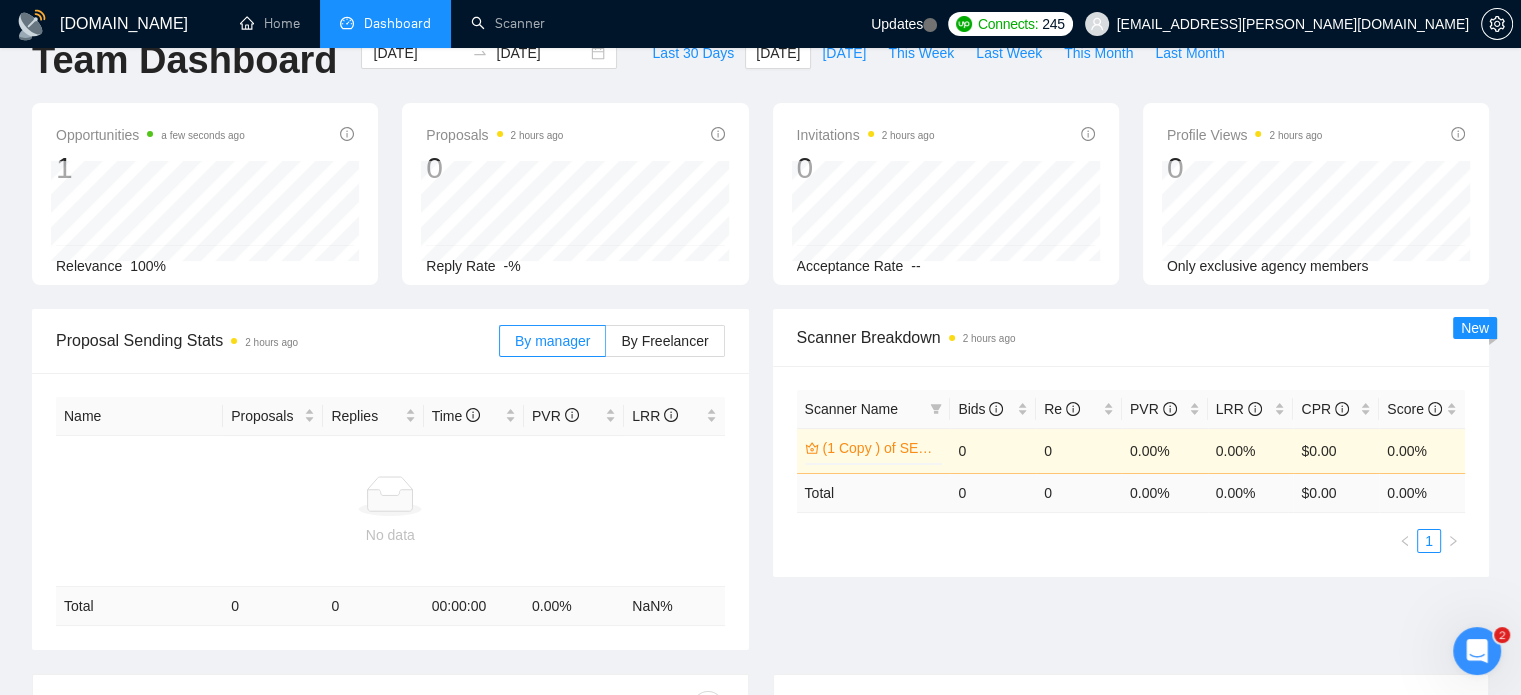 scroll, scrollTop: 44, scrollLeft: 0, axis: vertical 